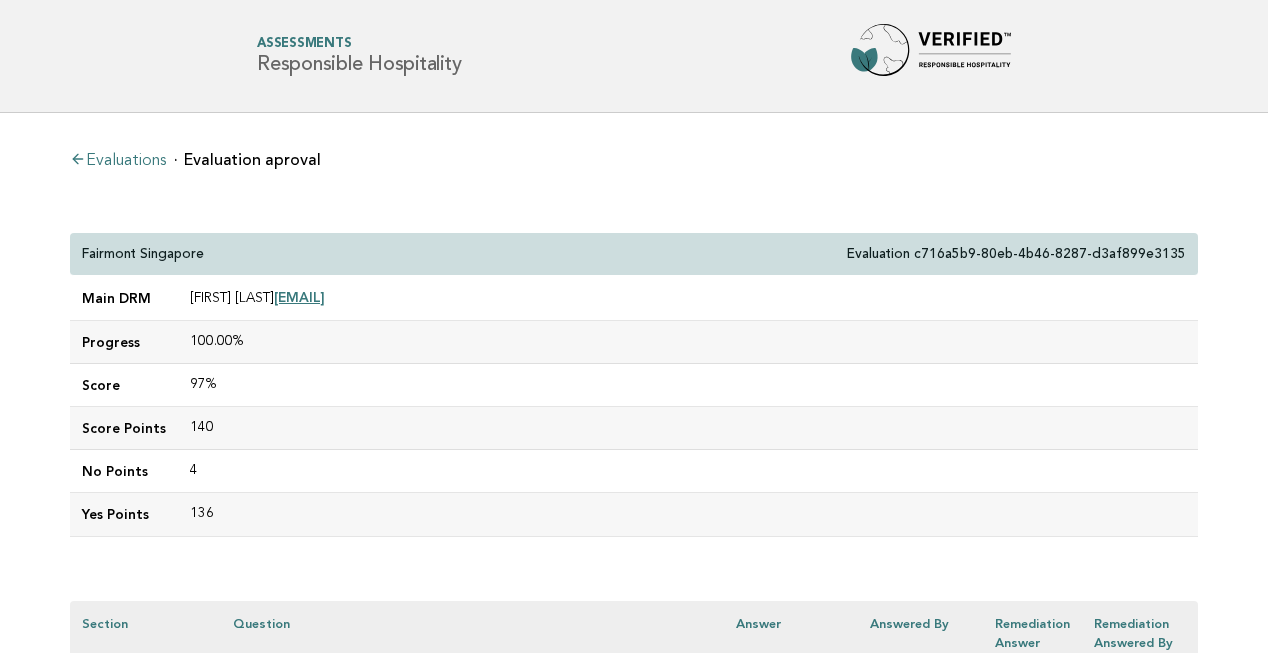 scroll, scrollTop: 0, scrollLeft: 0, axis: both 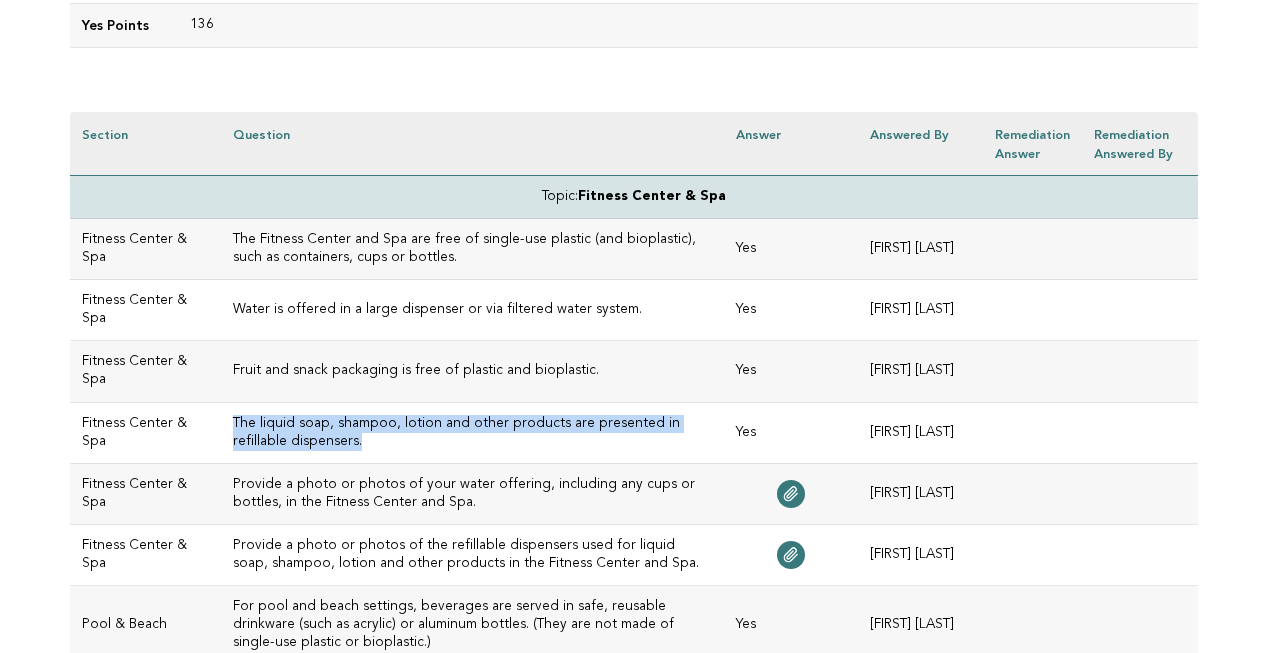 drag, startPoint x: 298, startPoint y: 438, endPoint x: 195, endPoint y: 425, distance: 103.81715 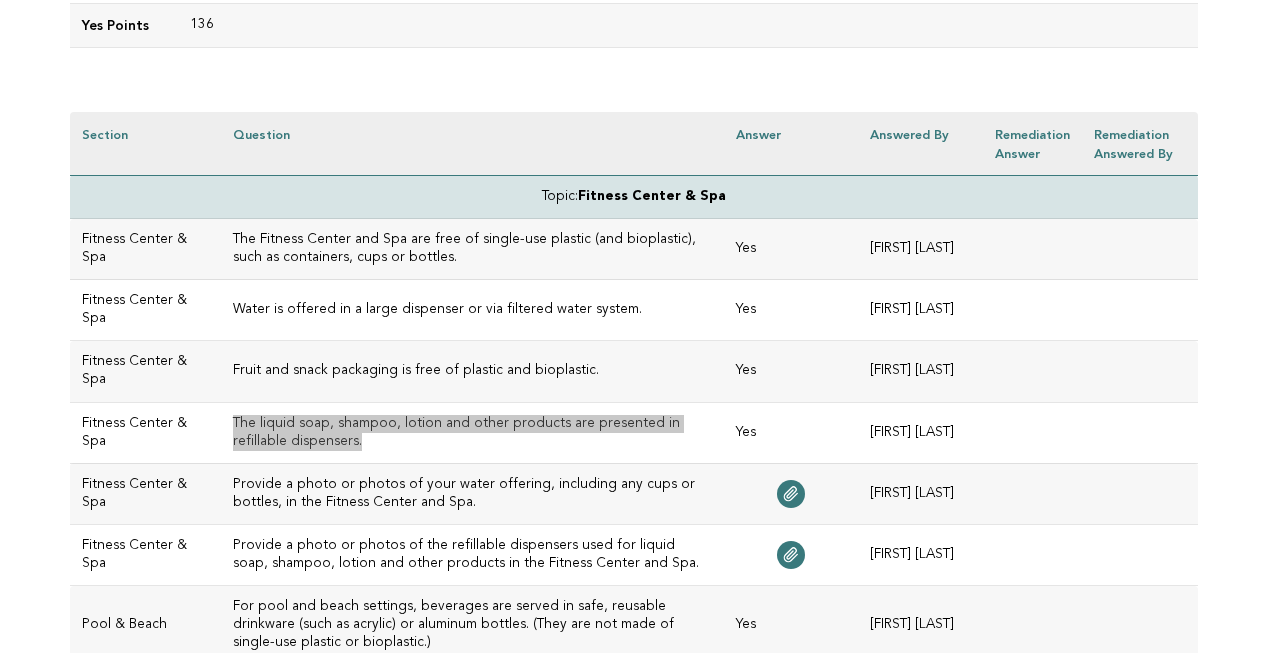 drag, startPoint x: 123, startPoint y: 431, endPoint x: 340, endPoint y: 440, distance: 217.18655 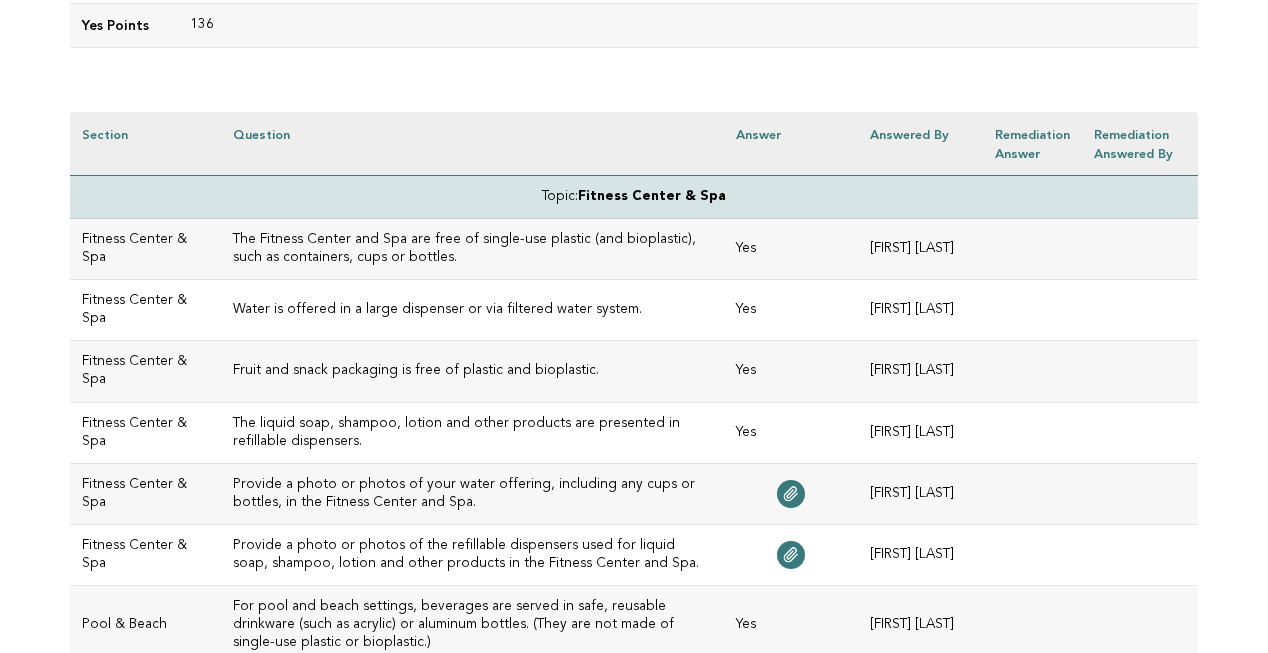 click on "Provide a photo or photos of your water offering, including any cups or bottles, in the Fitness Center and Spa." at bounding box center [473, 494] 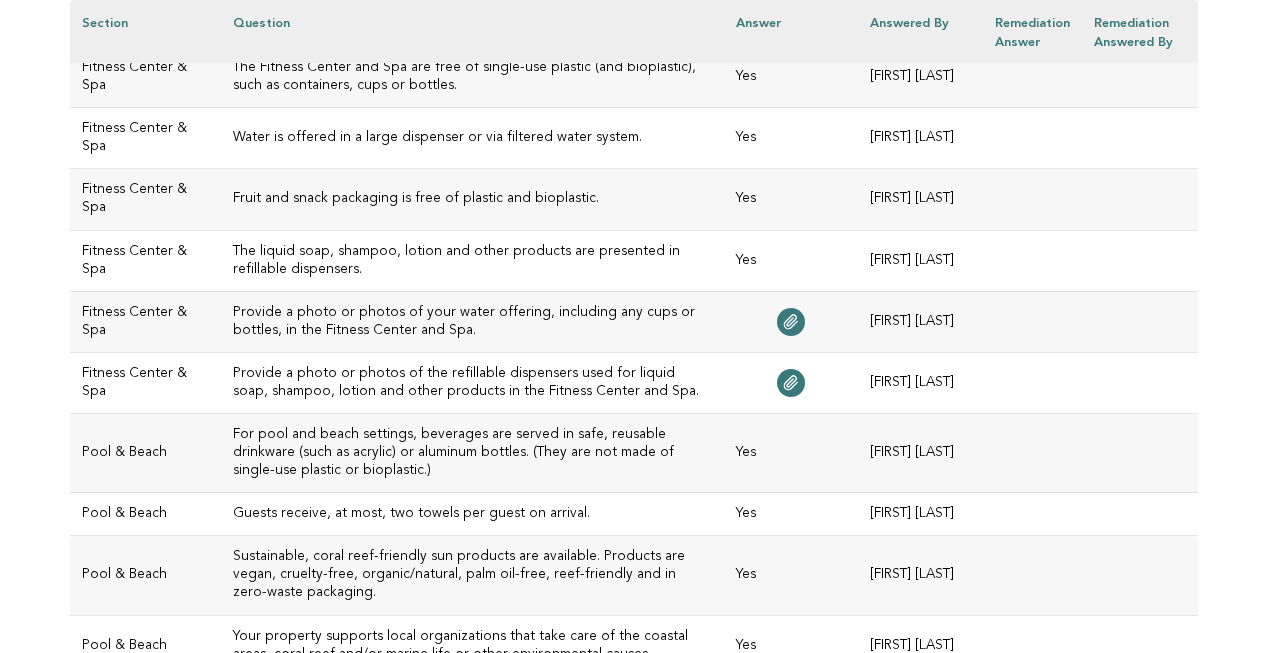 scroll, scrollTop: 700, scrollLeft: 0, axis: vertical 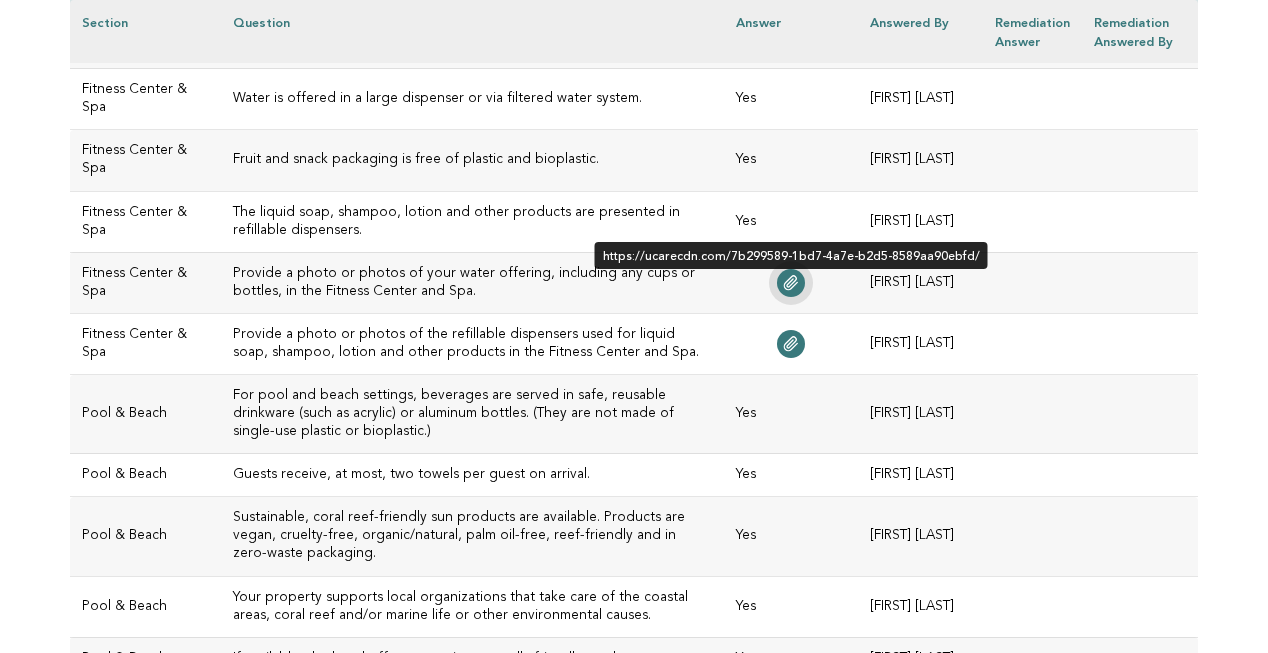 click 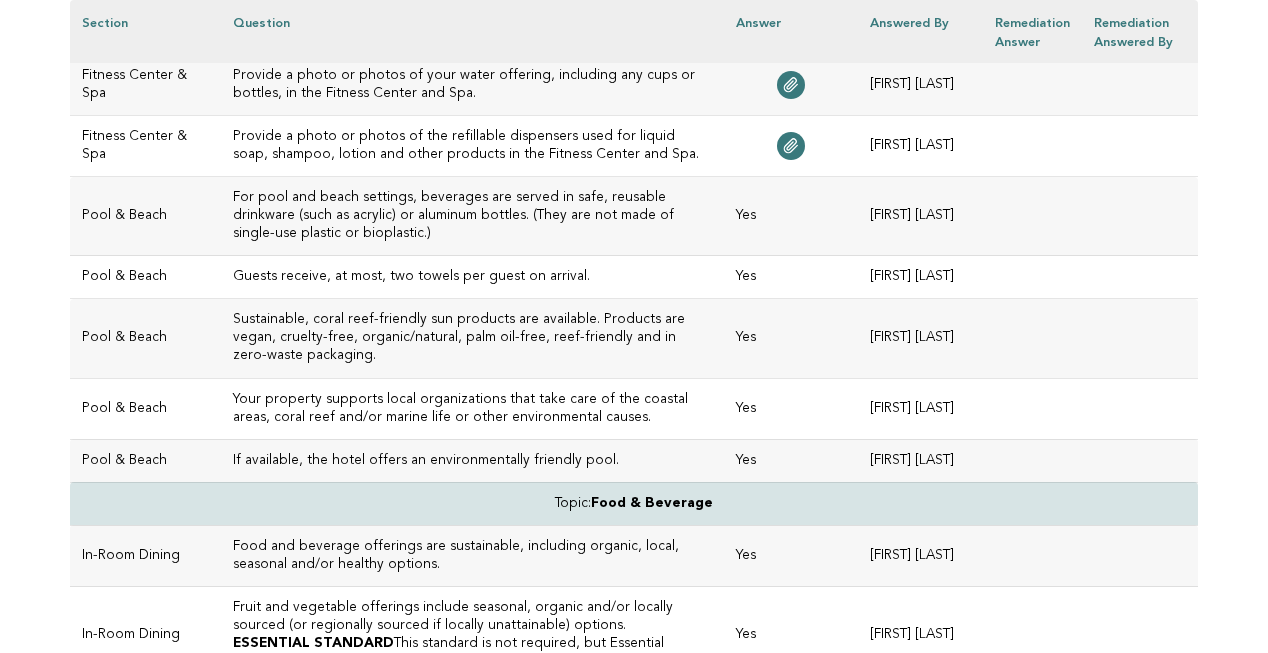 scroll, scrollTop: 902, scrollLeft: 0, axis: vertical 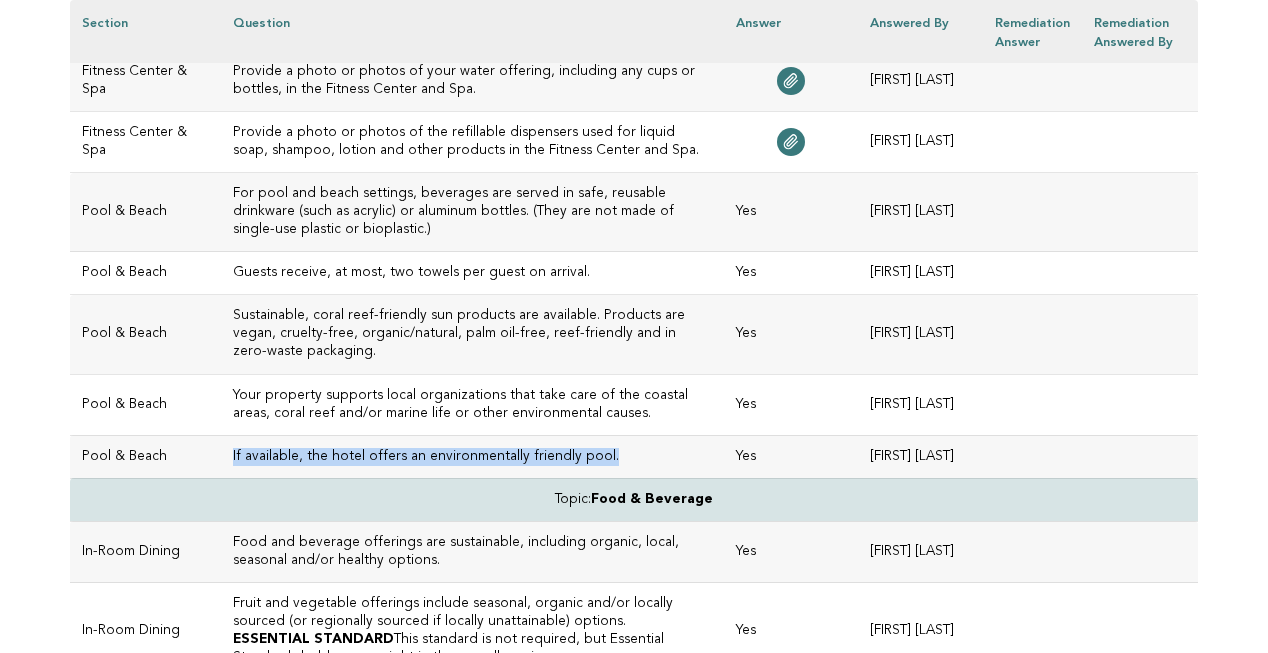 drag, startPoint x: 571, startPoint y: 444, endPoint x: 200, endPoint y: 443, distance: 371.00134 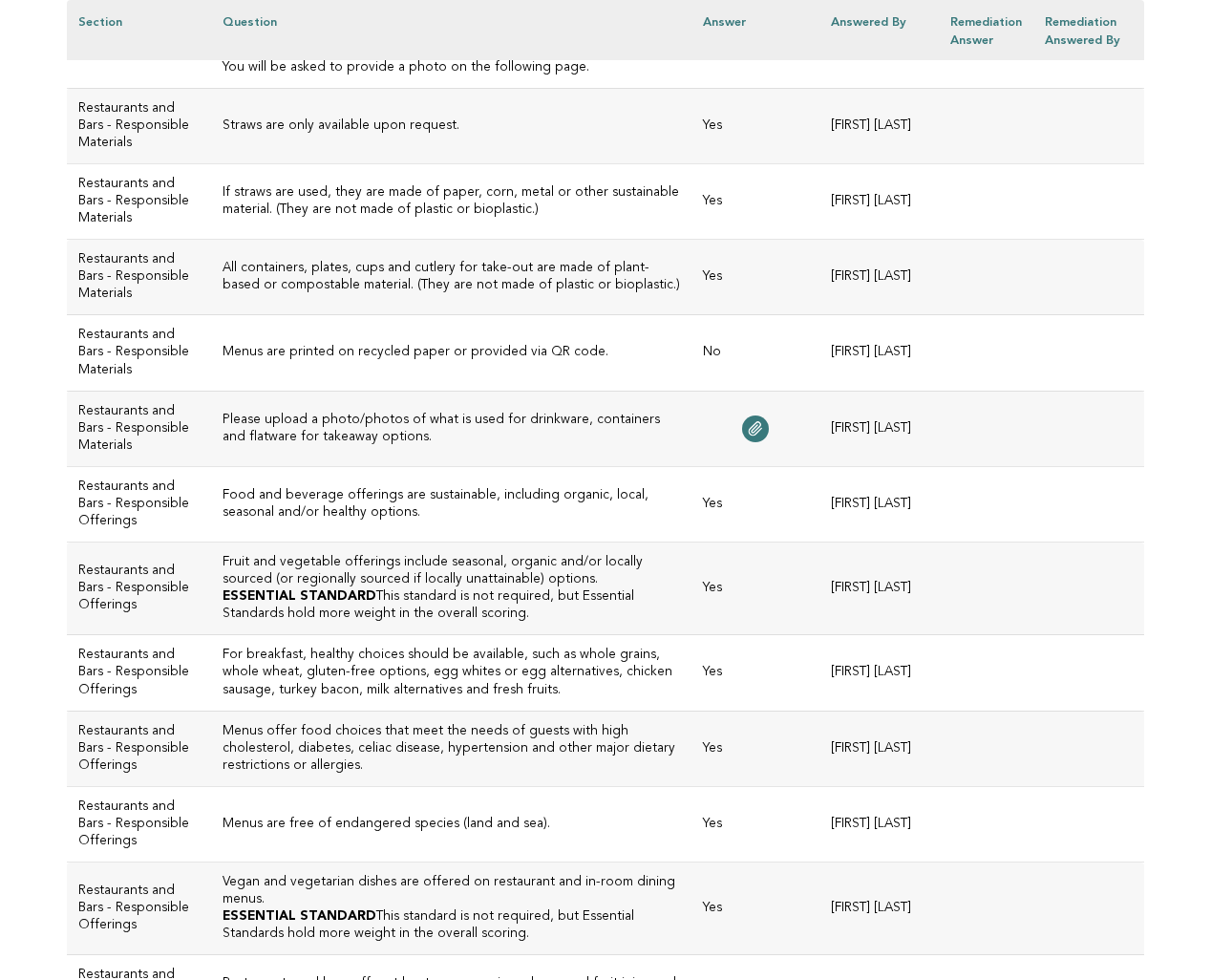 scroll, scrollTop: 2248, scrollLeft: 0, axis: vertical 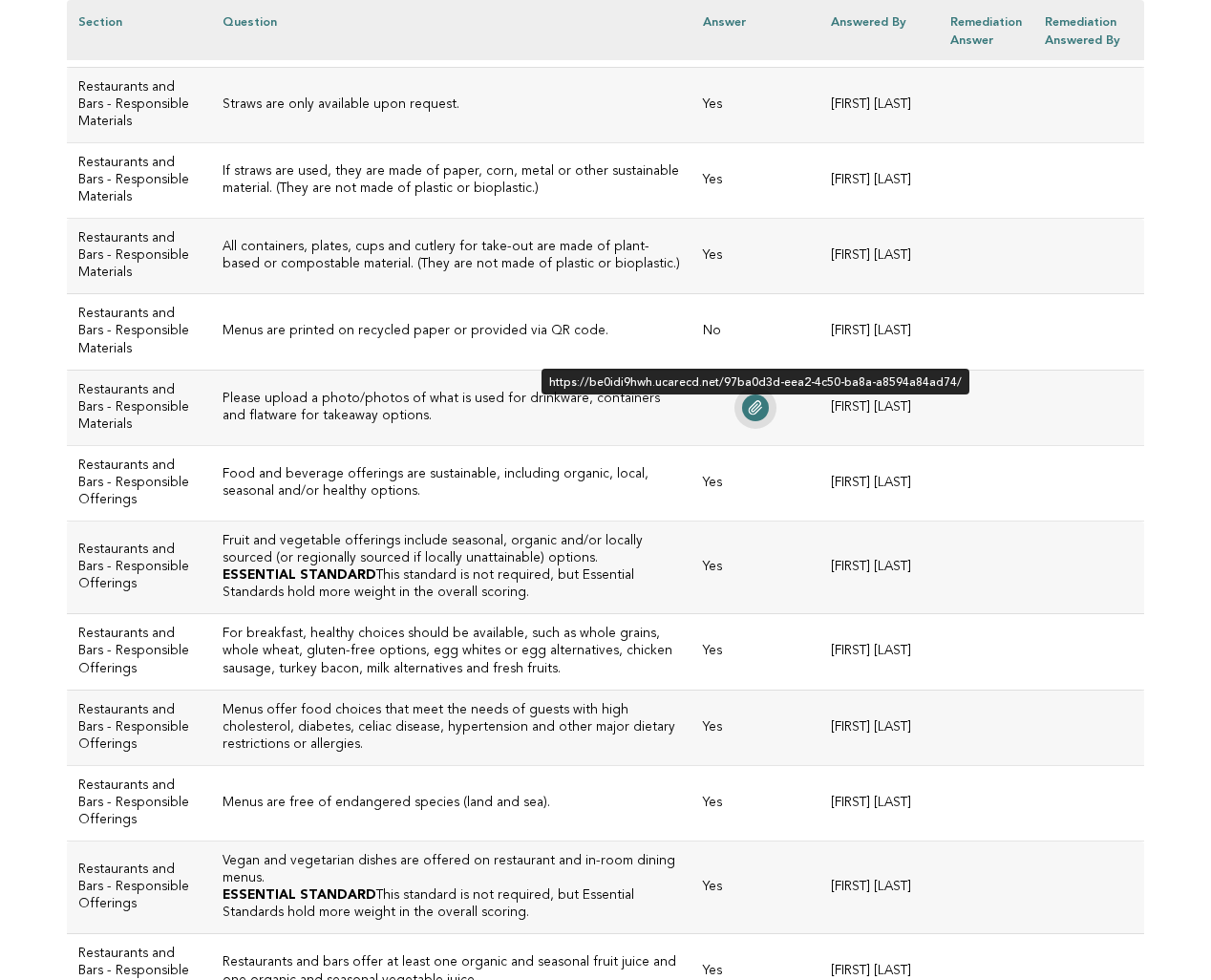click 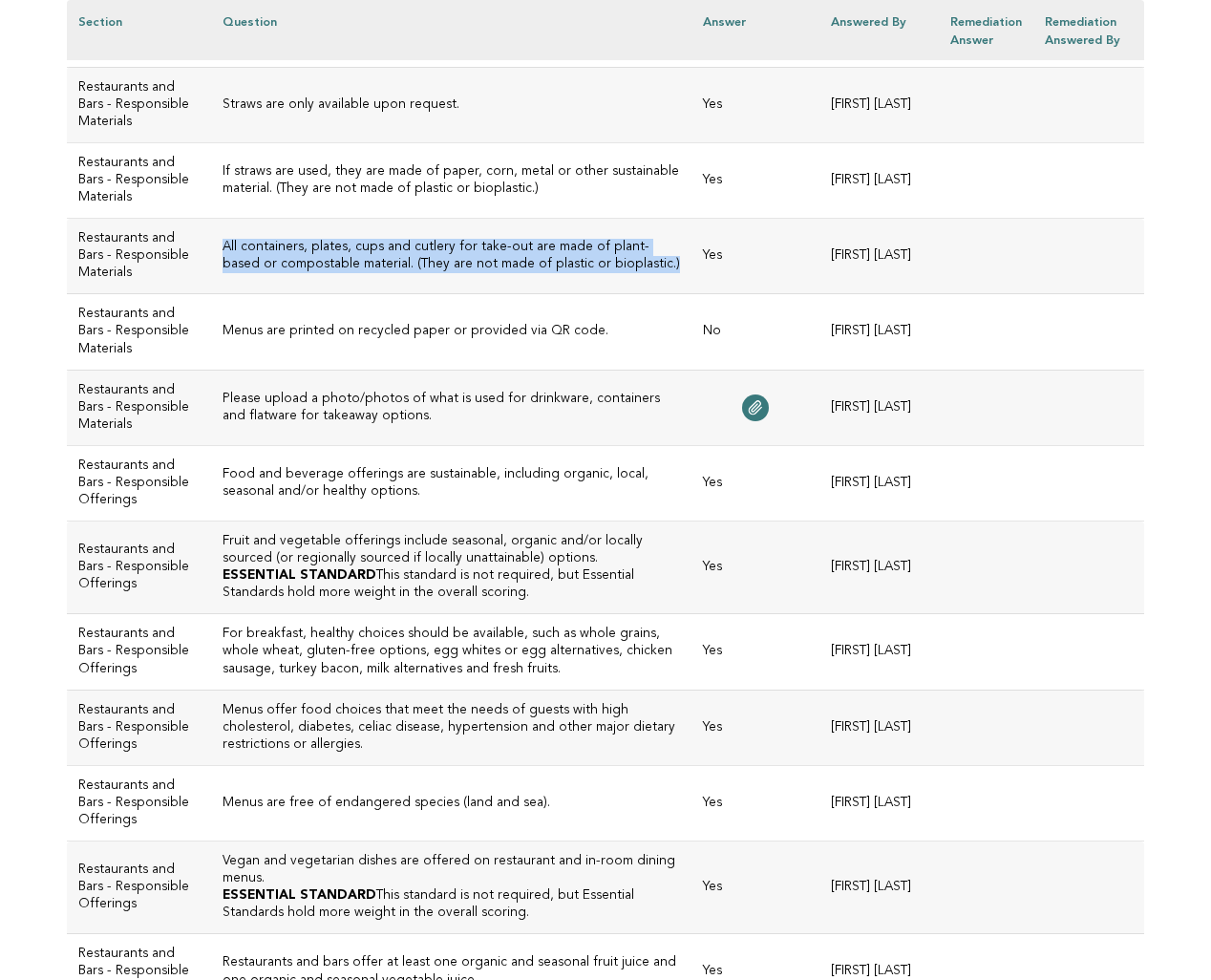 drag, startPoint x: 575, startPoint y: 332, endPoint x: 193, endPoint y: 317, distance: 382.2944 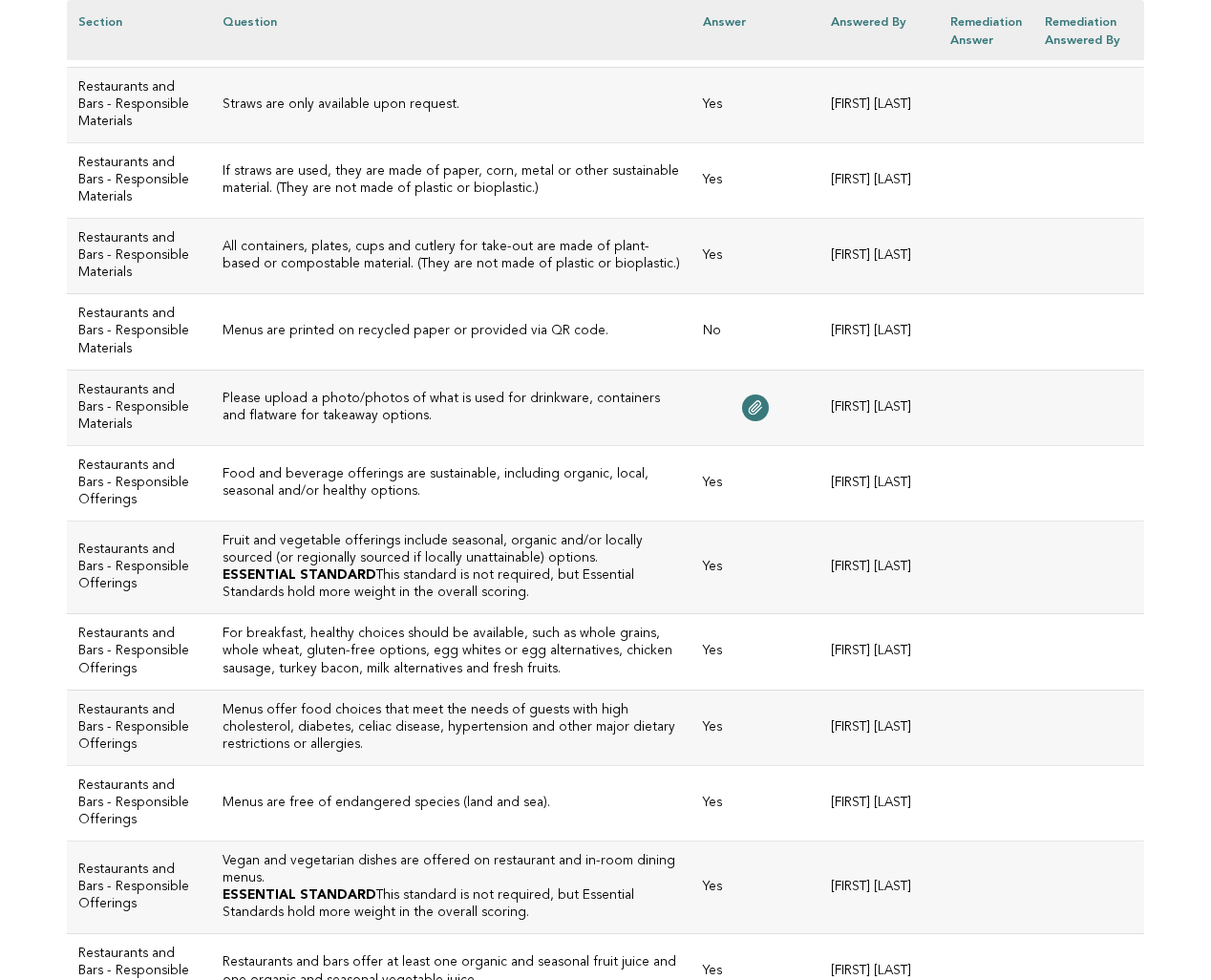 click on "Please upload a photo/photos of what is used for drinkware, containers and flatware for takeaway options." at bounding box center [452, 408] 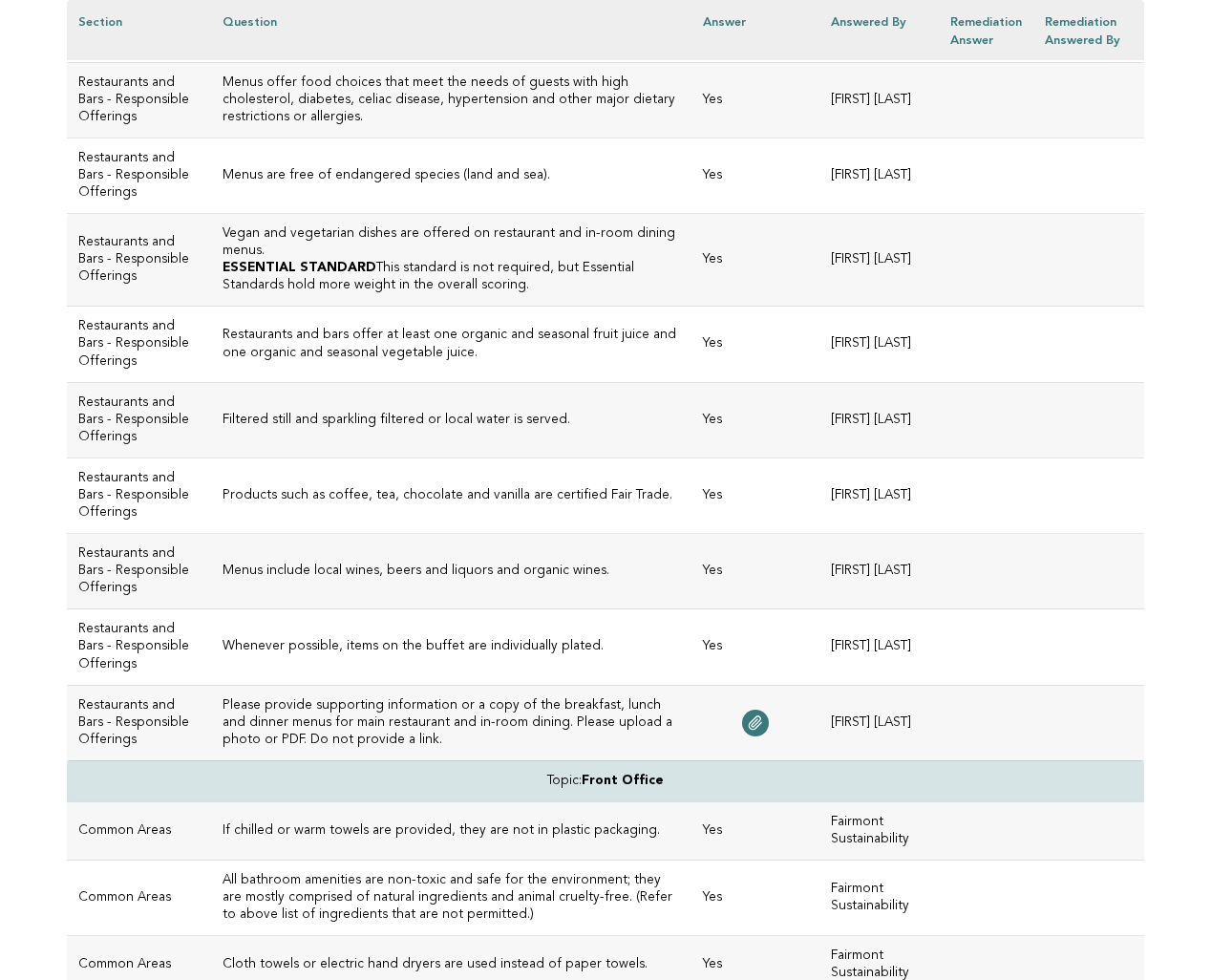 scroll, scrollTop: 2889, scrollLeft: 0, axis: vertical 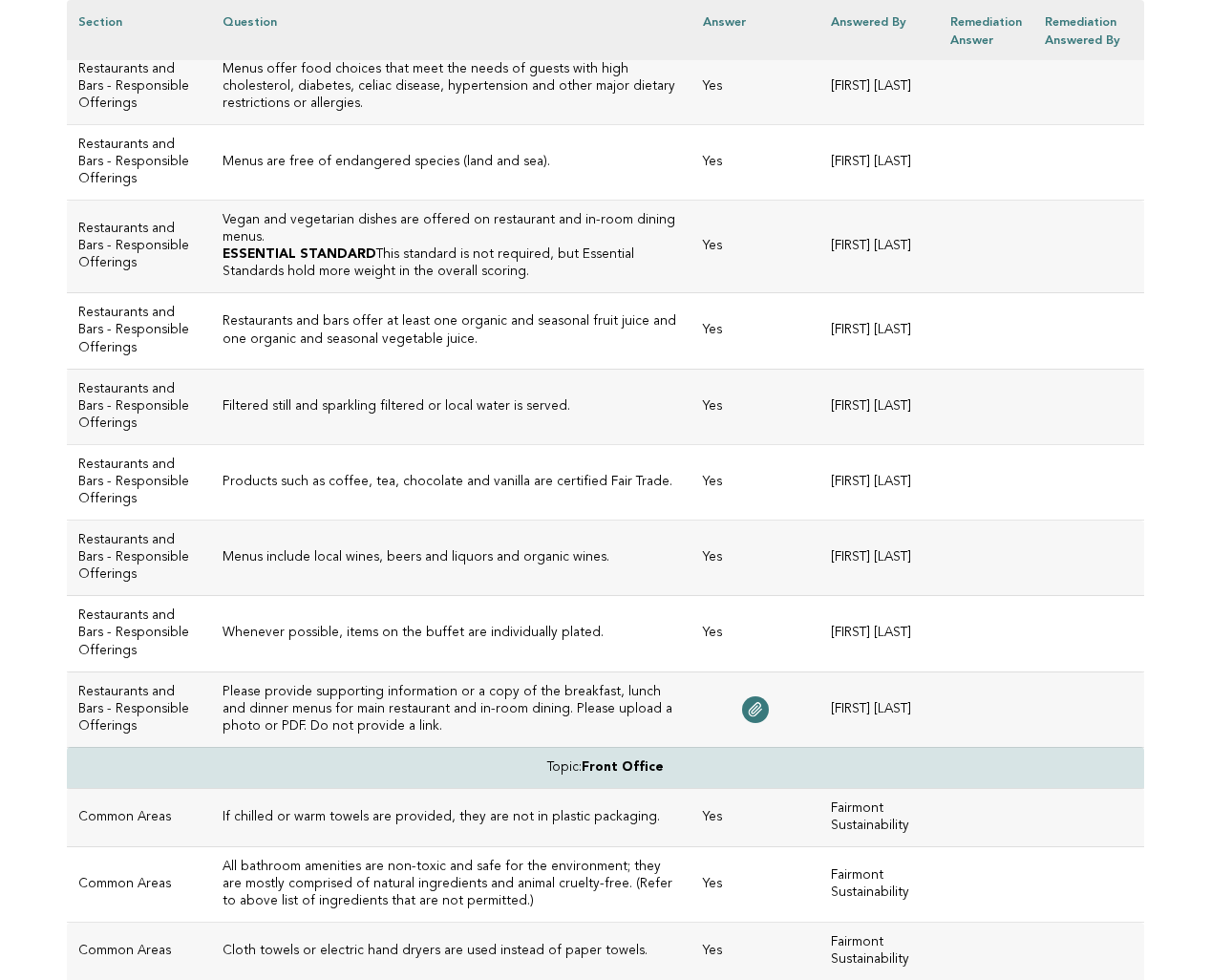 click on "ESSENTIAL STANDARD
This standard is not required, but Essential Standards hold more weight in the overall scoring." at bounding box center (452, 264) 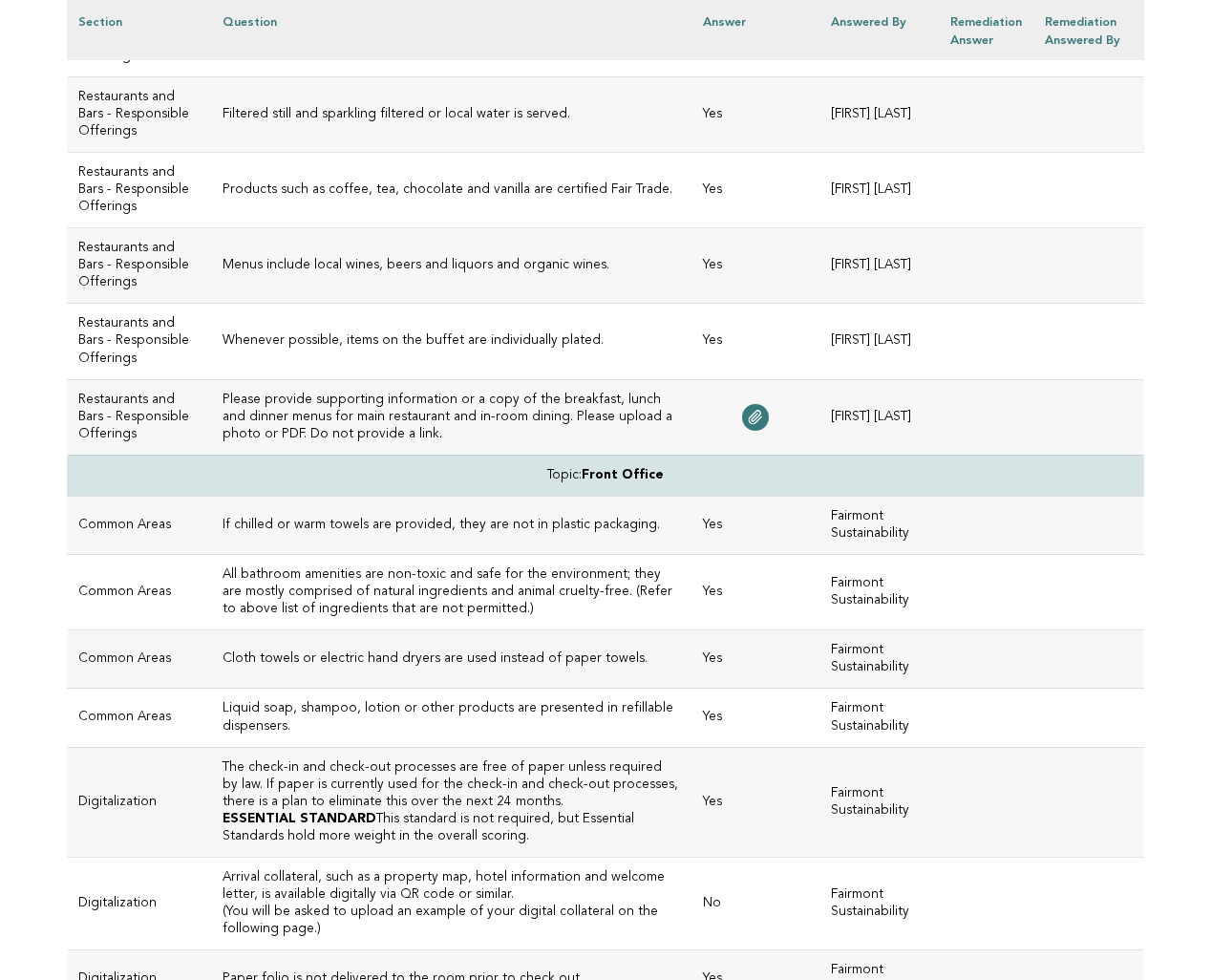 scroll, scrollTop: 3186, scrollLeft: 0, axis: vertical 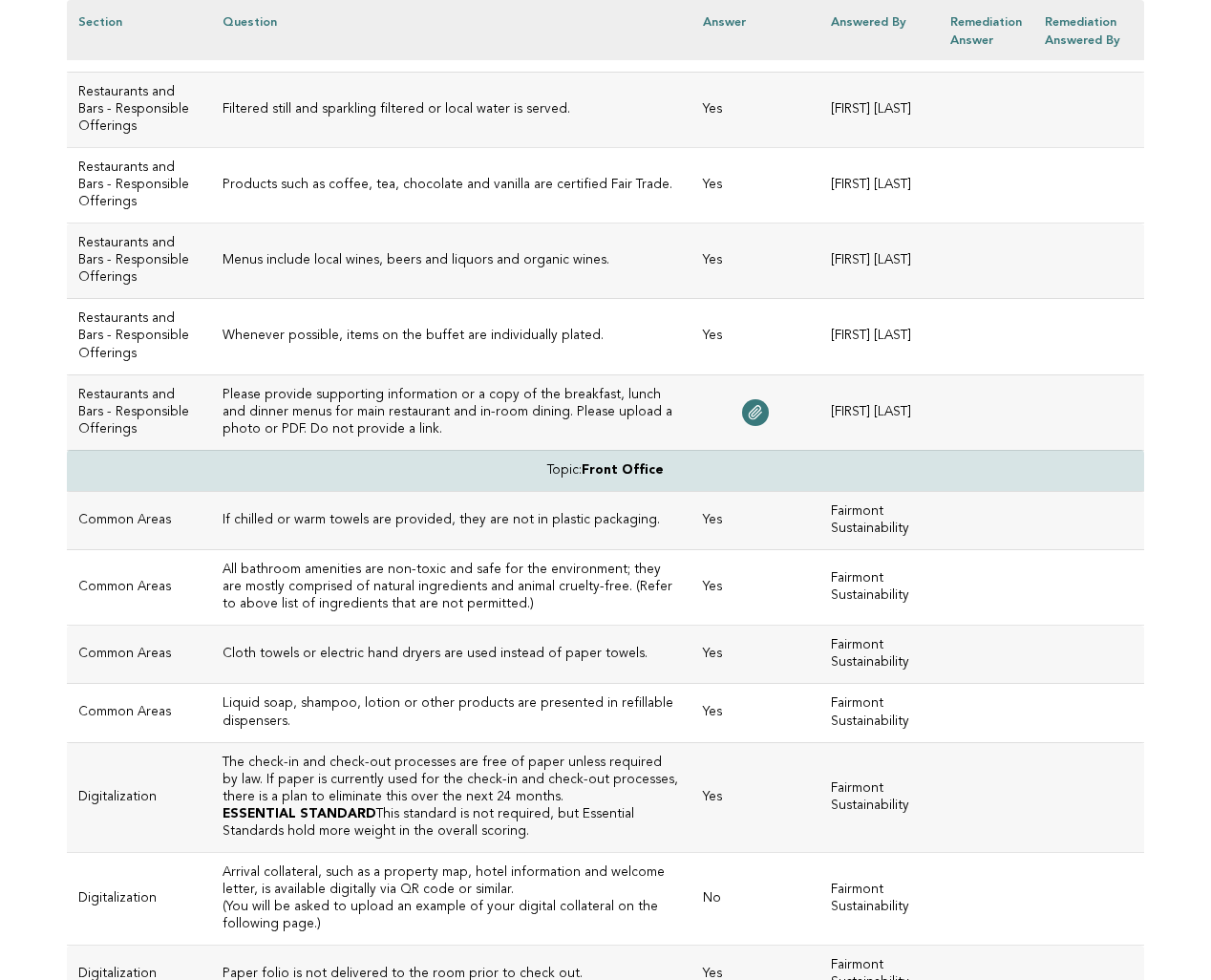 click on "Products such as coffee, tea, chocolate and vanilla are certified Fair Trade." at bounding box center [452, 185] 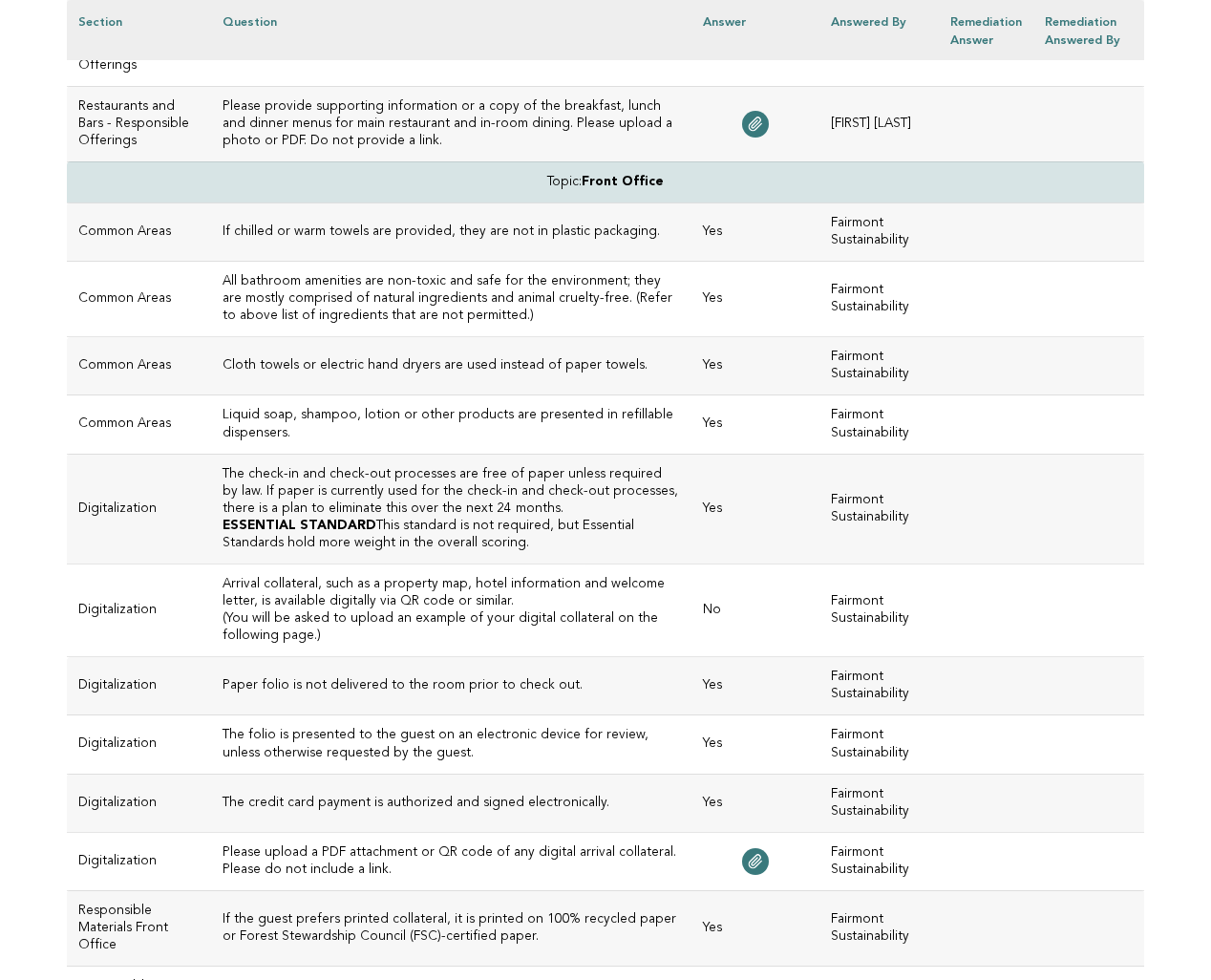 scroll, scrollTop: 3485, scrollLeft: 0, axis: vertical 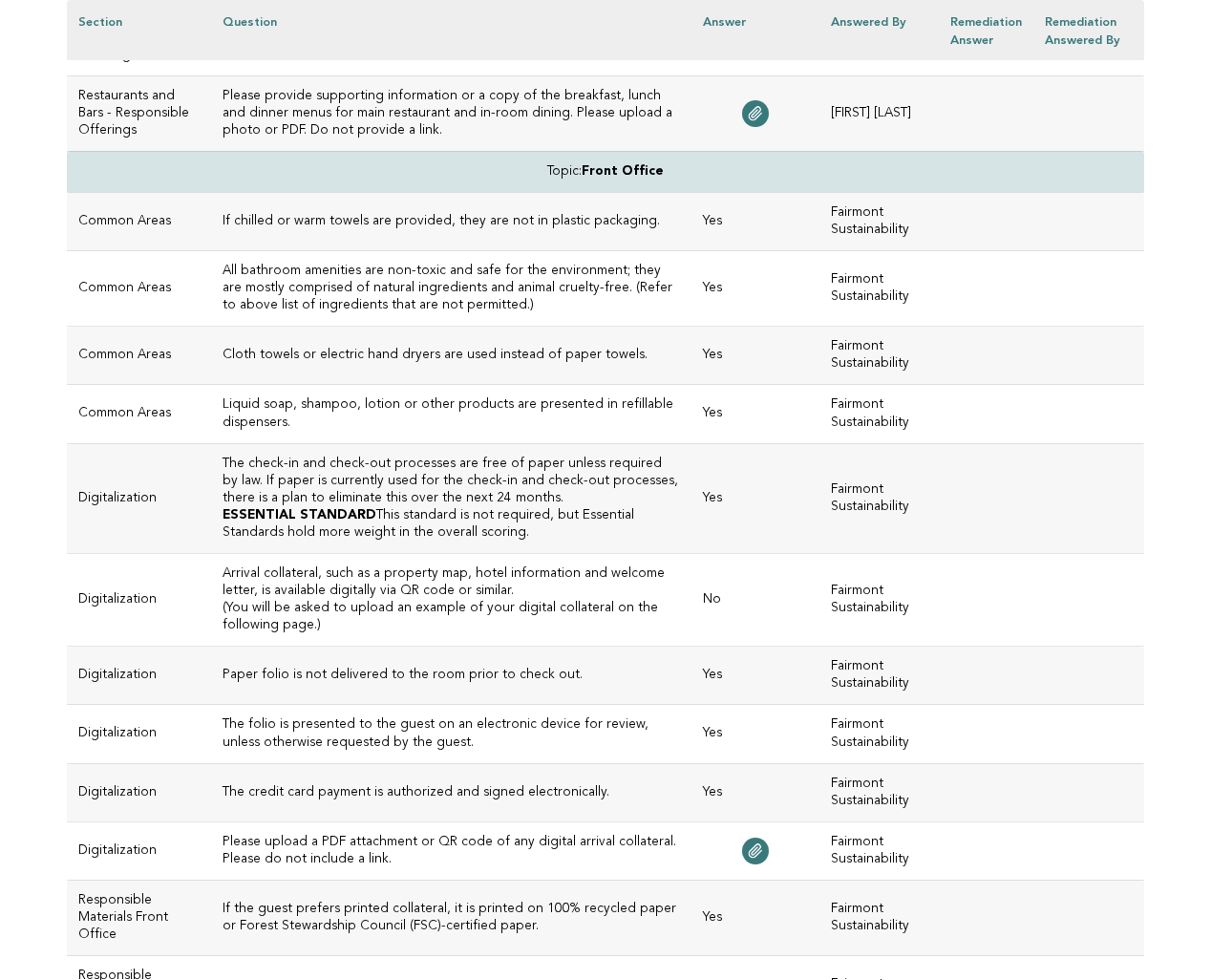 click on "Please provide supporting information or a copy of the breakfast, lunch and dinner menus for main restaurant and in-room dining. Please upload a photo or PDF. Do not provide a link." at bounding box center [452, 114] 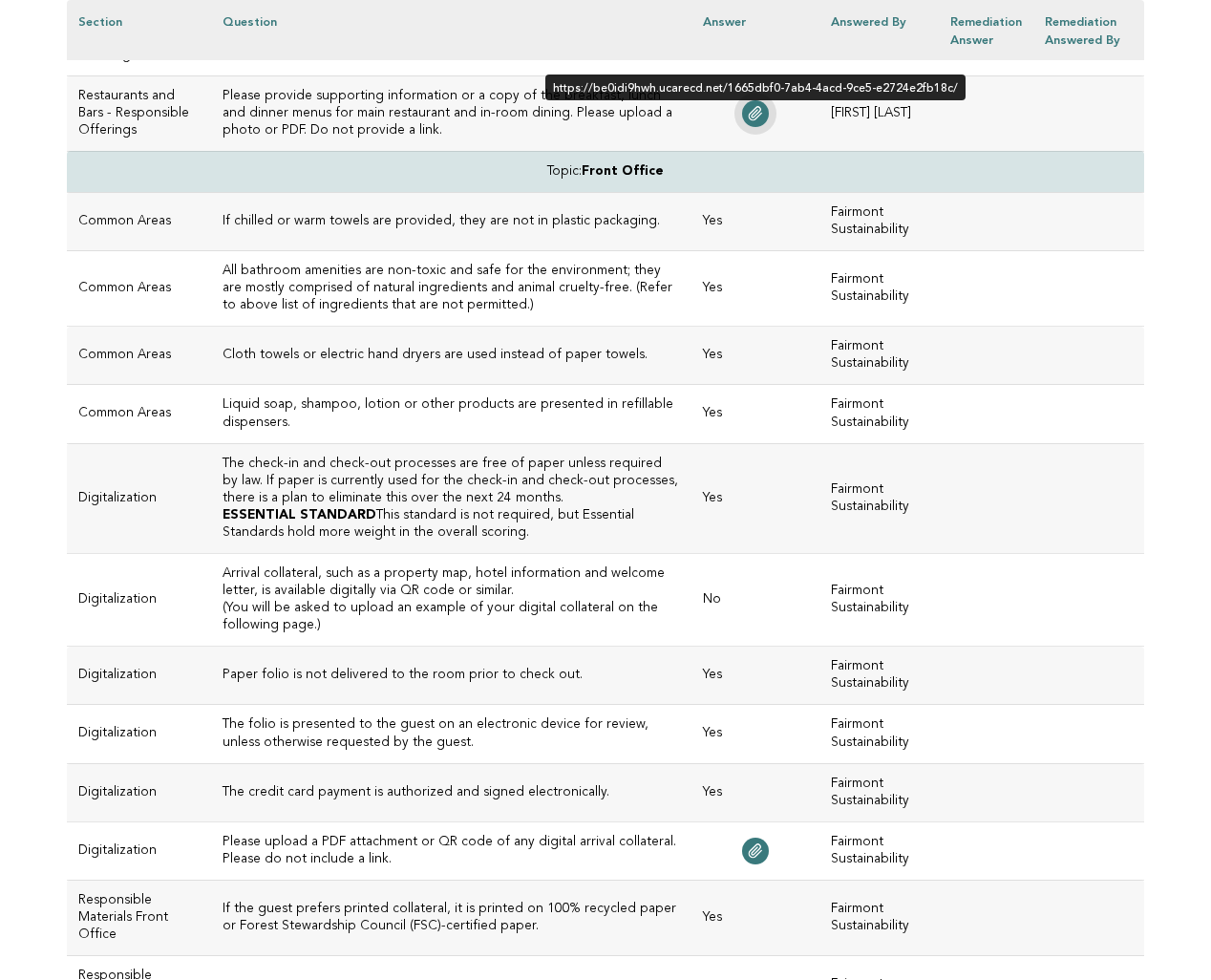 click 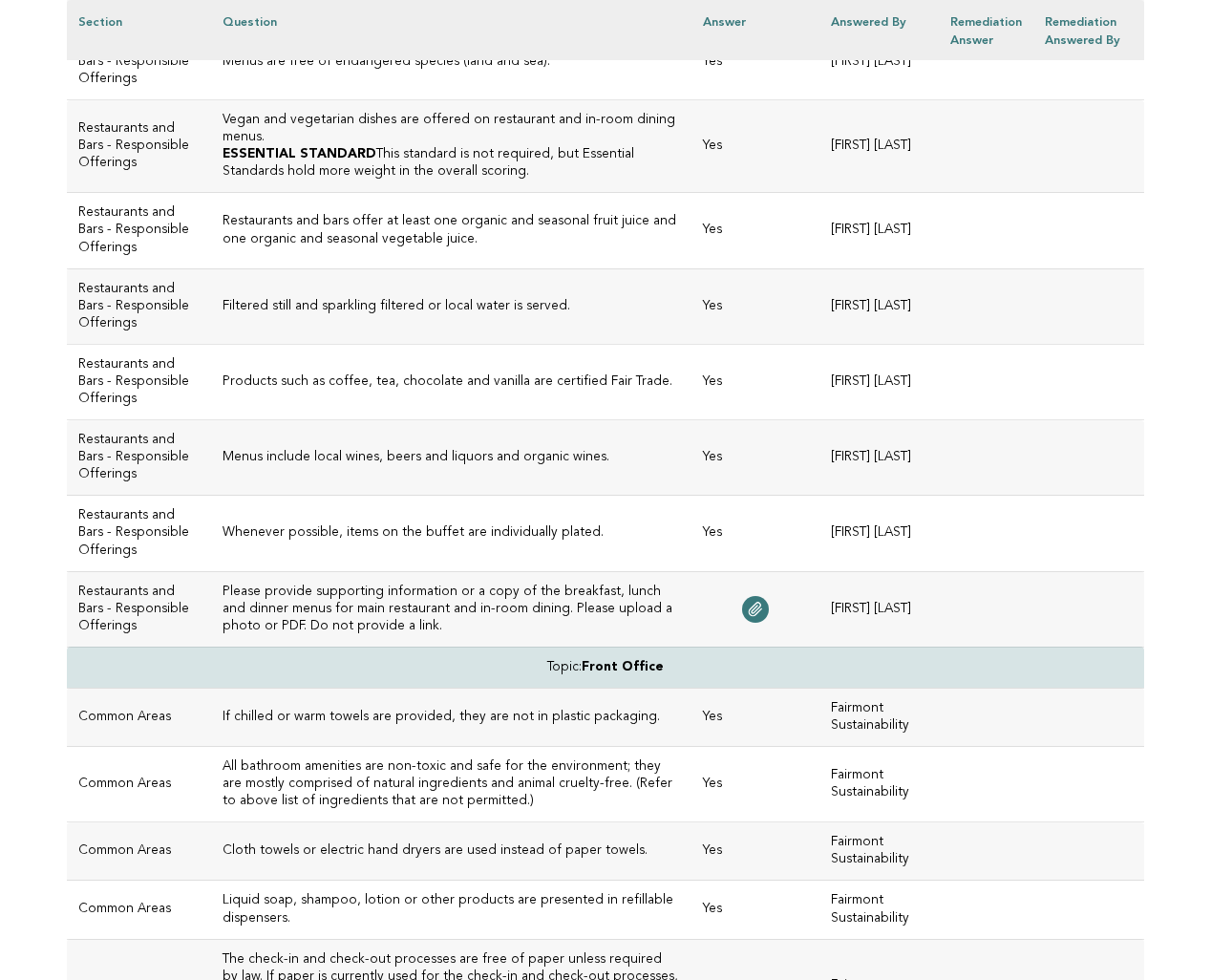 scroll, scrollTop: 2992, scrollLeft: 0, axis: vertical 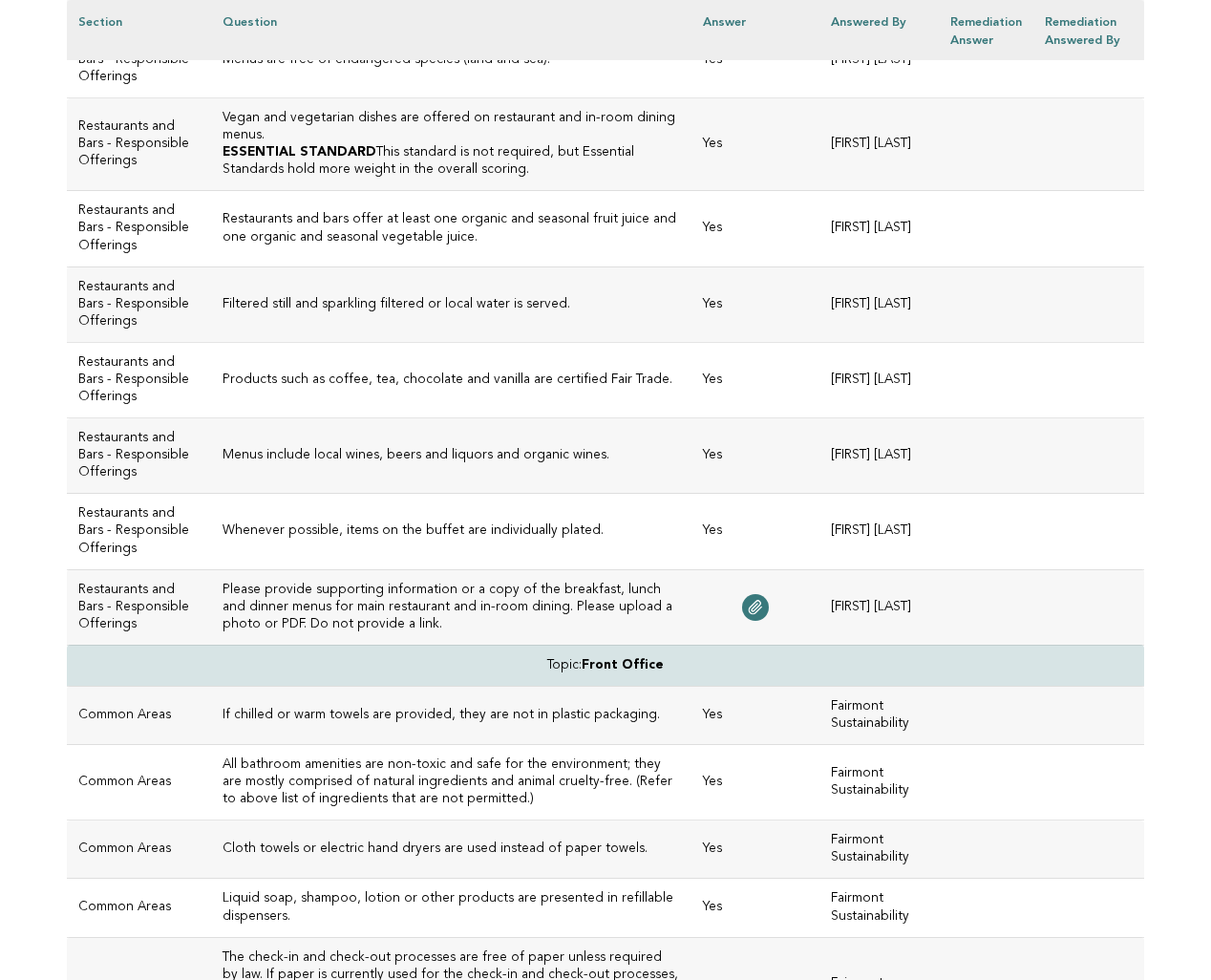 drag, startPoint x: 391, startPoint y: 341, endPoint x: 186, endPoint y: 310, distance: 207.3307 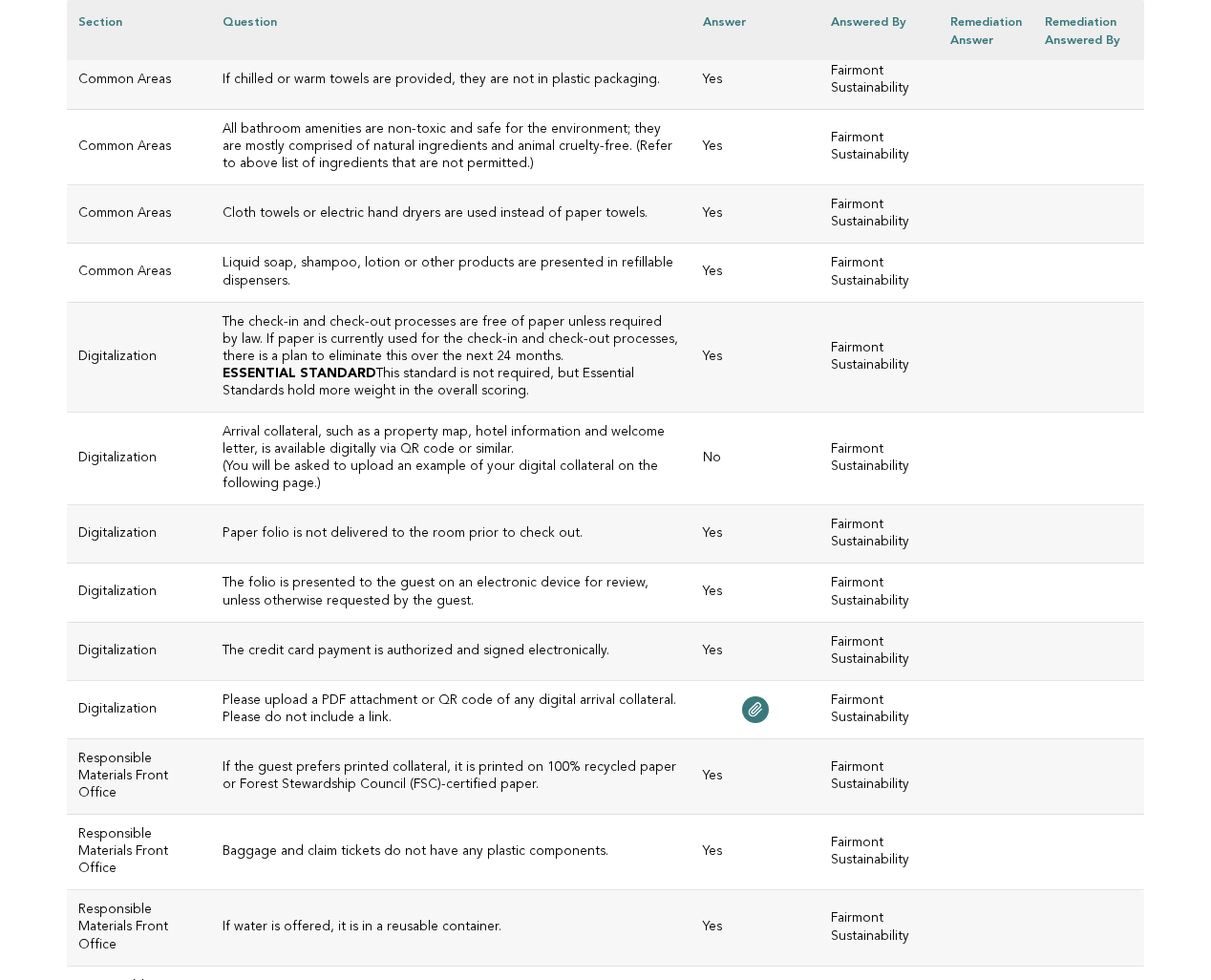 scroll, scrollTop: 3632, scrollLeft: 0, axis: vertical 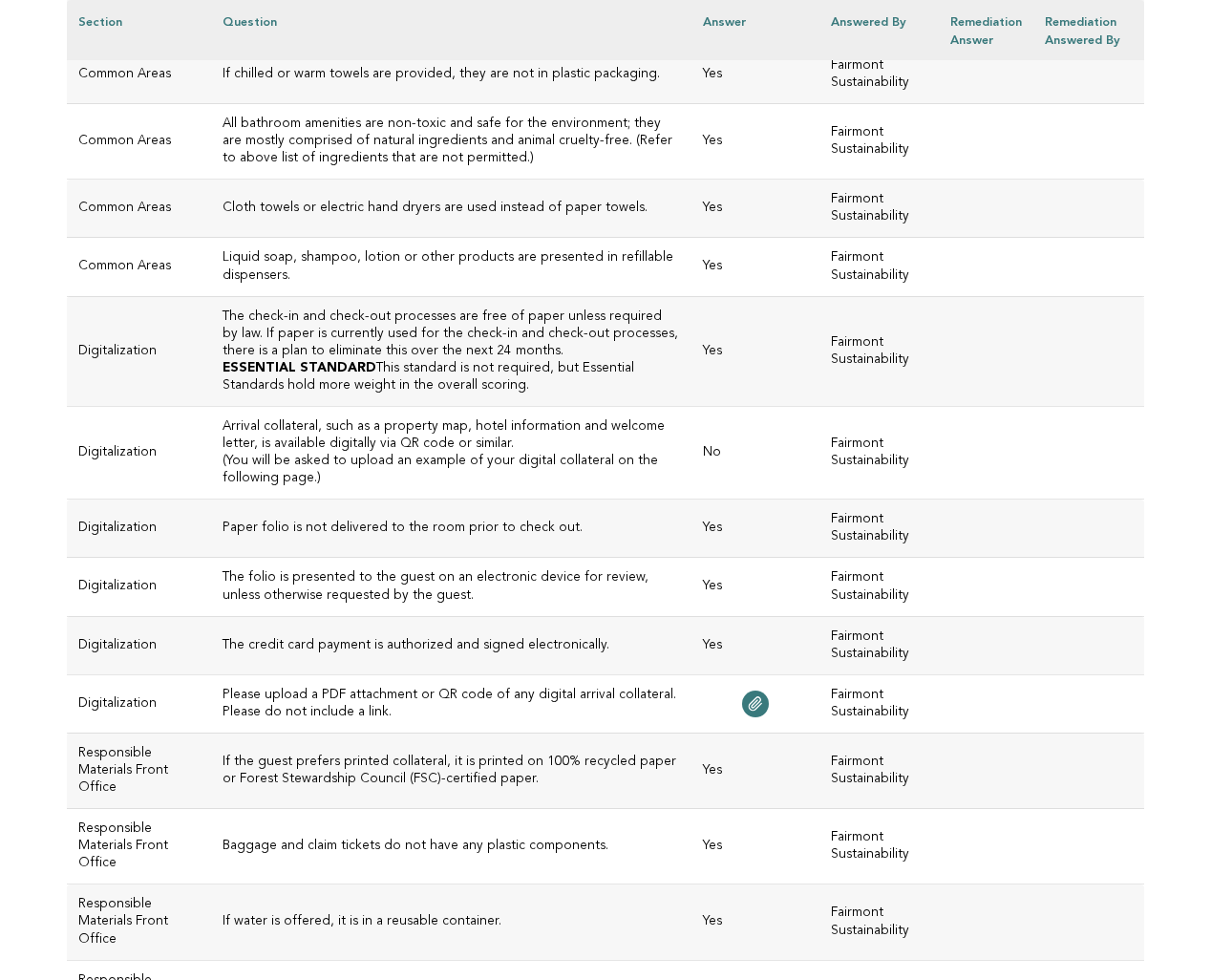 click 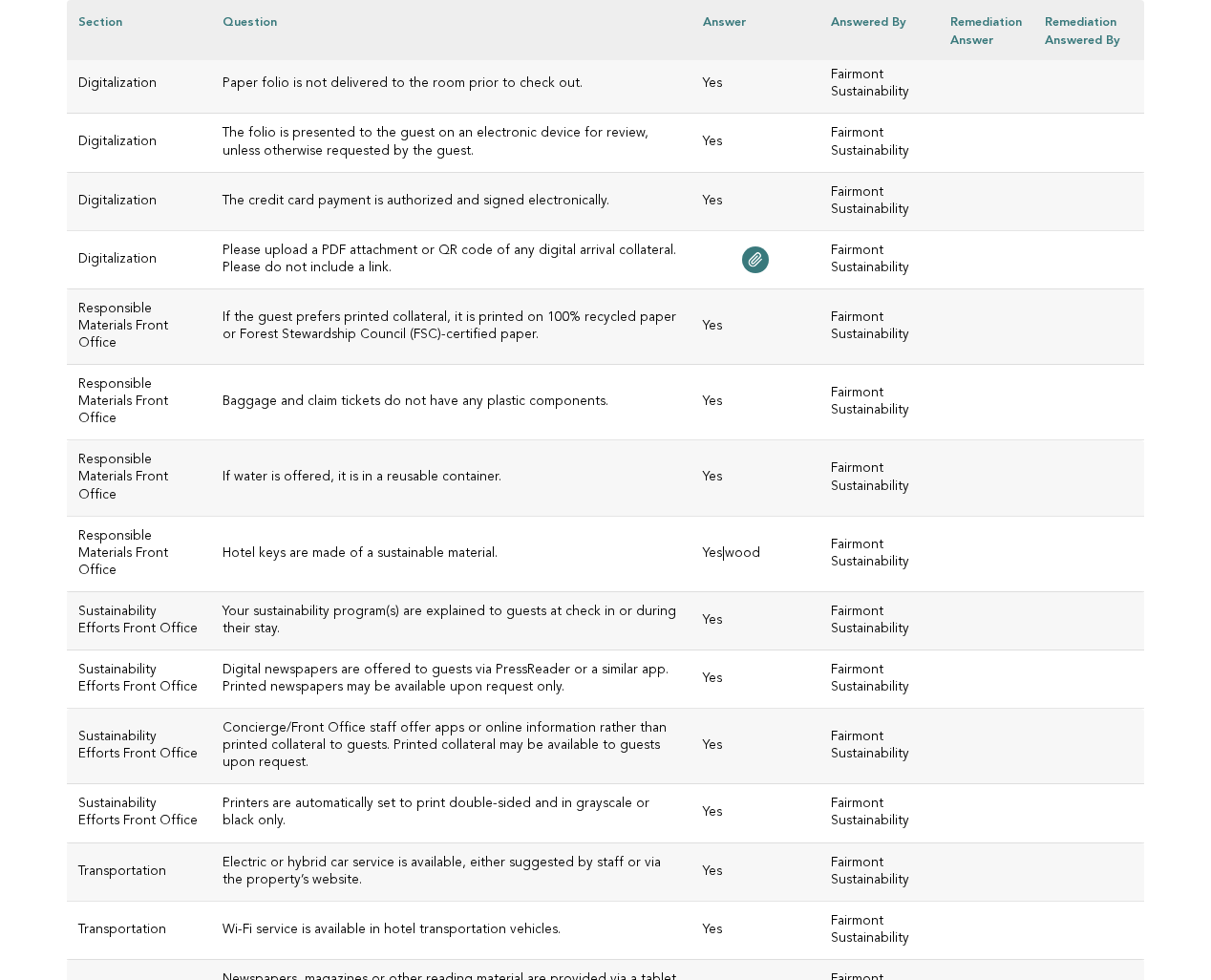 scroll, scrollTop: 4087, scrollLeft: 0, axis: vertical 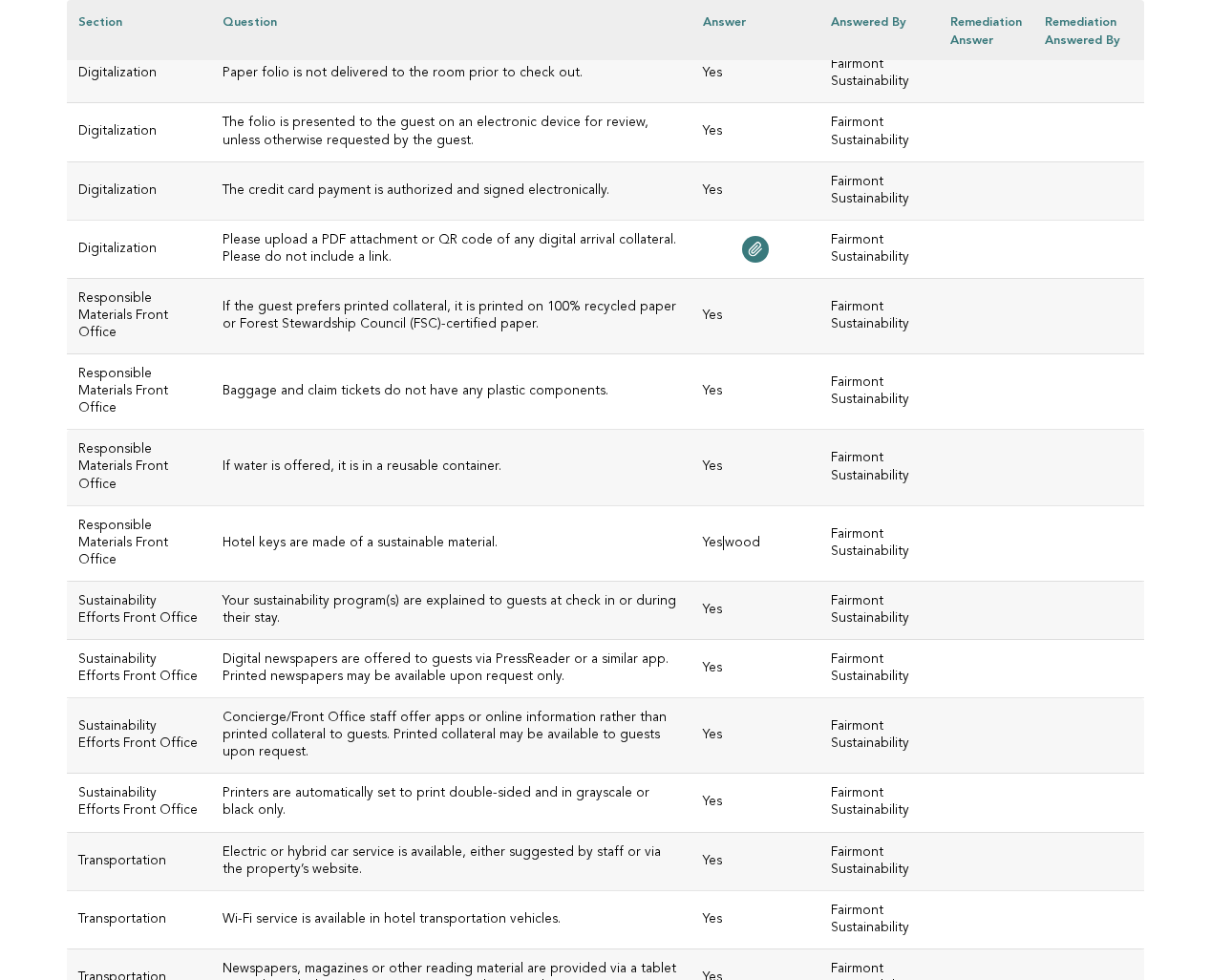 click on "Please upload a PDF attachment or QR code of any digital arrival collateral. Please do not include a link." at bounding box center [452, 249] 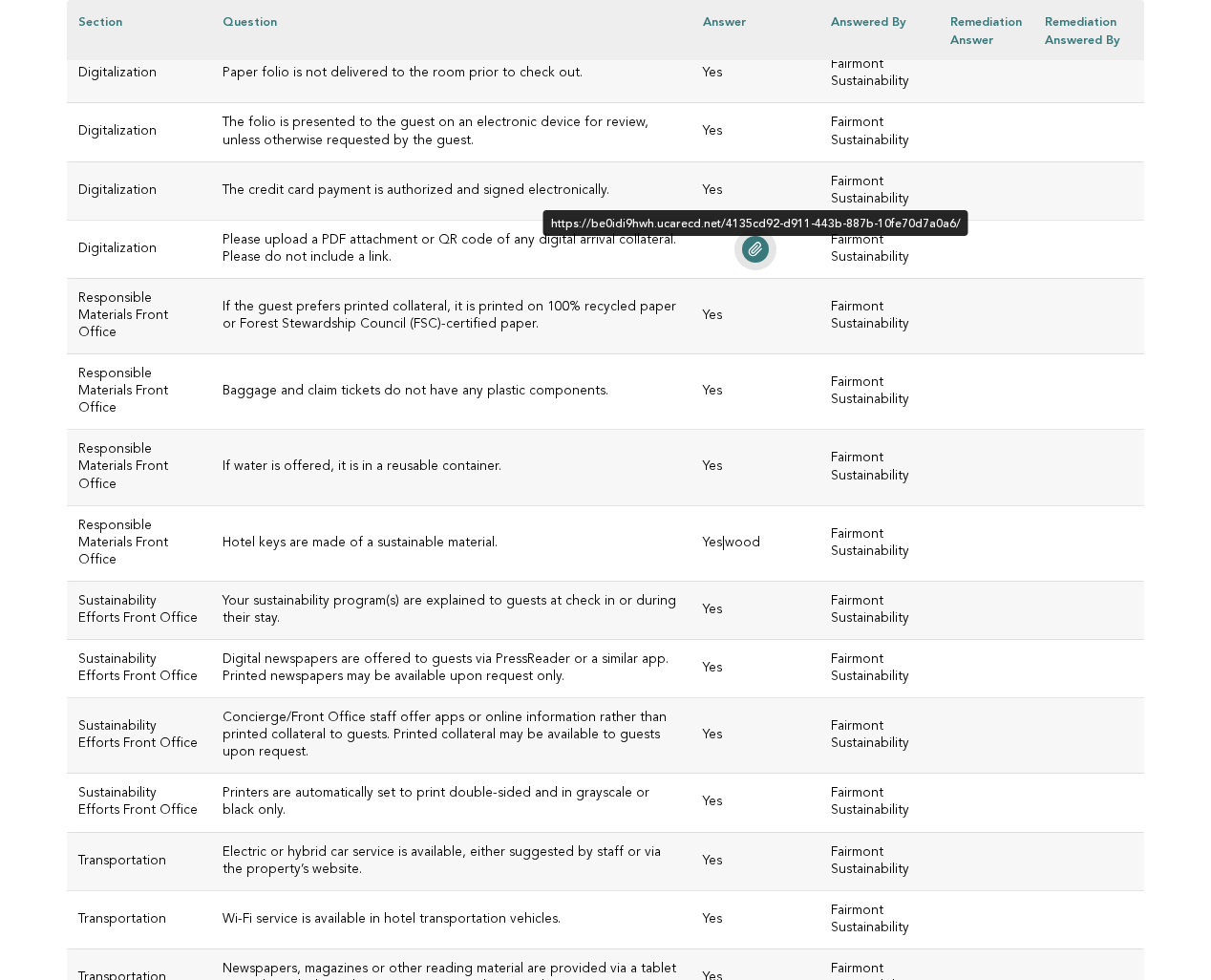 click at bounding box center [755, 249] 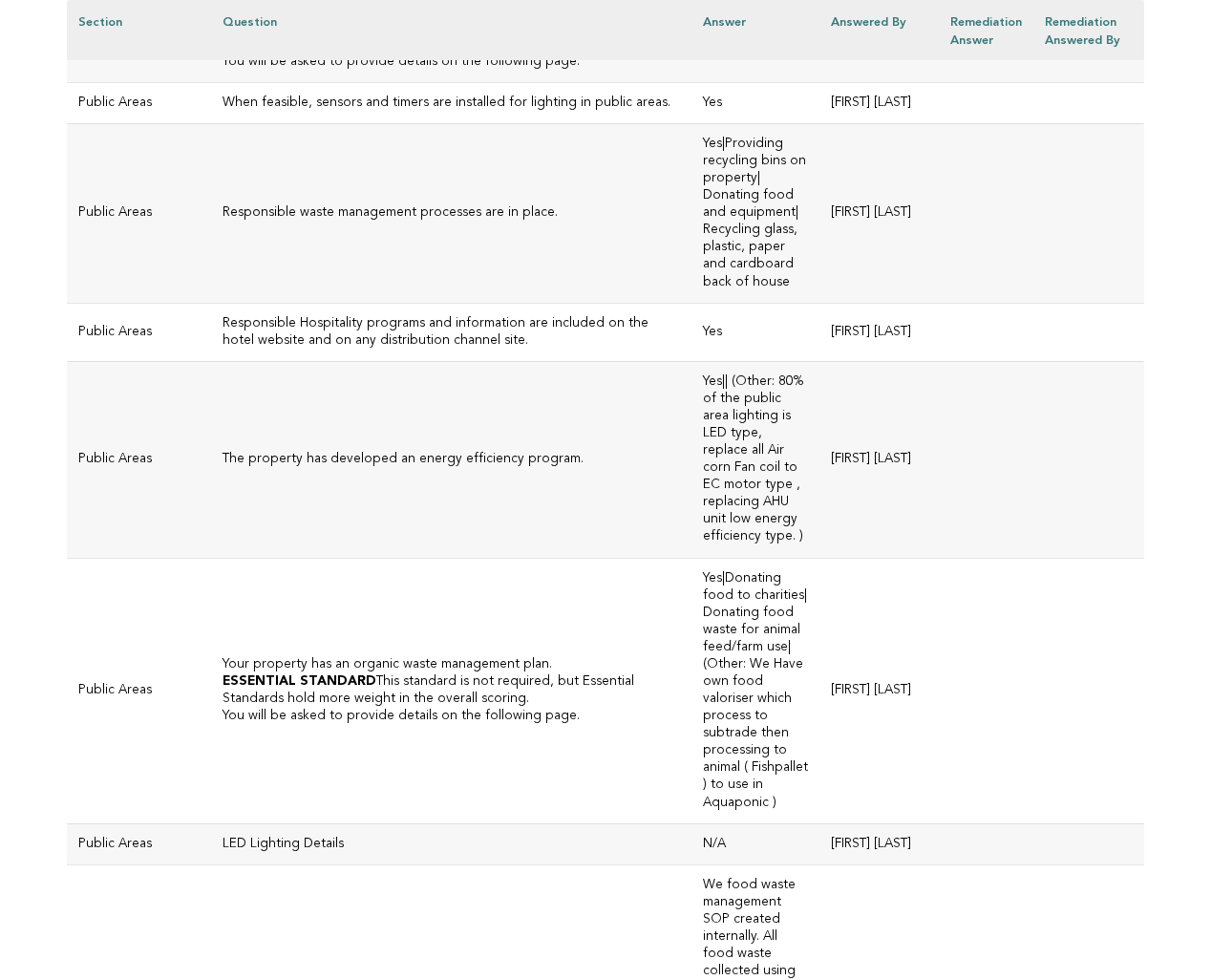 scroll, scrollTop: 5282, scrollLeft: 0, axis: vertical 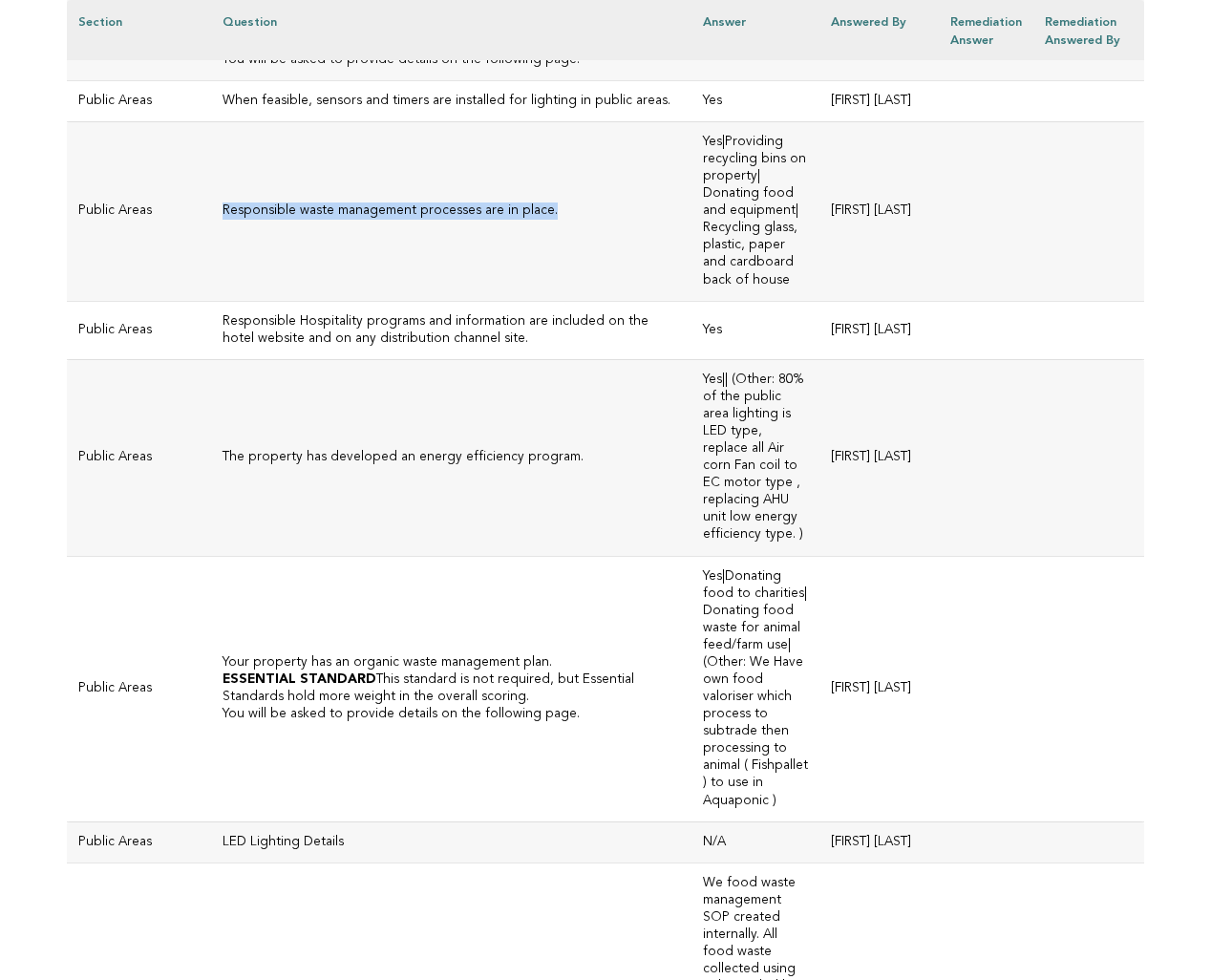 drag, startPoint x: 533, startPoint y: 553, endPoint x: 192, endPoint y: 554, distance: 341.0015 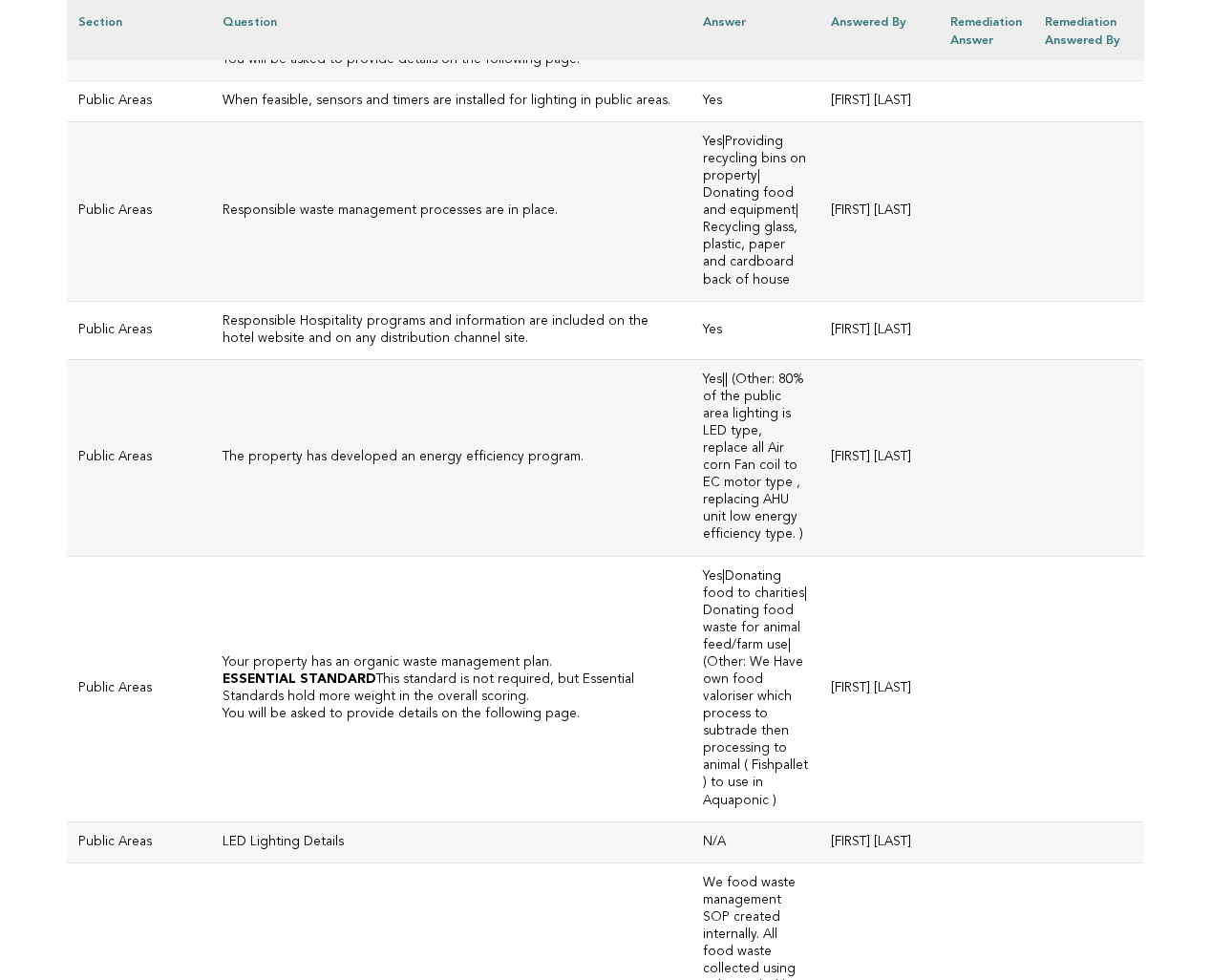 click on "Responsible Hospitality programs and information are included on the hotel website and on any distribution channel site." at bounding box center (452, 330) 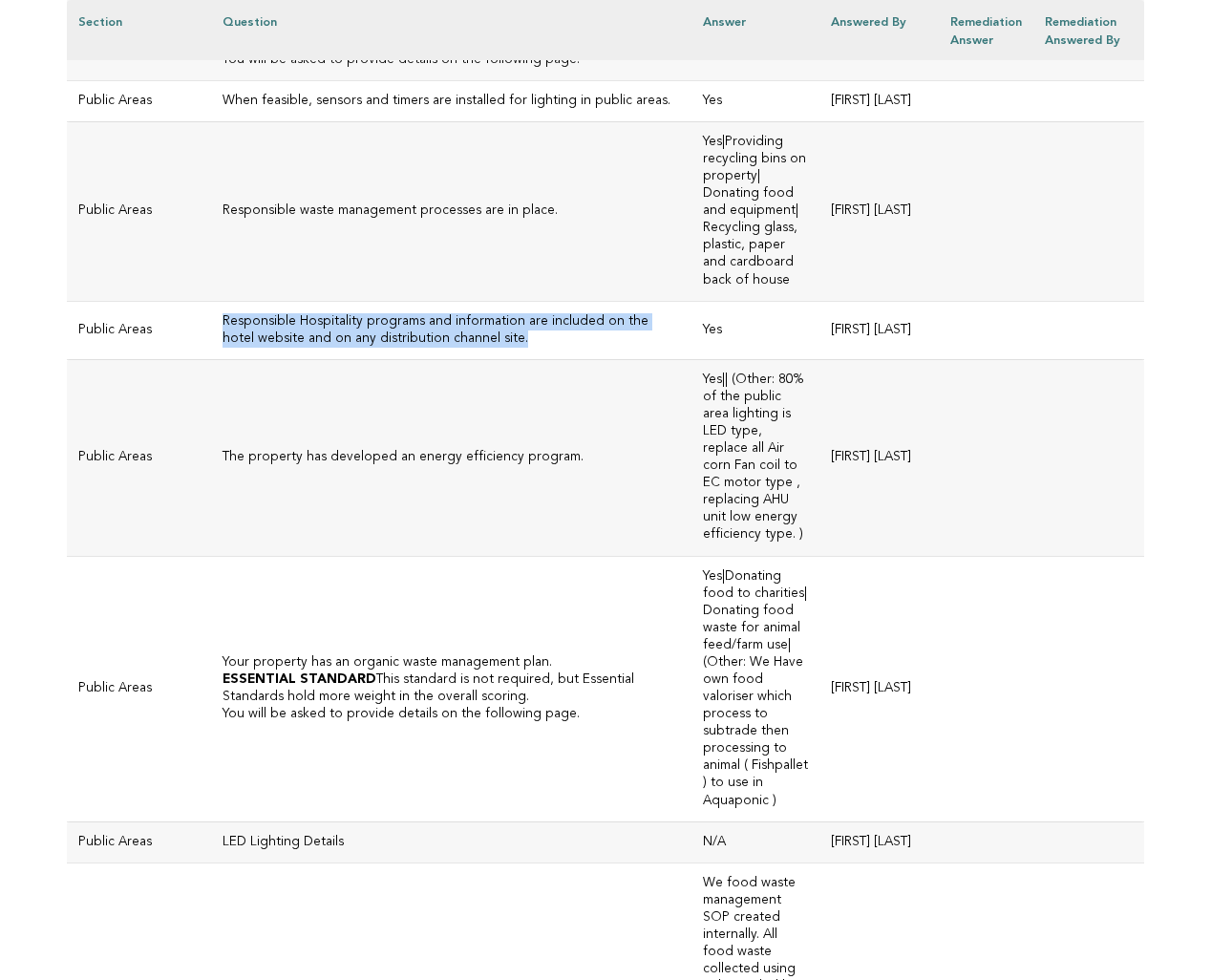 drag, startPoint x: 415, startPoint y: 702, endPoint x: 197, endPoint y: 675, distance: 219.66566 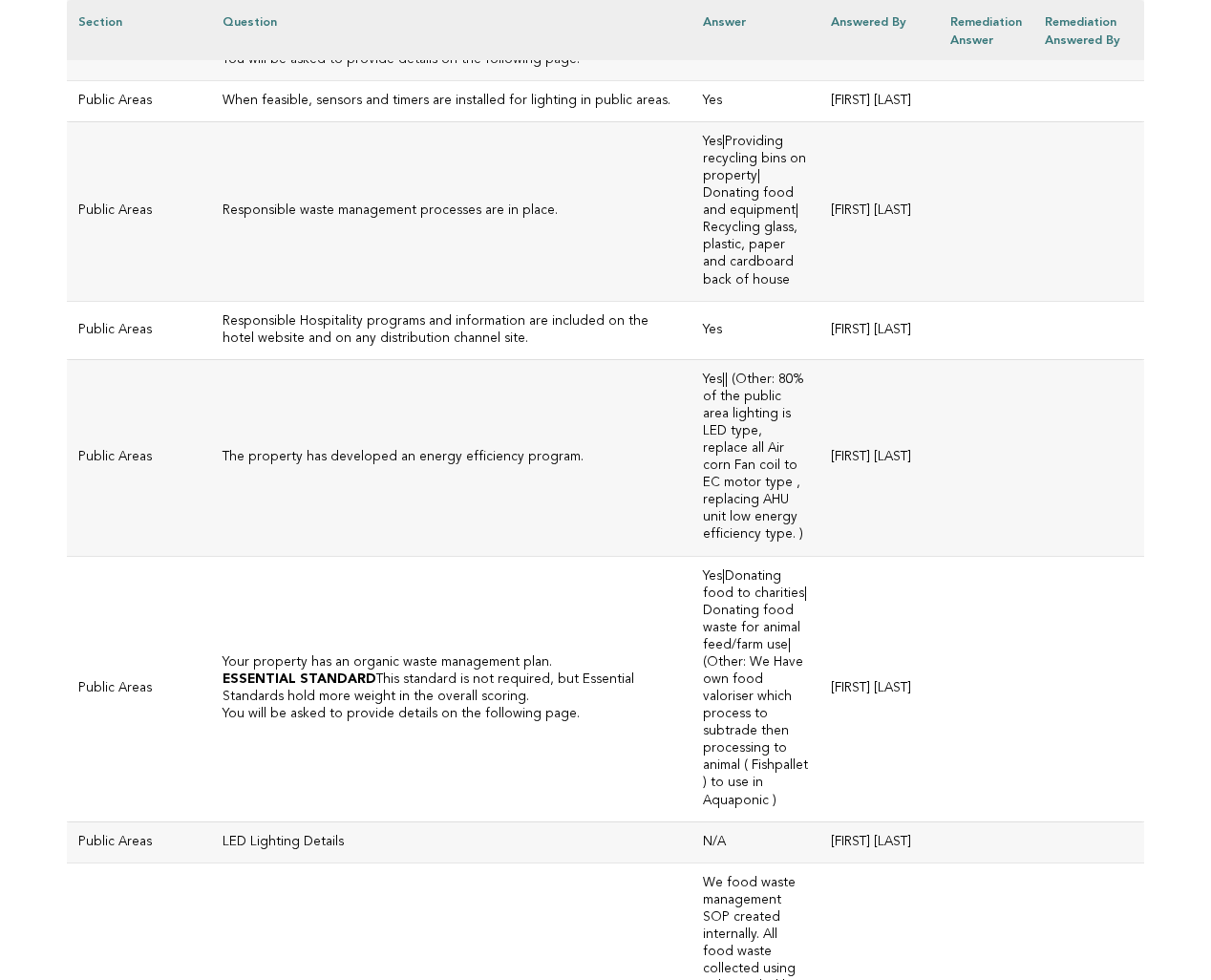 click on "The property has developed an energy efficiency program." at bounding box center [452, 458] 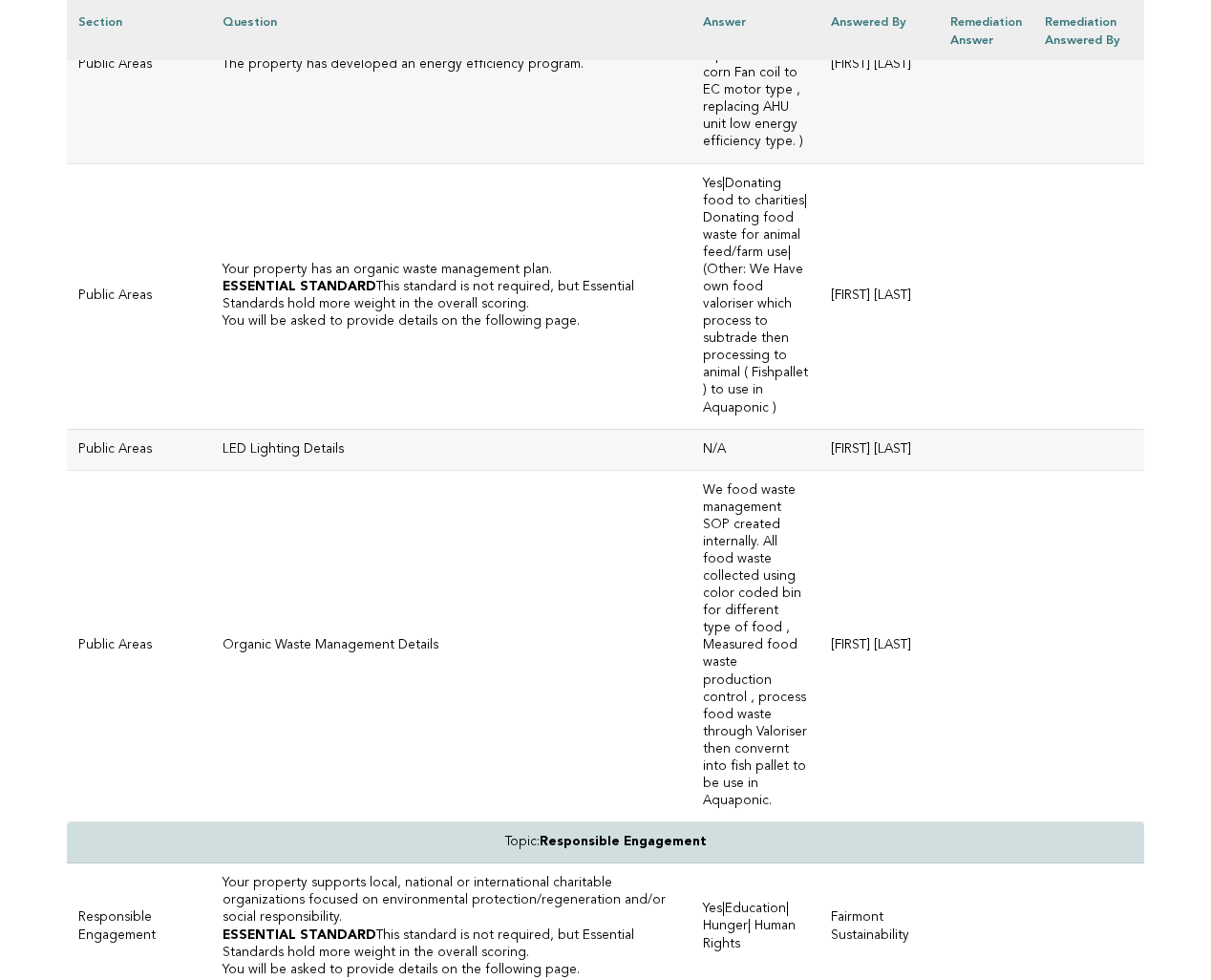 scroll, scrollTop: 5678, scrollLeft: 0, axis: vertical 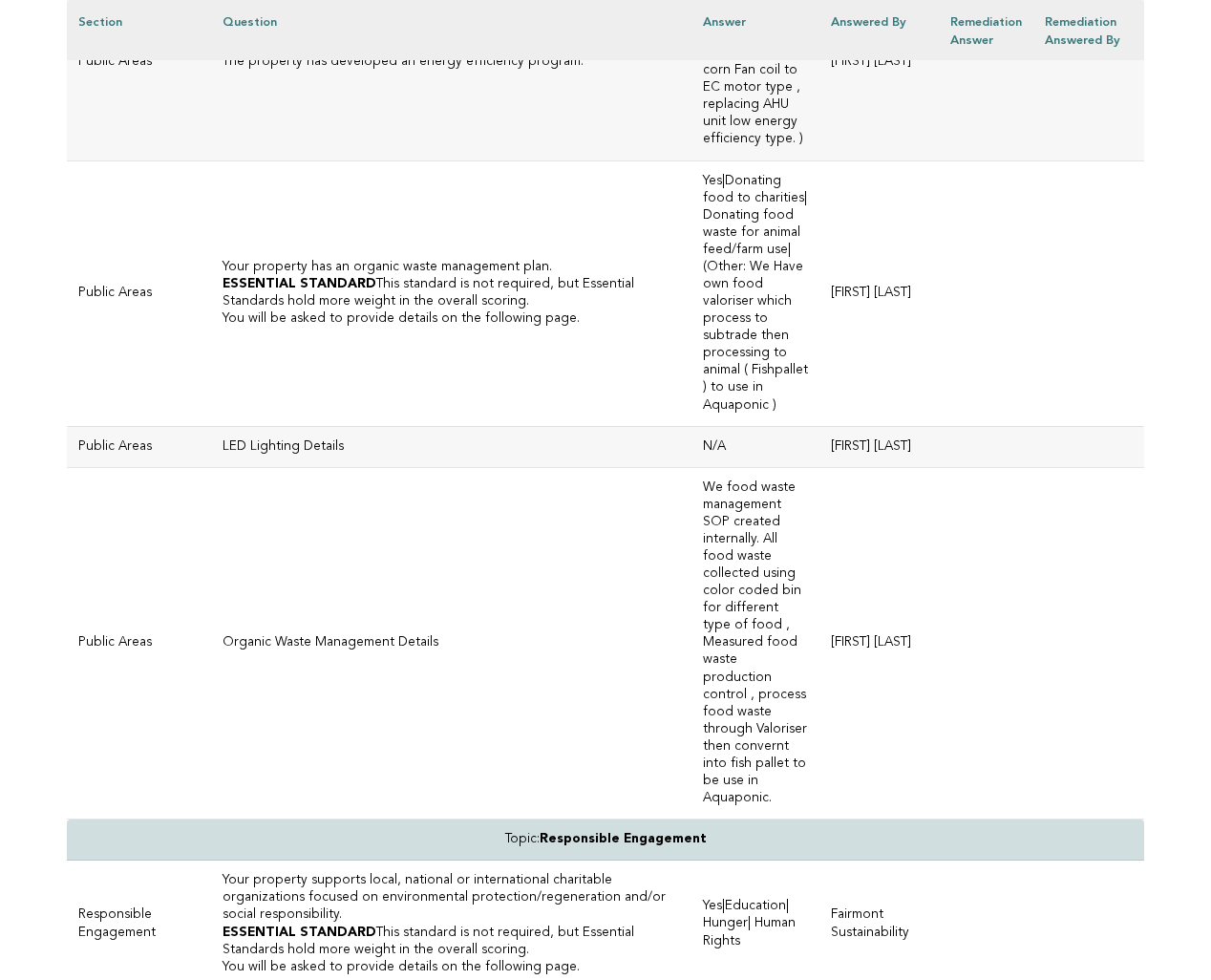 click on "Your property has an organic waste management plan." at bounding box center [452, 267] 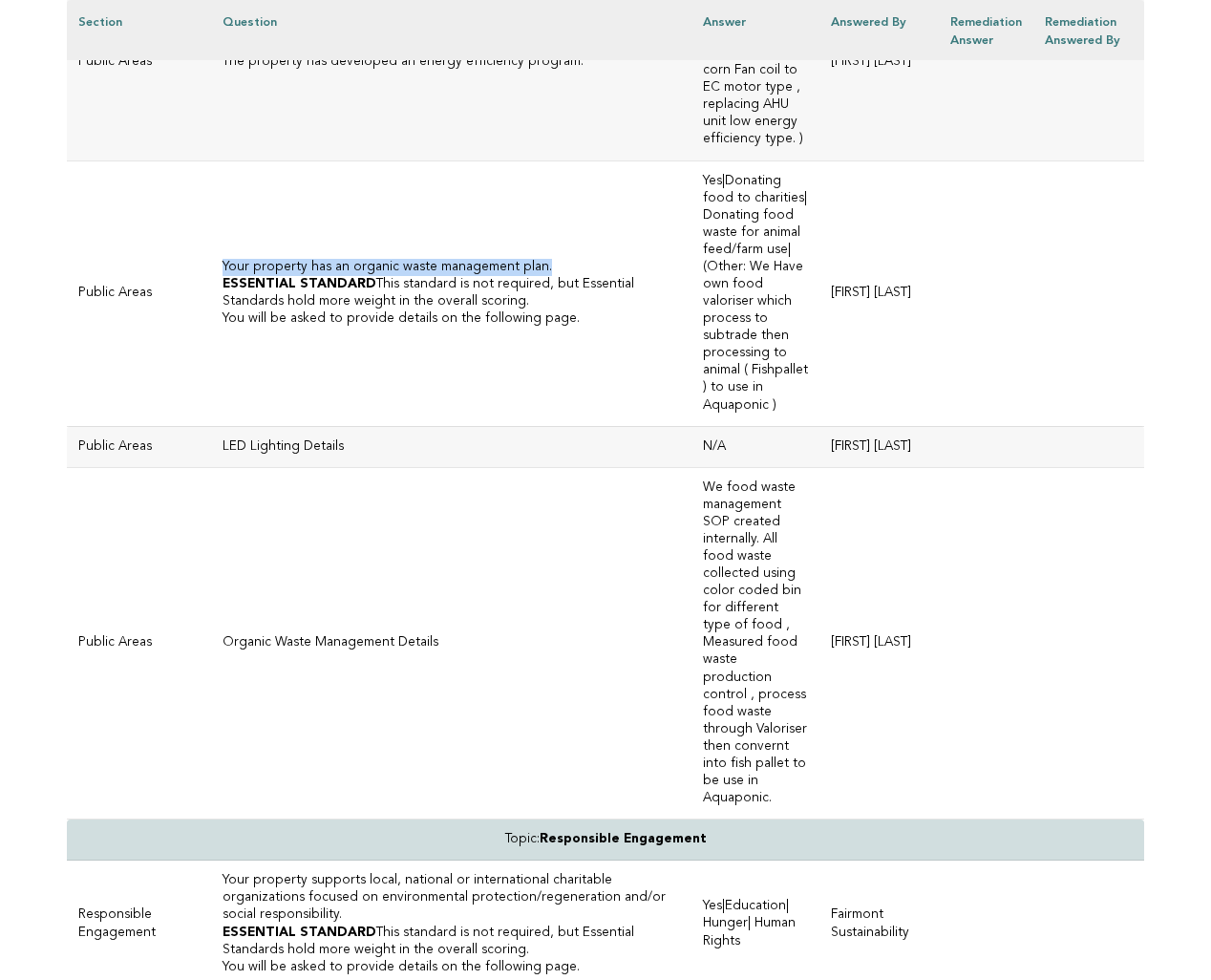 drag, startPoint x: 516, startPoint y: 687, endPoint x: 181, endPoint y: 658, distance: 336.25288 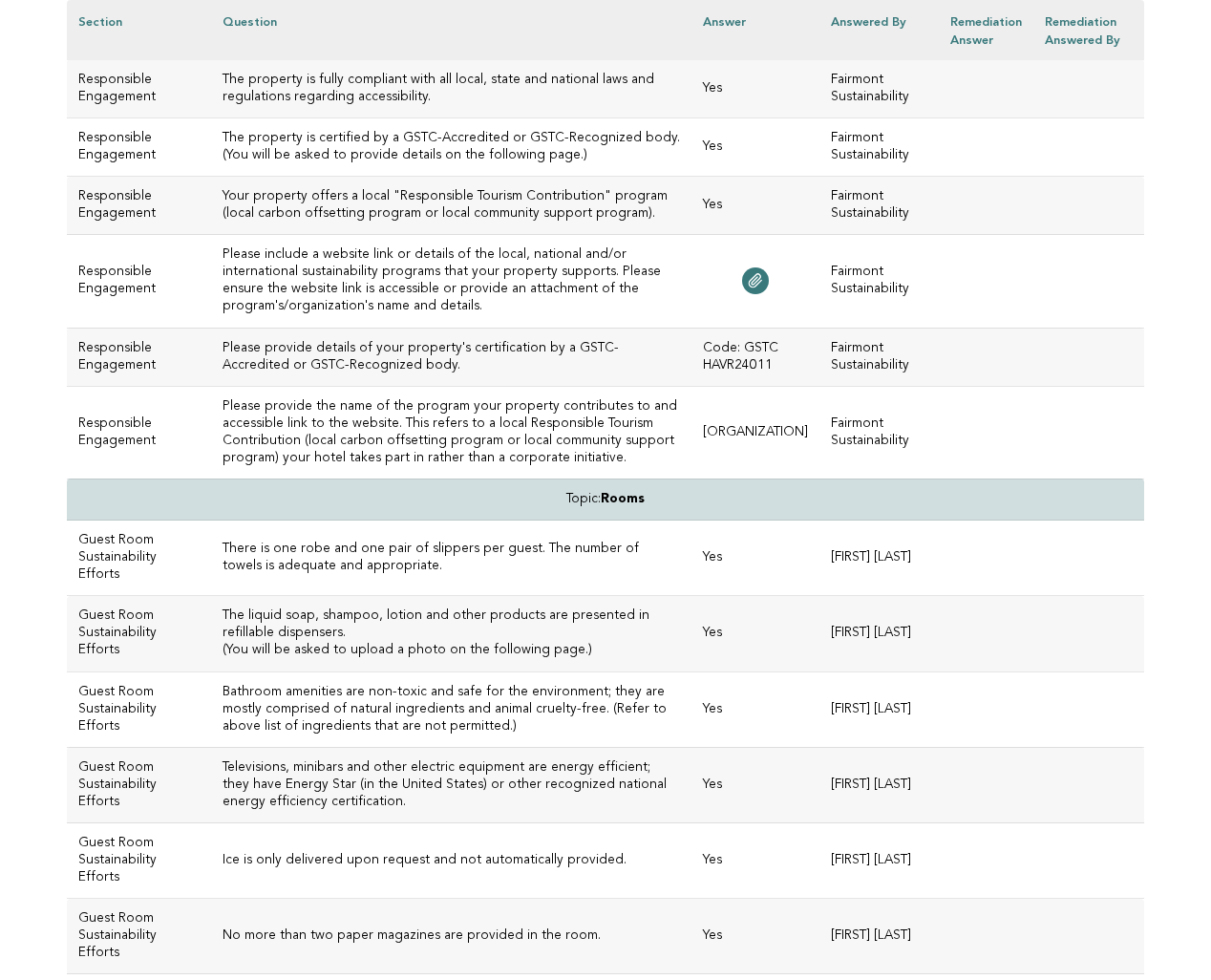 scroll, scrollTop: 6655, scrollLeft: 0, axis: vertical 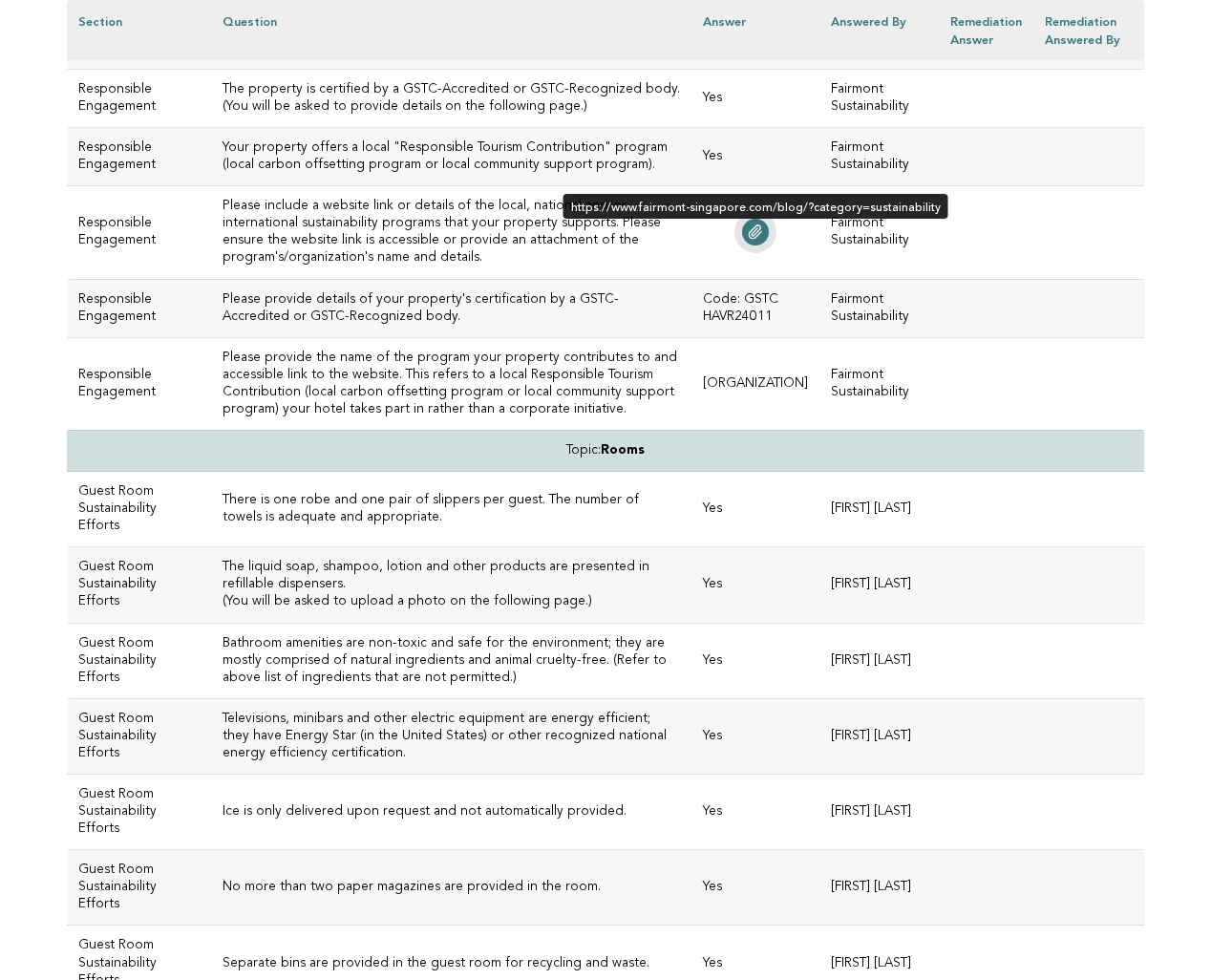 click 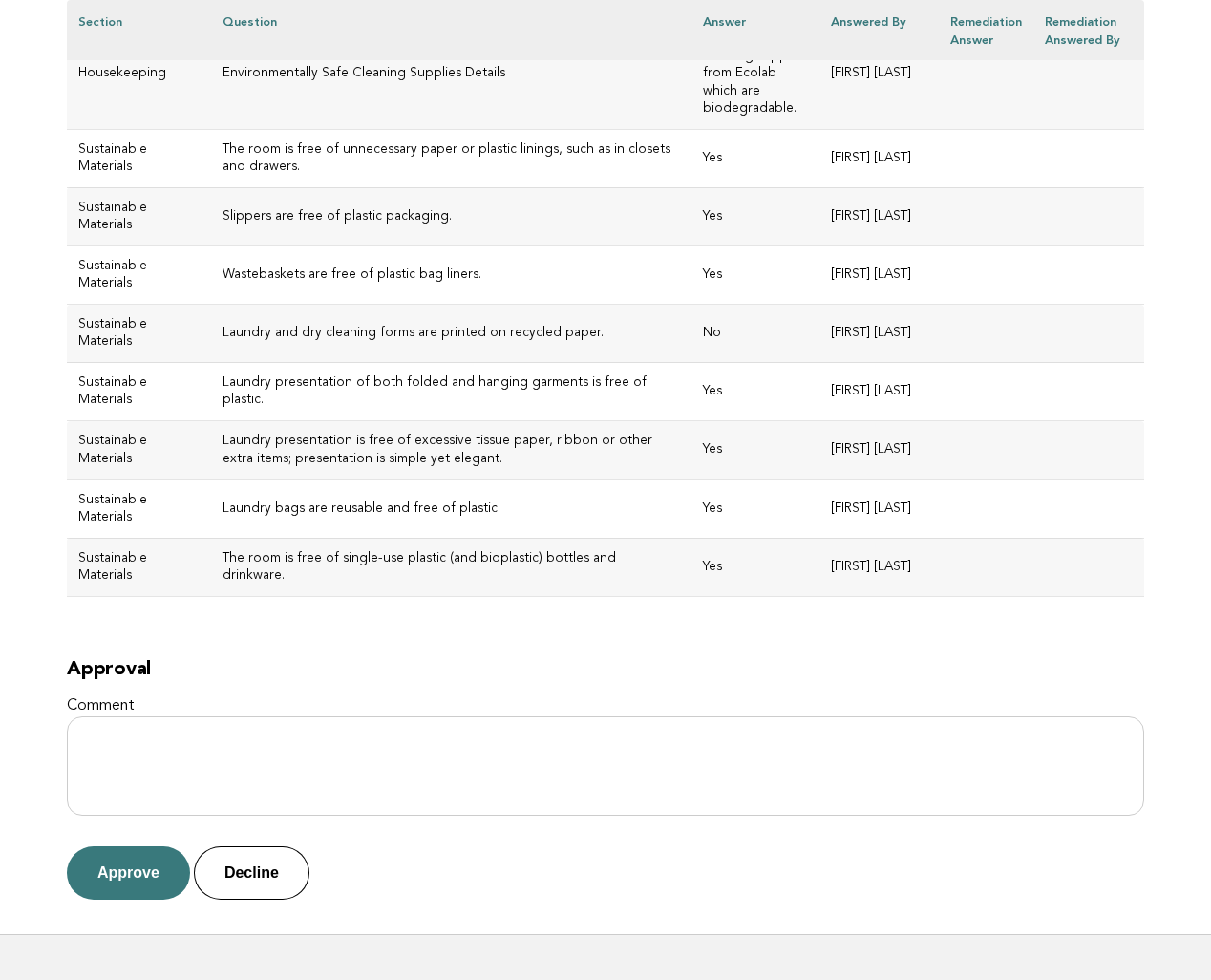 scroll, scrollTop: 8457, scrollLeft: 0, axis: vertical 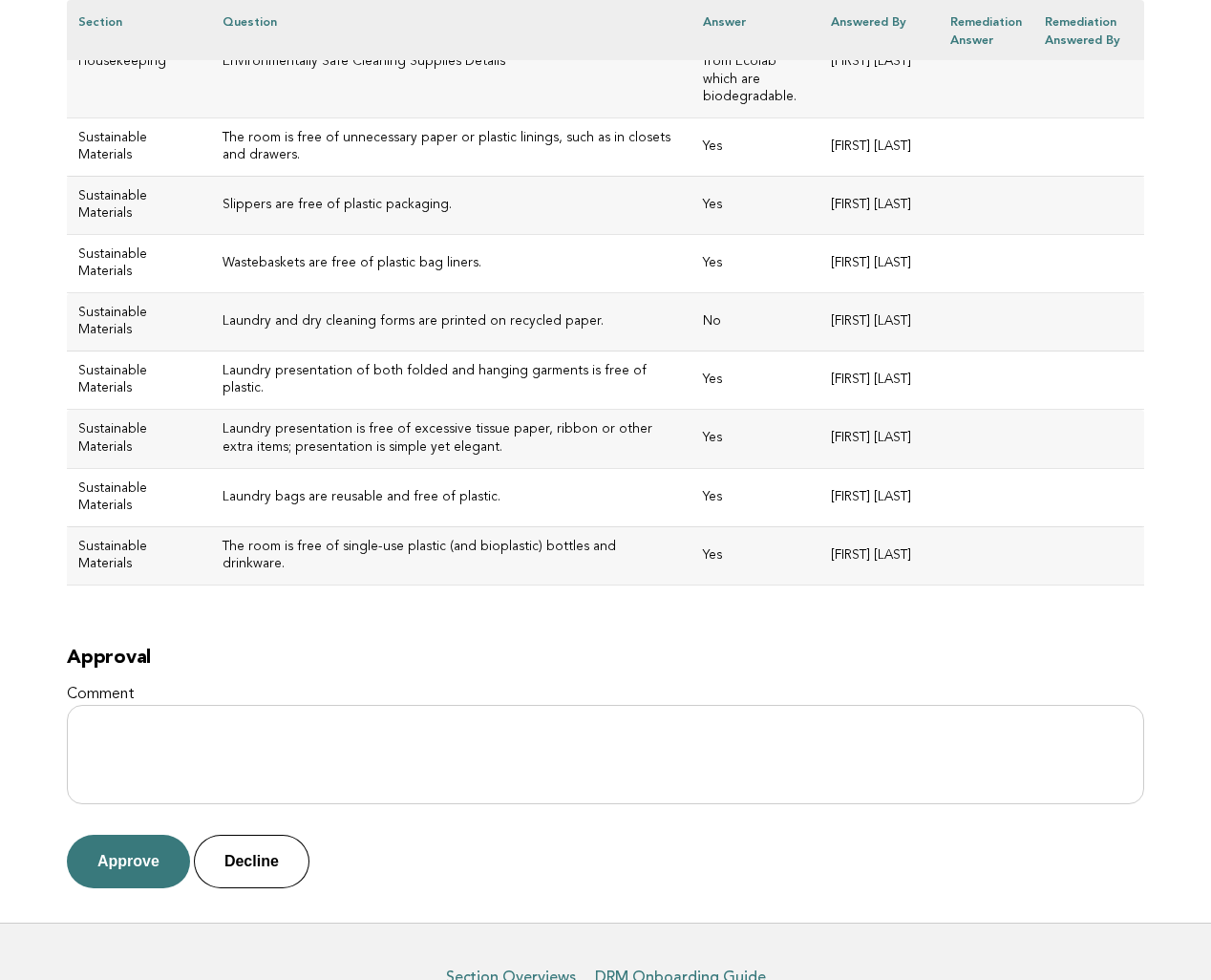 click 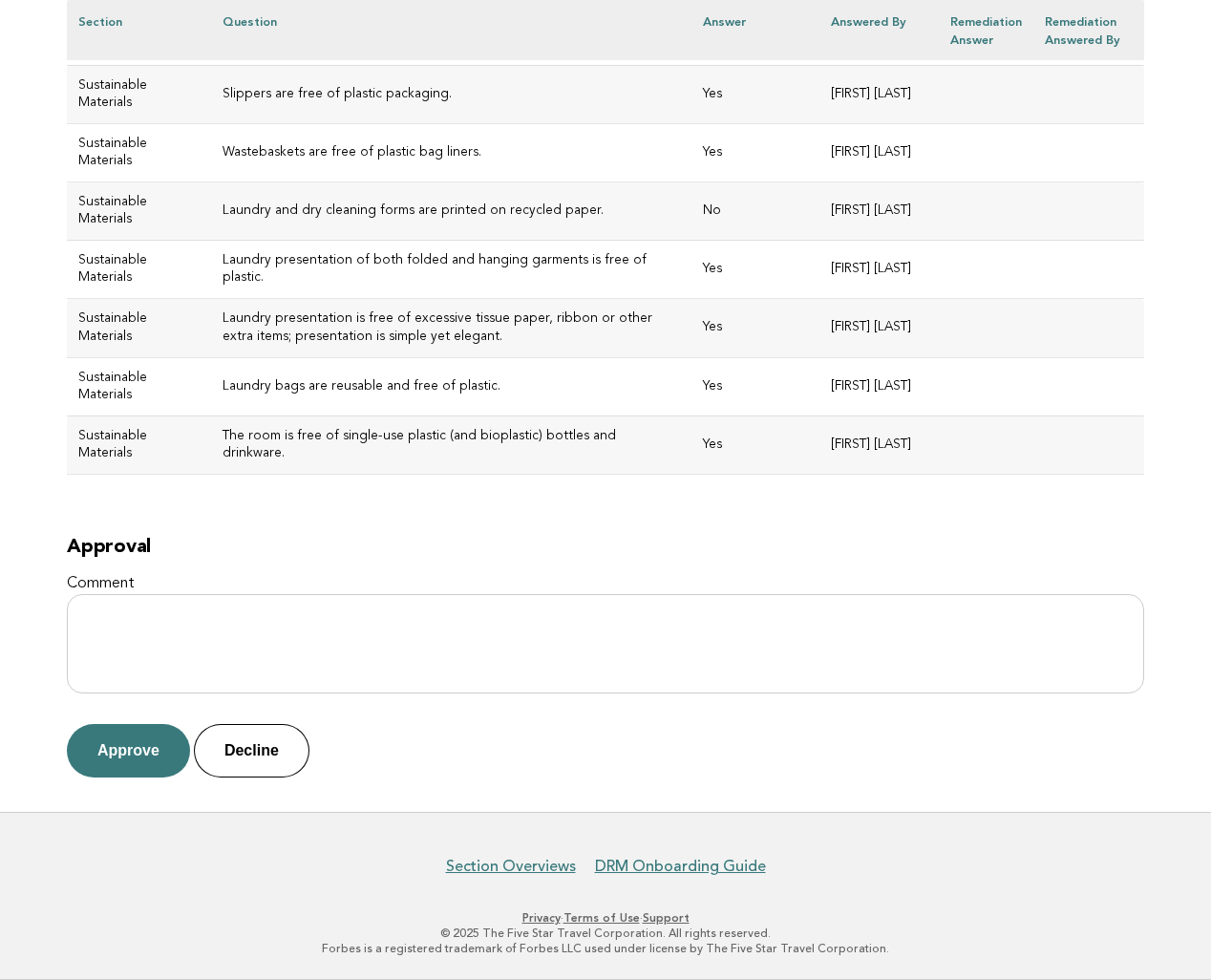 scroll, scrollTop: 8834, scrollLeft: 0, axis: vertical 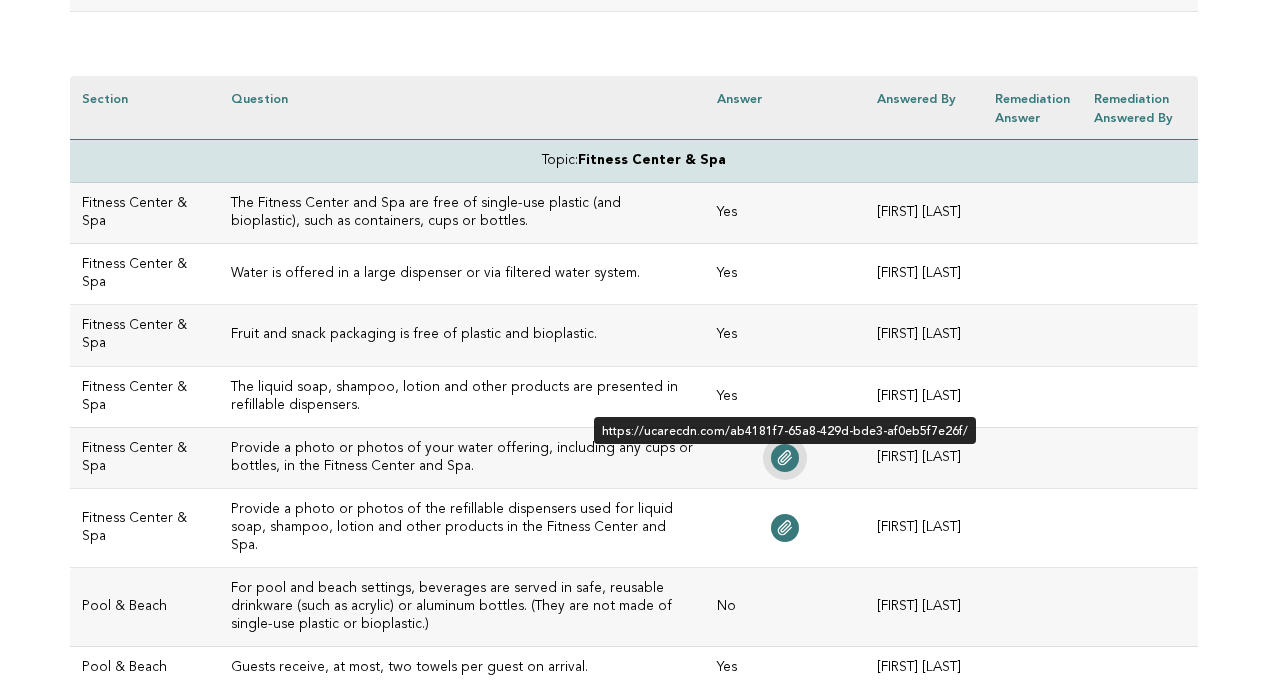 click 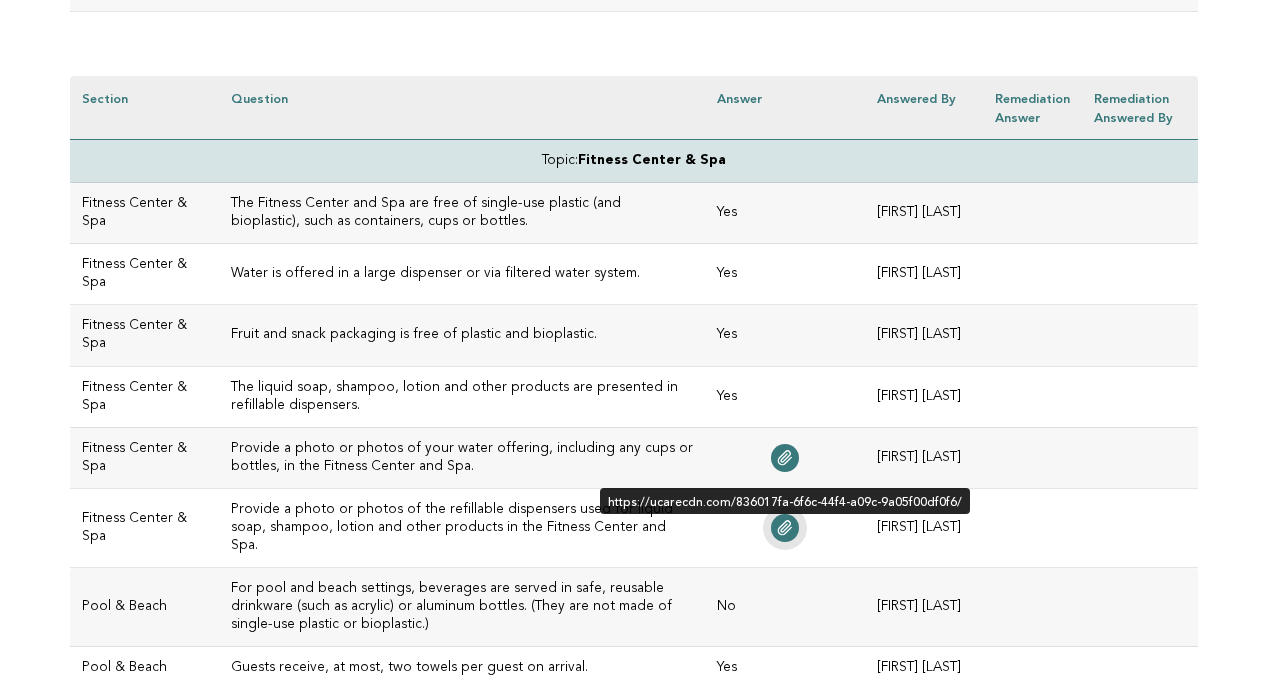 click at bounding box center (785, 528) 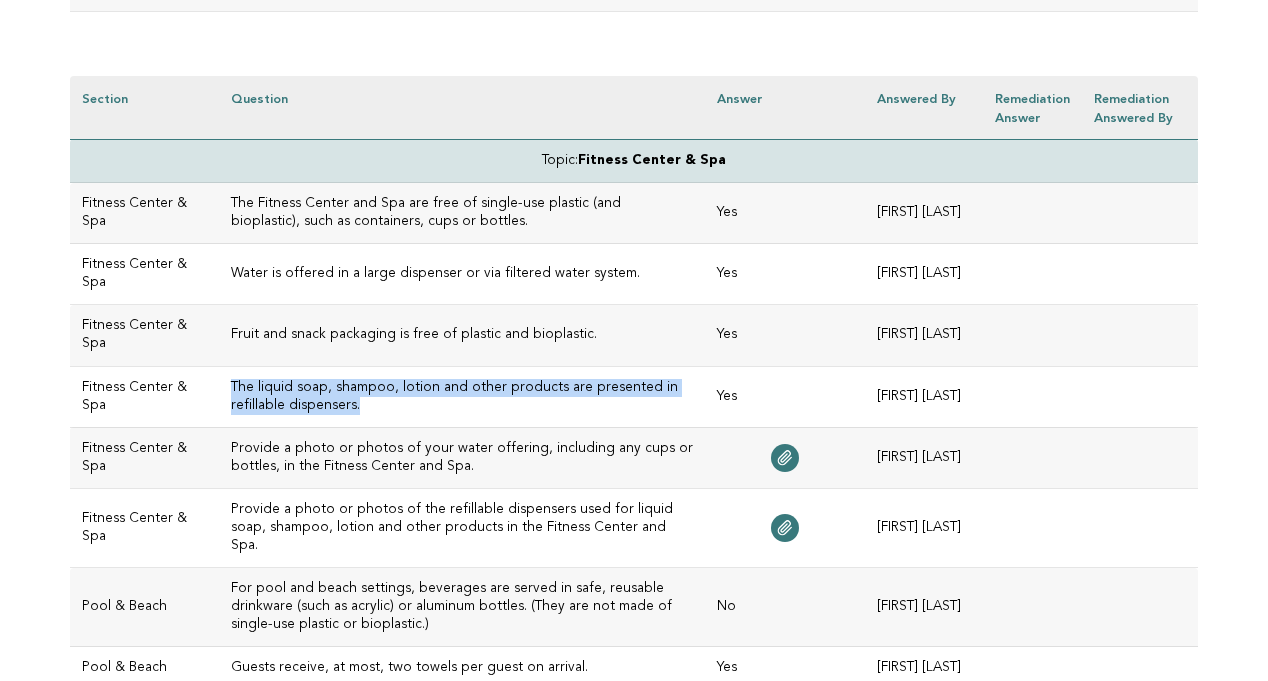 drag, startPoint x: 327, startPoint y: 404, endPoint x: 193, endPoint y: 385, distance: 135.34032 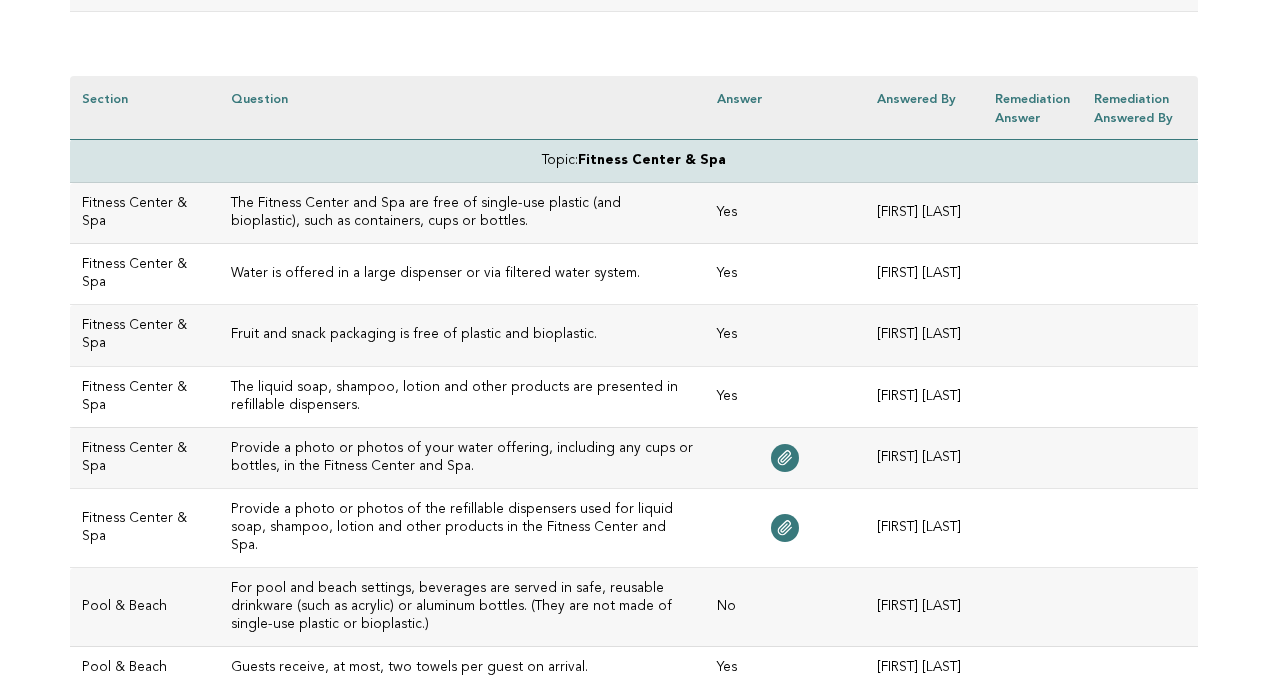 click on "For pool and beach settings, beverages are served in safe, reusable drinkware (such as acrylic) or aluminum bottles. (They are not made of single-use plastic or bioplastic.)" at bounding box center (462, 607) 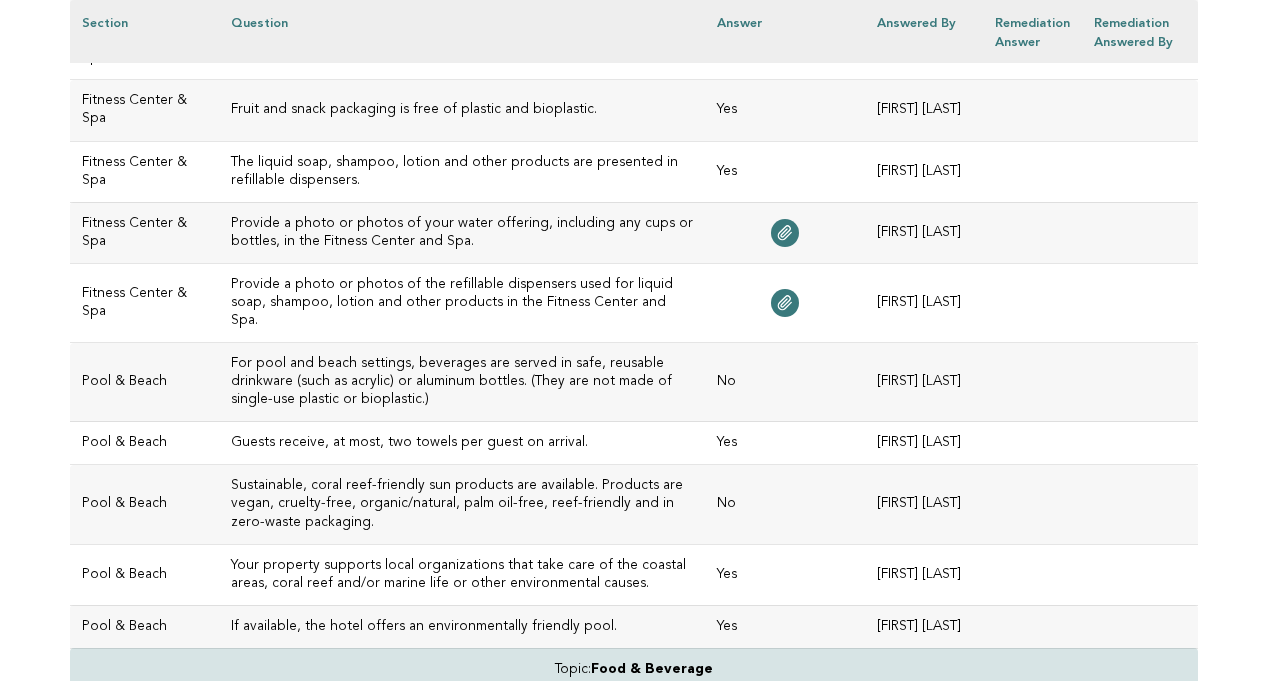 scroll, scrollTop: 761, scrollLeft: 0, axis: vertical 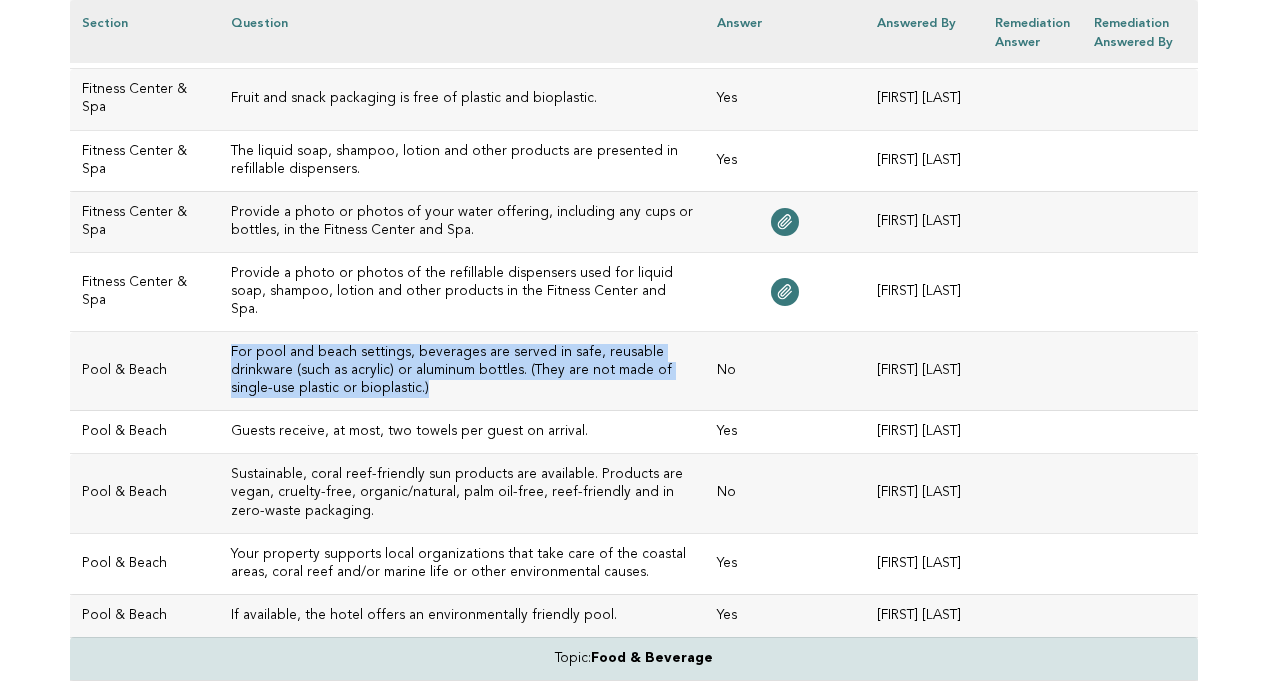 drag, startPoint x: 272, startPoint y: 362, endPoint x: 195, endPoint y: 337, distance: 80.95678 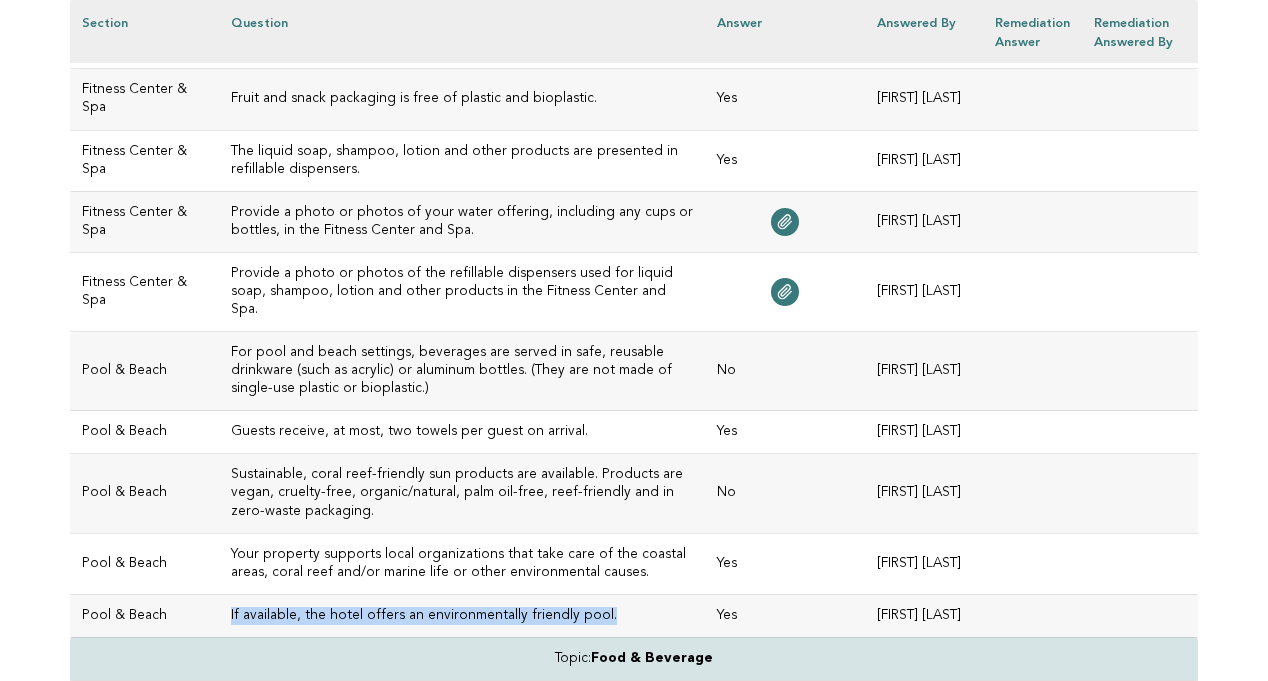 drag, startPoint x: 574, startPoint y: 625, endPoint x: 196, endPoint y: 621, distance: 378.02115 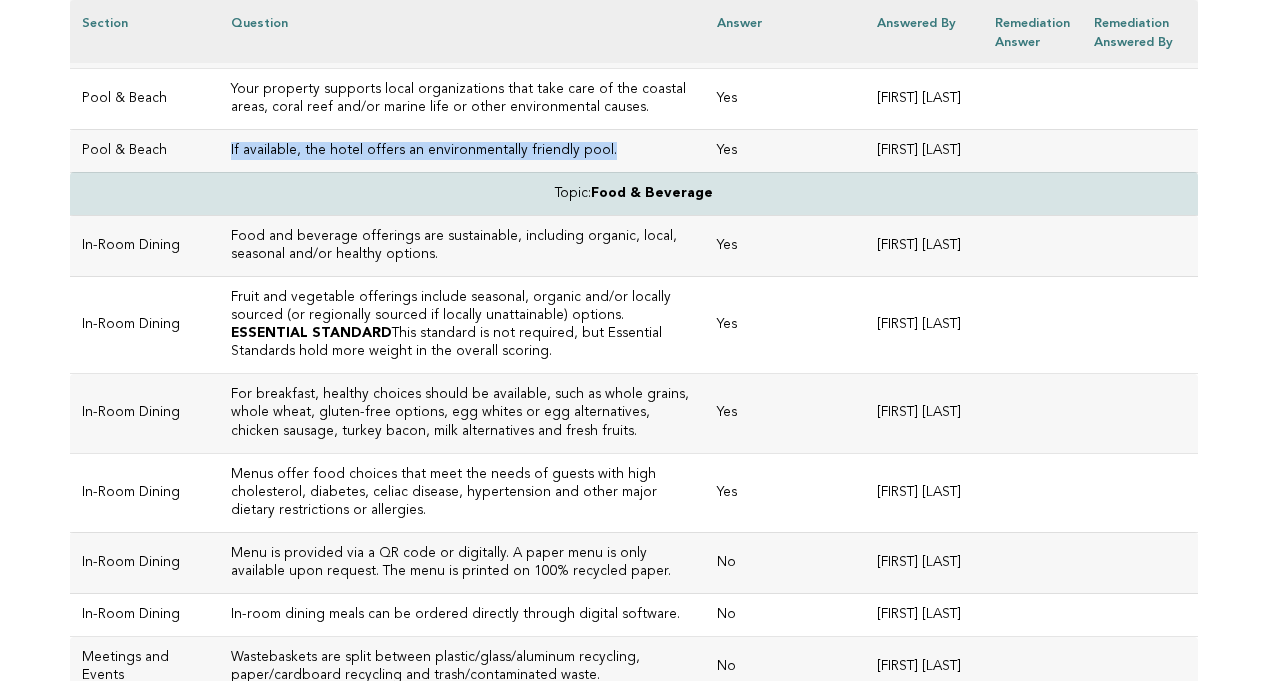 scroll, scrollTop: 1228, scrollLeft: 0, axis: vertical 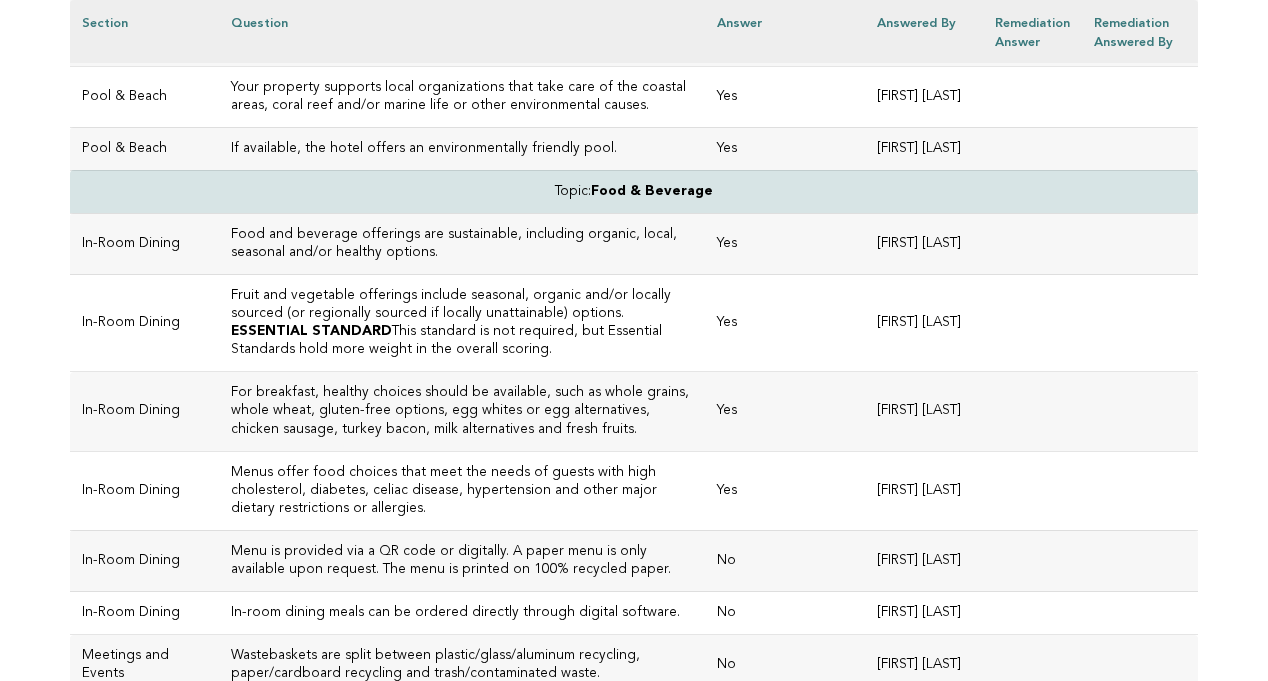 click on "ESSENTIAL STANDARD
This standard is not required, but Essential Standards hold more weight in the overall scoring." at bounding box center (462, 341) 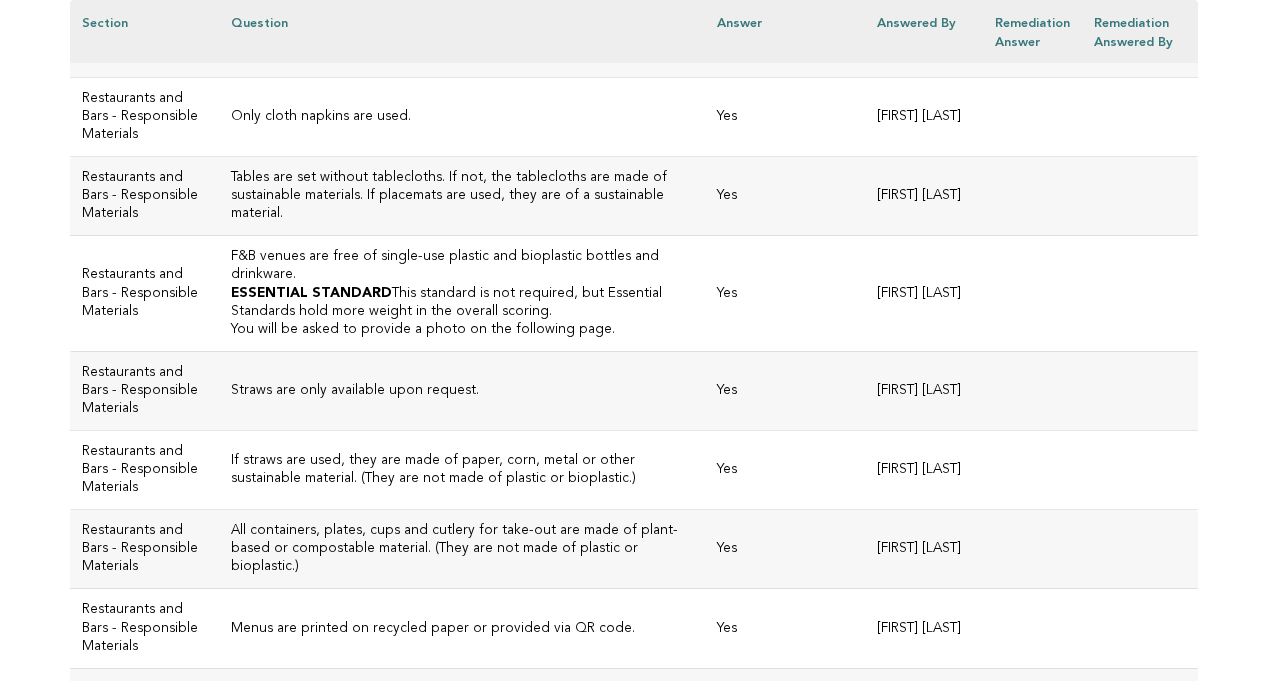 scroll, scrollTop: 2128, scrollLeft: 0, axis: vertical 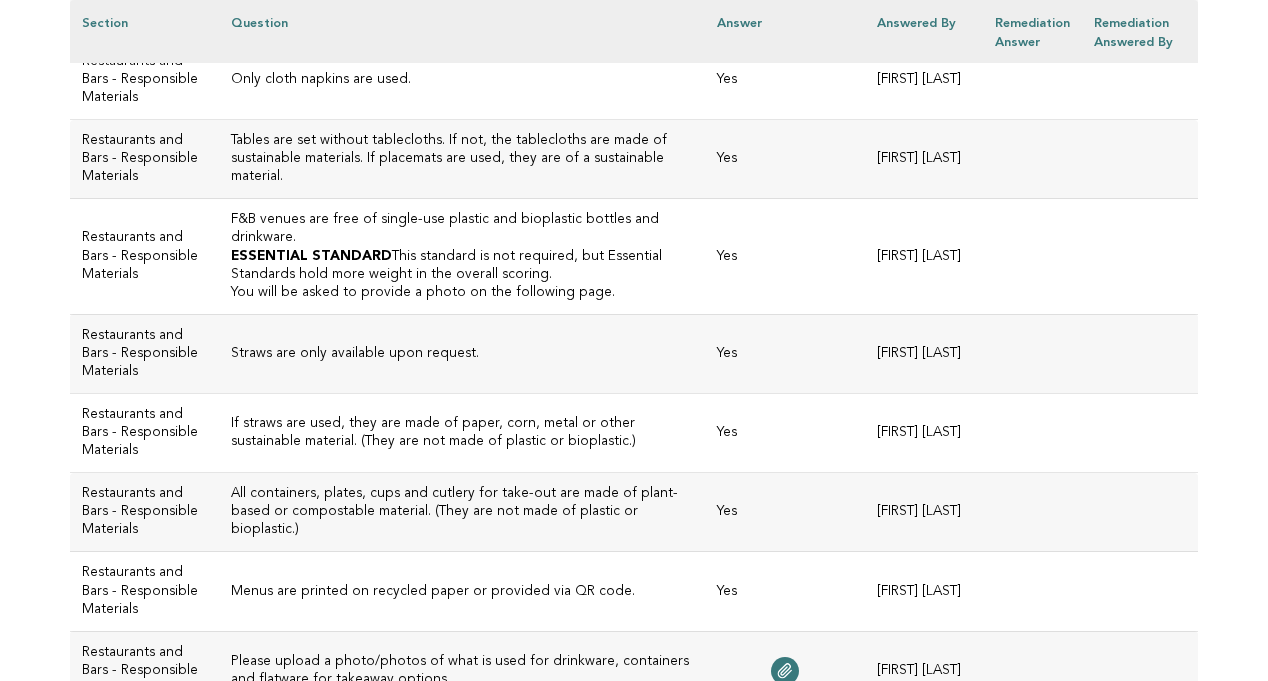 click on "You will be asked to provide a photo on the following page." at bounding box center [462, 293] 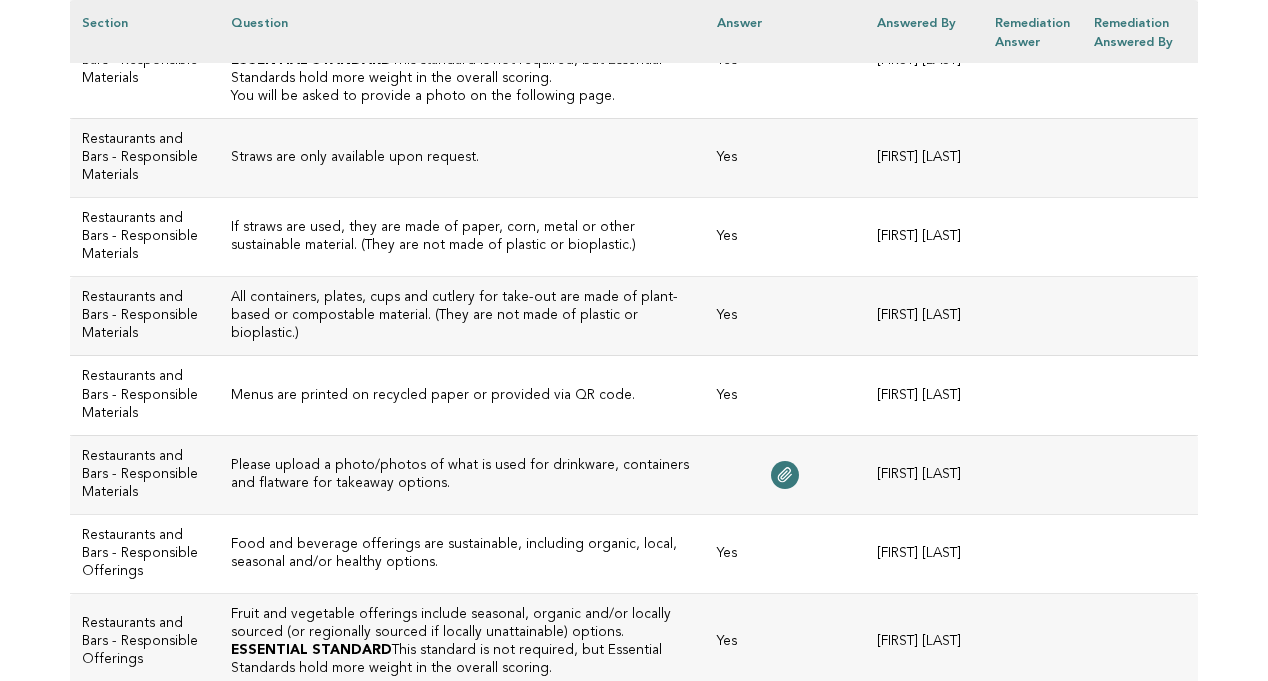 scroll, scrollTop: 2333, scrollLeft: 0, axis: vertical 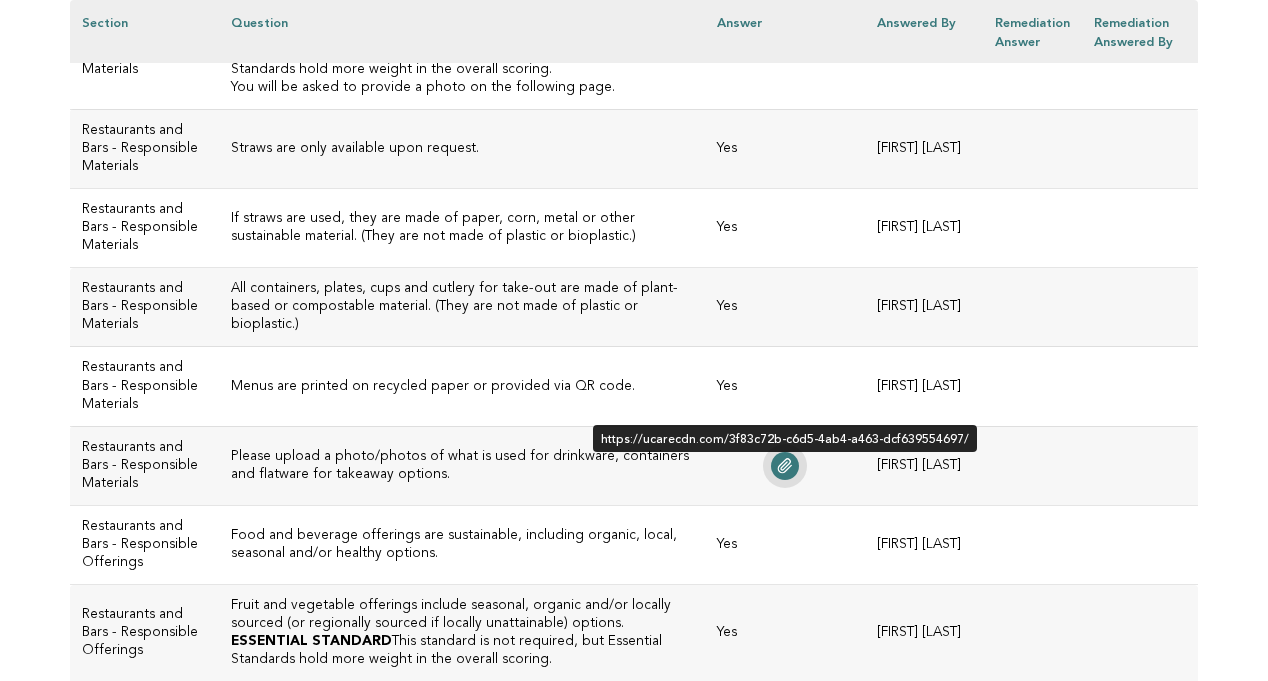 click 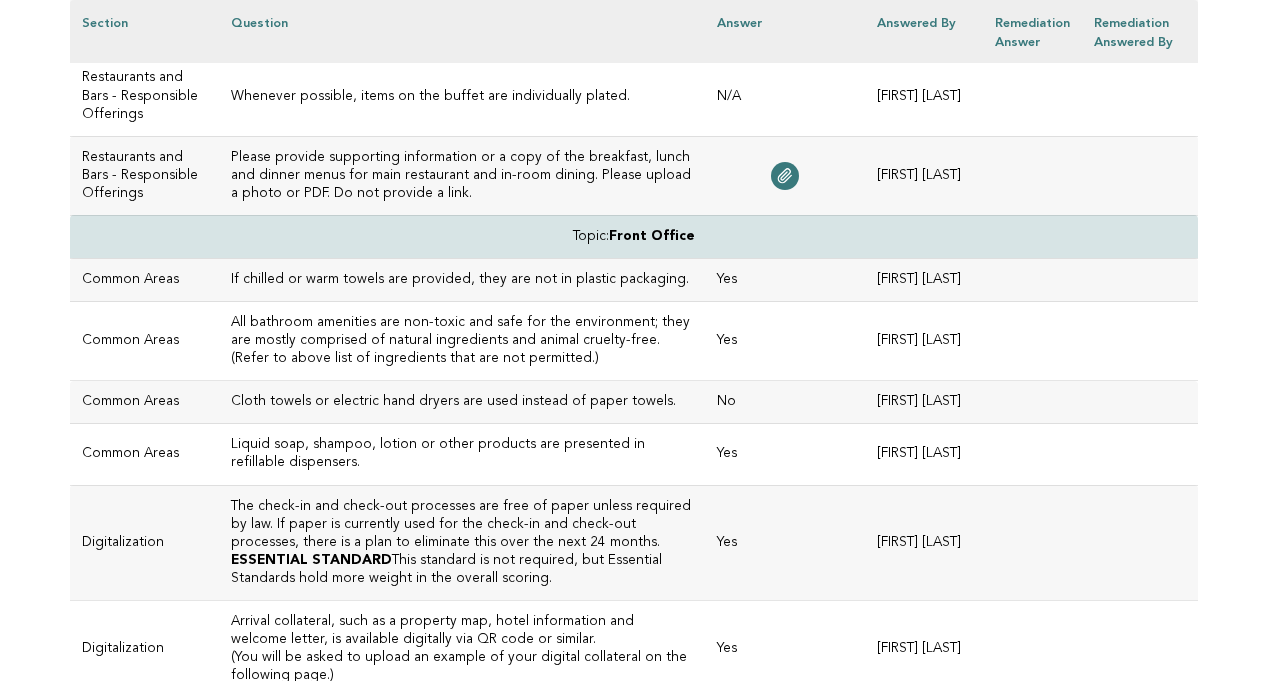 scroll, scrollTop: 3615, scrollLeft: 0, axis: vertical 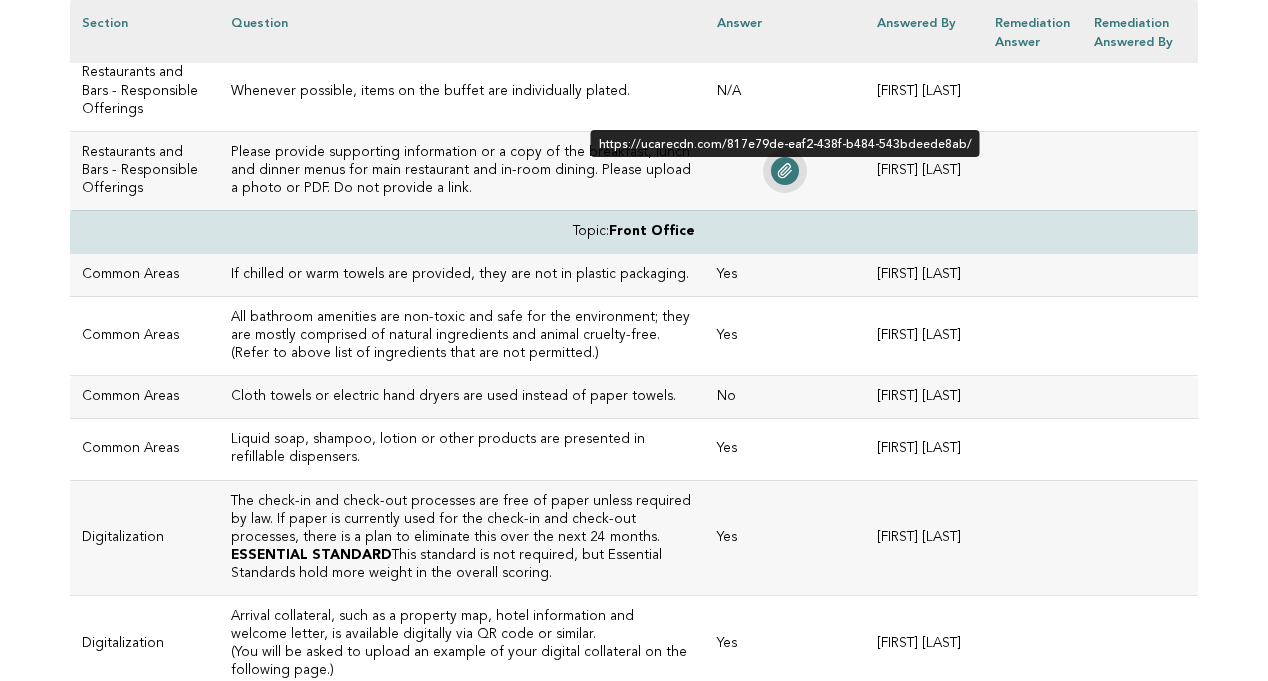click 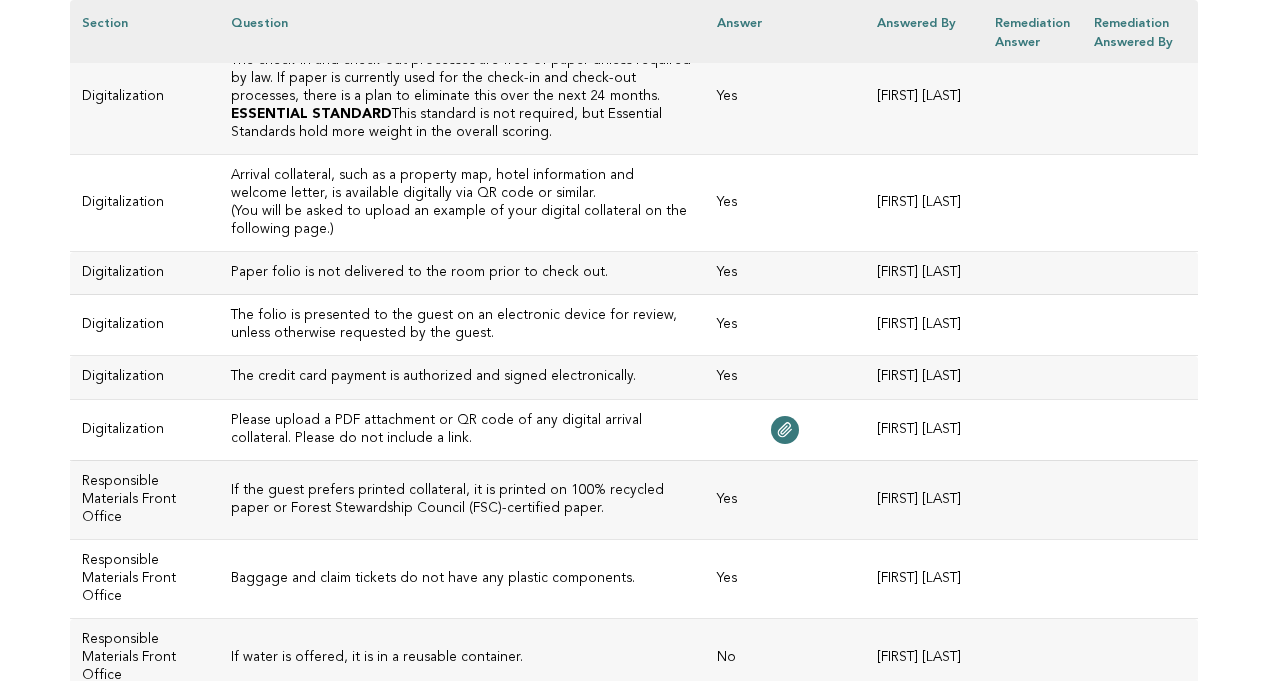 scroll, scrollTop: 4084, scrollLeft: 0, axis: vertical 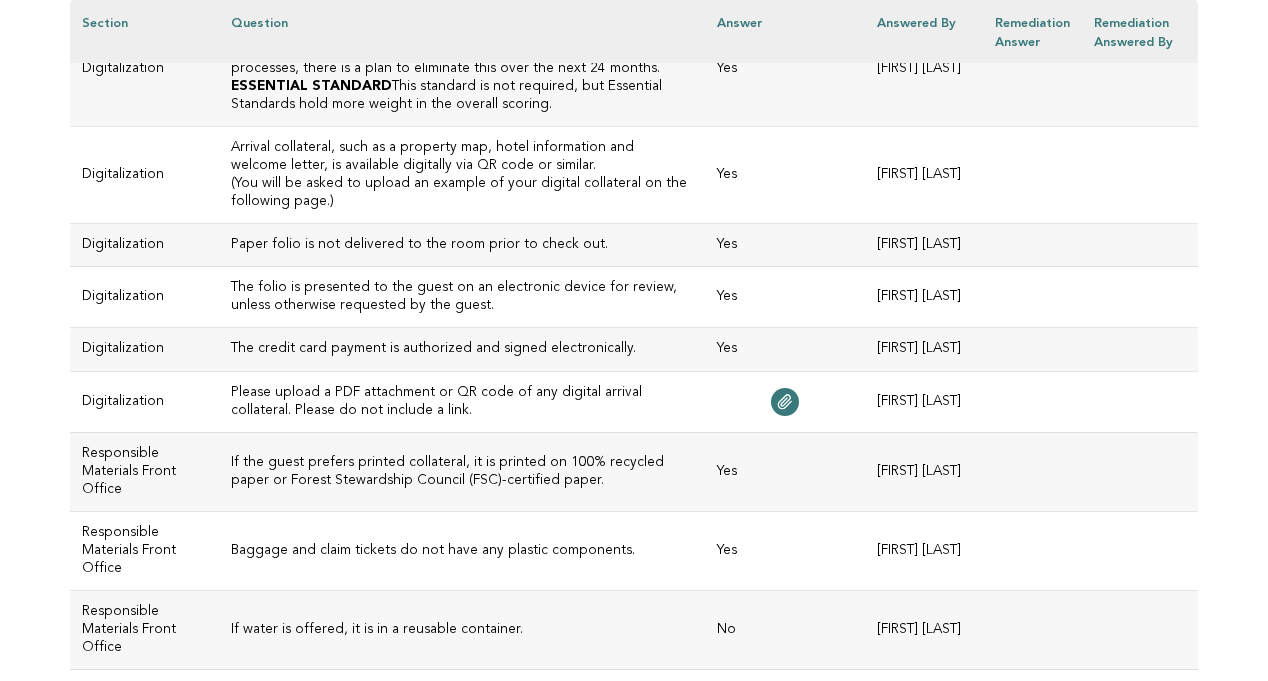 click on "Cloth towels or electric hand dryers are used instead of paper towels." at bounding box center [462, -72] 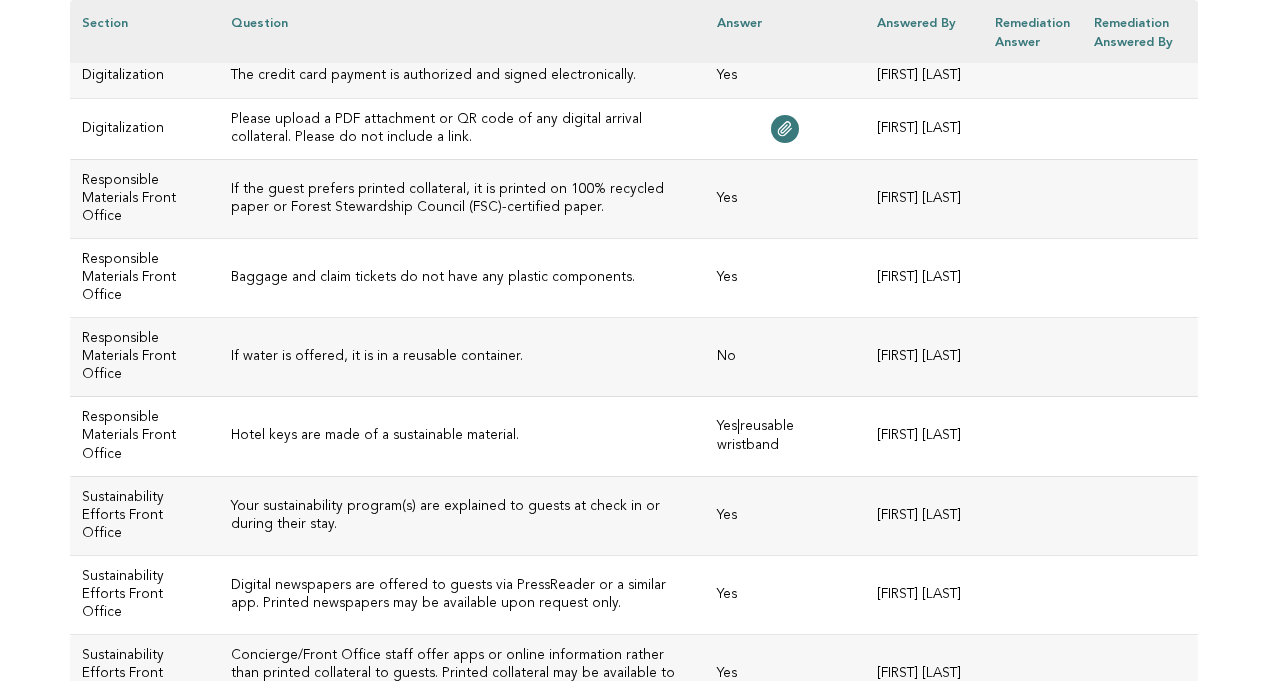 scroll, scrollTop: 4358, scrollLeft: 0, axis: vertical 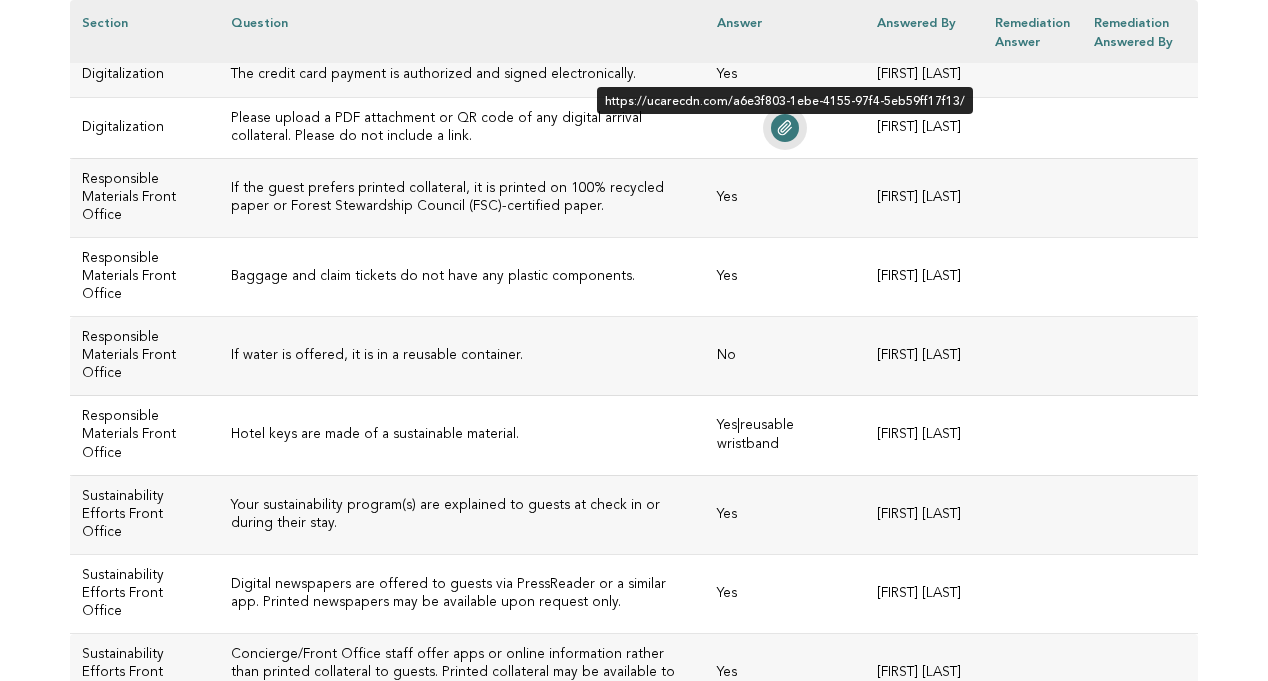click 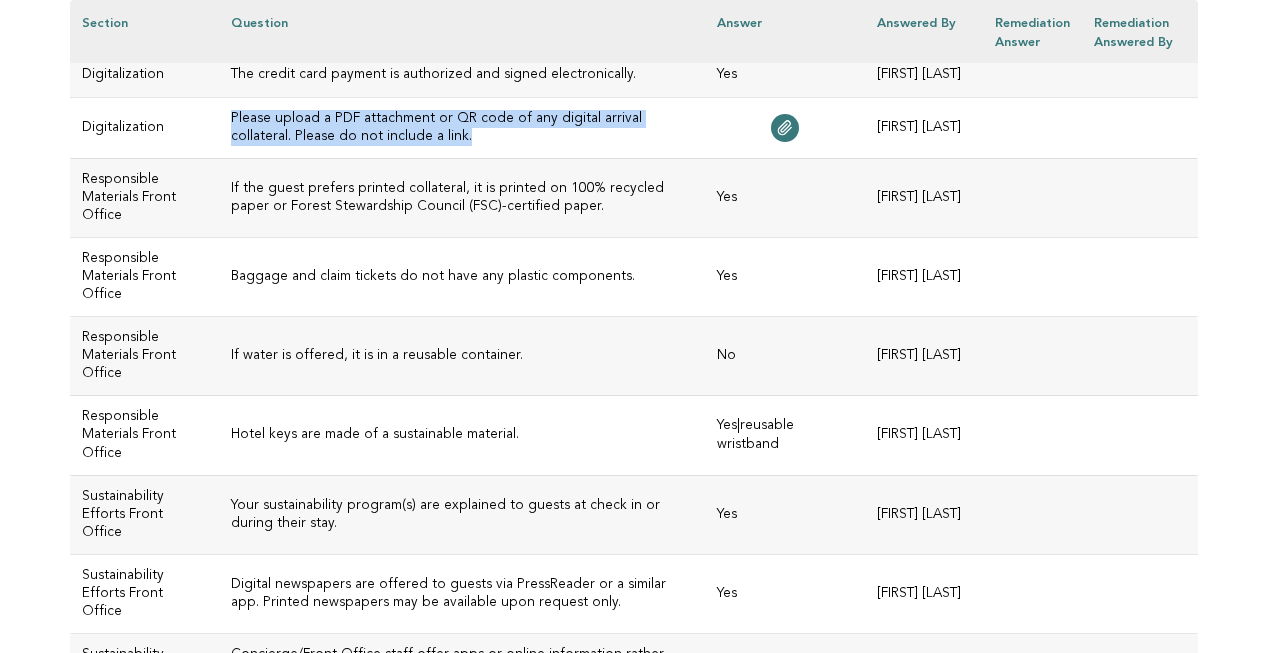 drag, startPoint x: 352, startPoint y: 480, endPoint x: 196, endPoint y: 466, distance: 156.62694 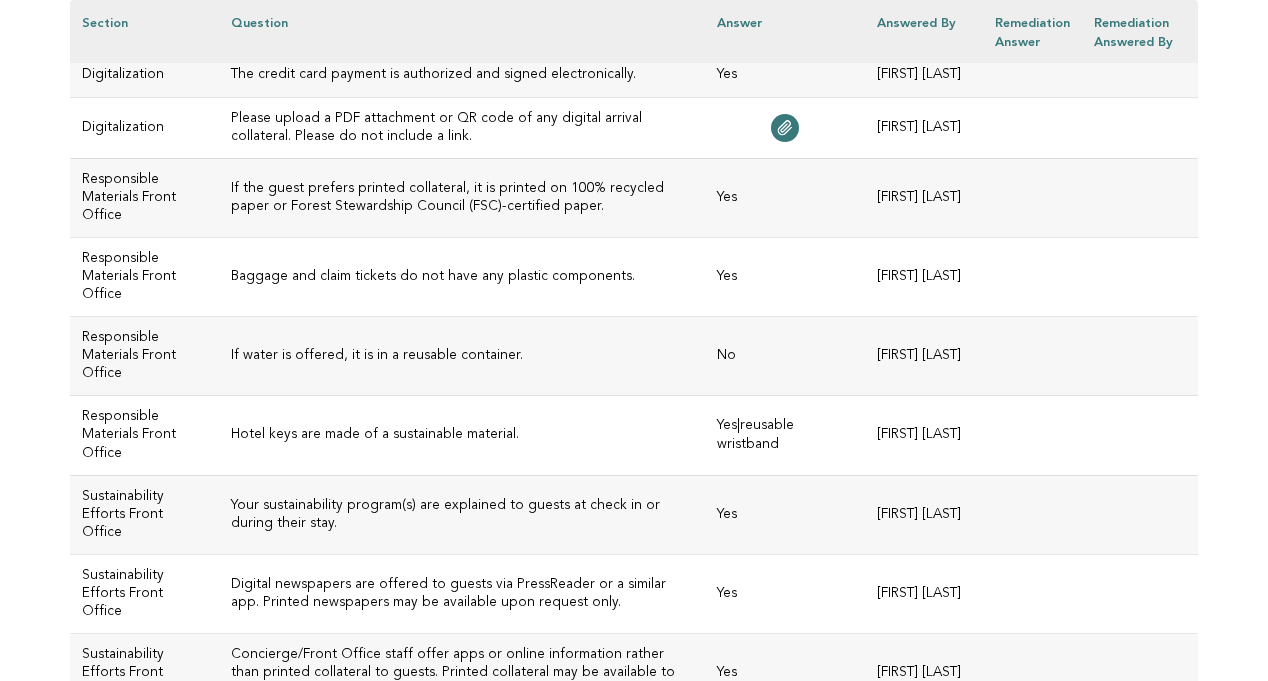 click on "If the guest prefers printed collateral, it is printed on 100% recycled paper or Forest Stewardship Council (FSC)-certified paper." at bounding box center [462, 198] 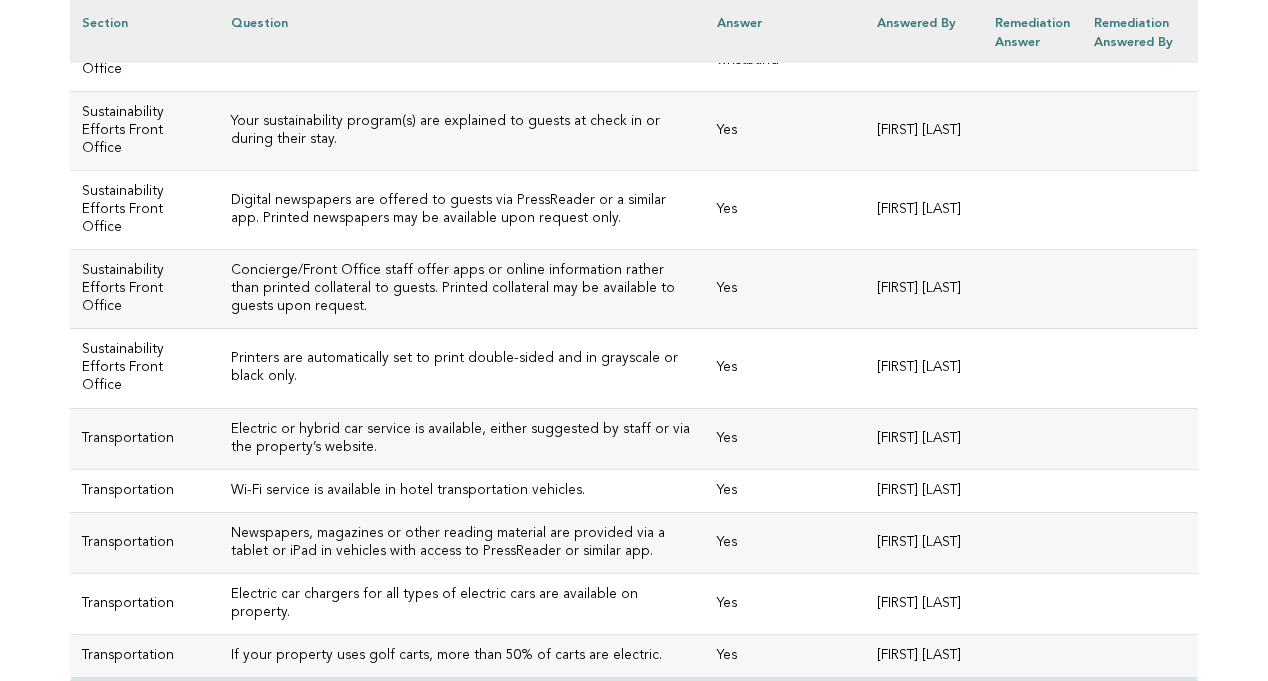 scroll, scrollTop: 4747, scrollLeft: 0, axis: vertical 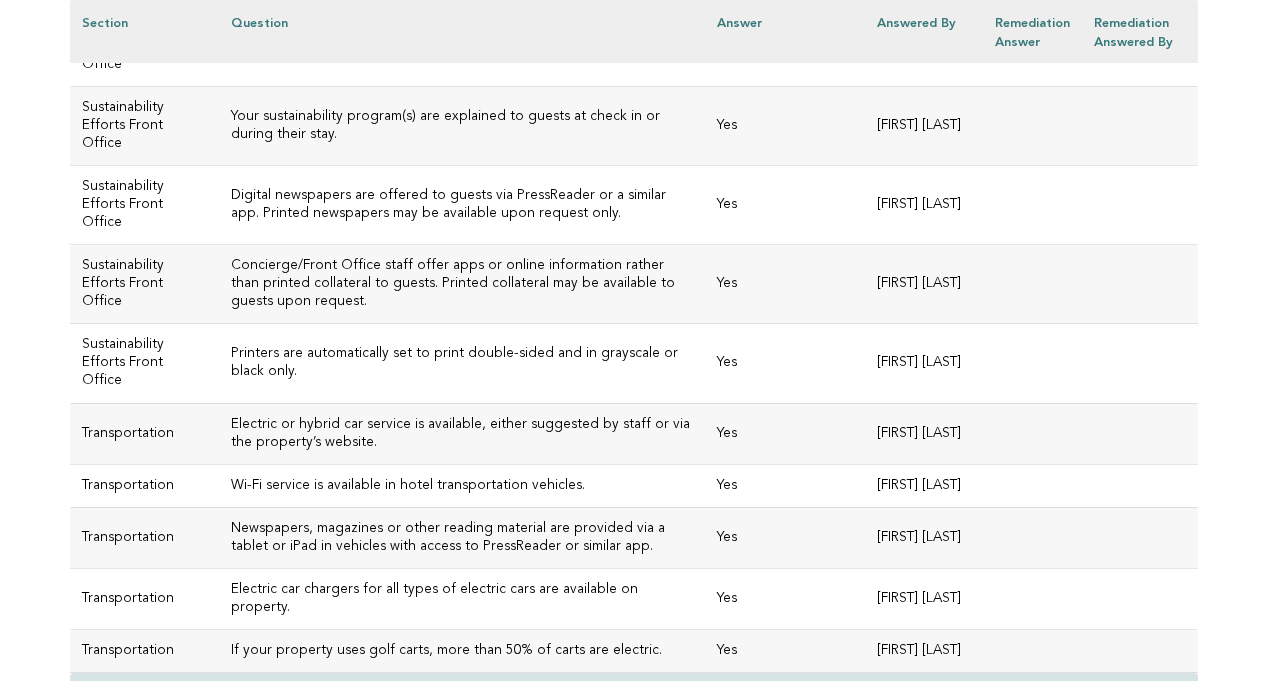 drag, startPoint x: 485, startPoint y: 308, endPoint x: 197, endPoint y: 313, distance: 288.0434 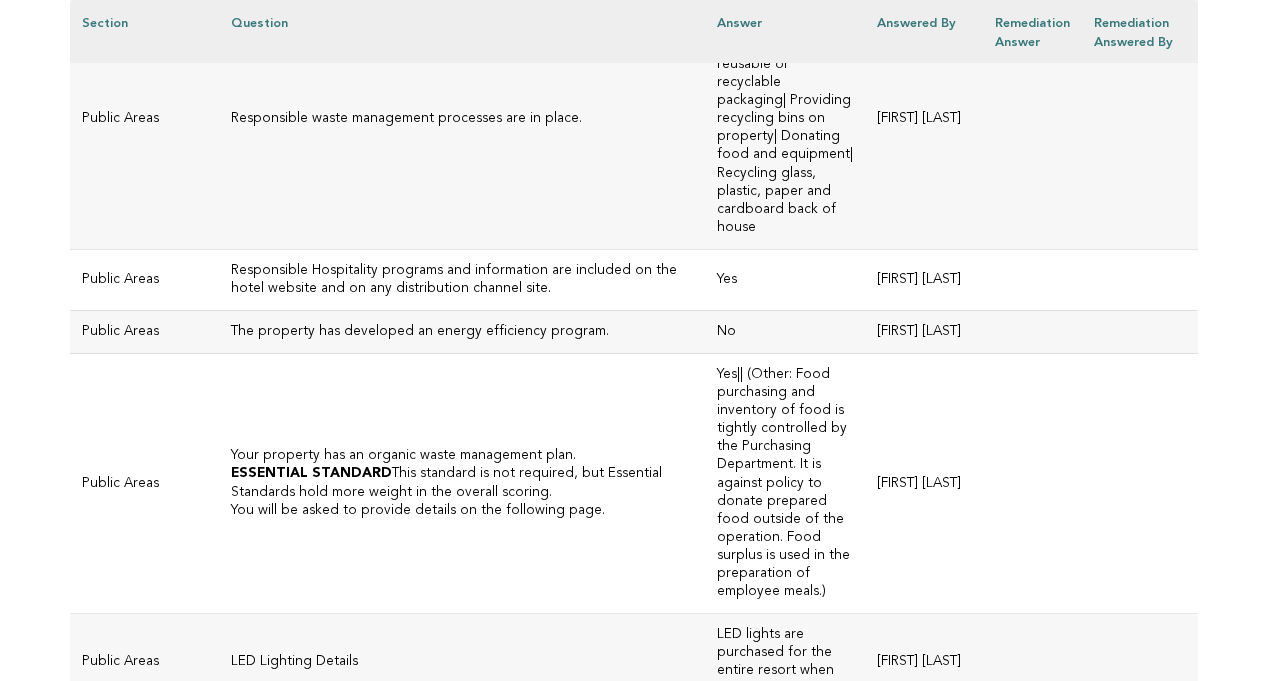 scroll, scrollTop: 5655, scrollLeft: 0, axis: vertical 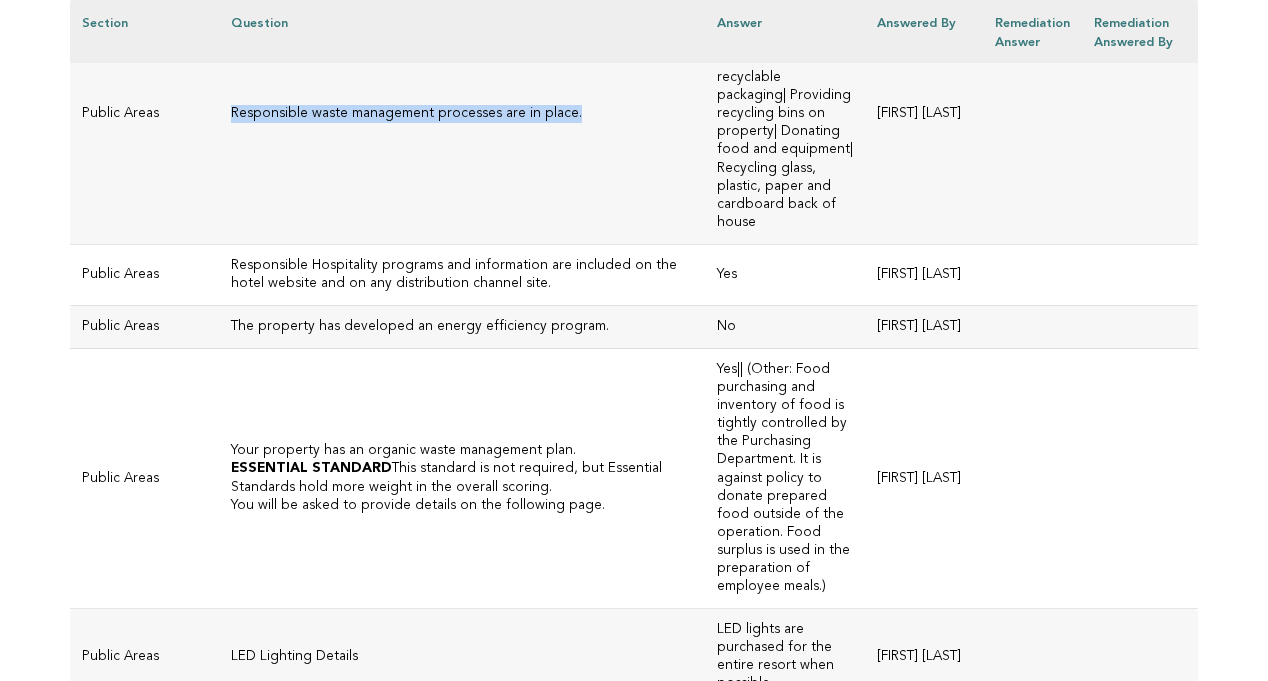 drag, startPoint x: 544, startPoint y: 413, endPoint x: 197, endPoint y: 414, distance: 347.00143 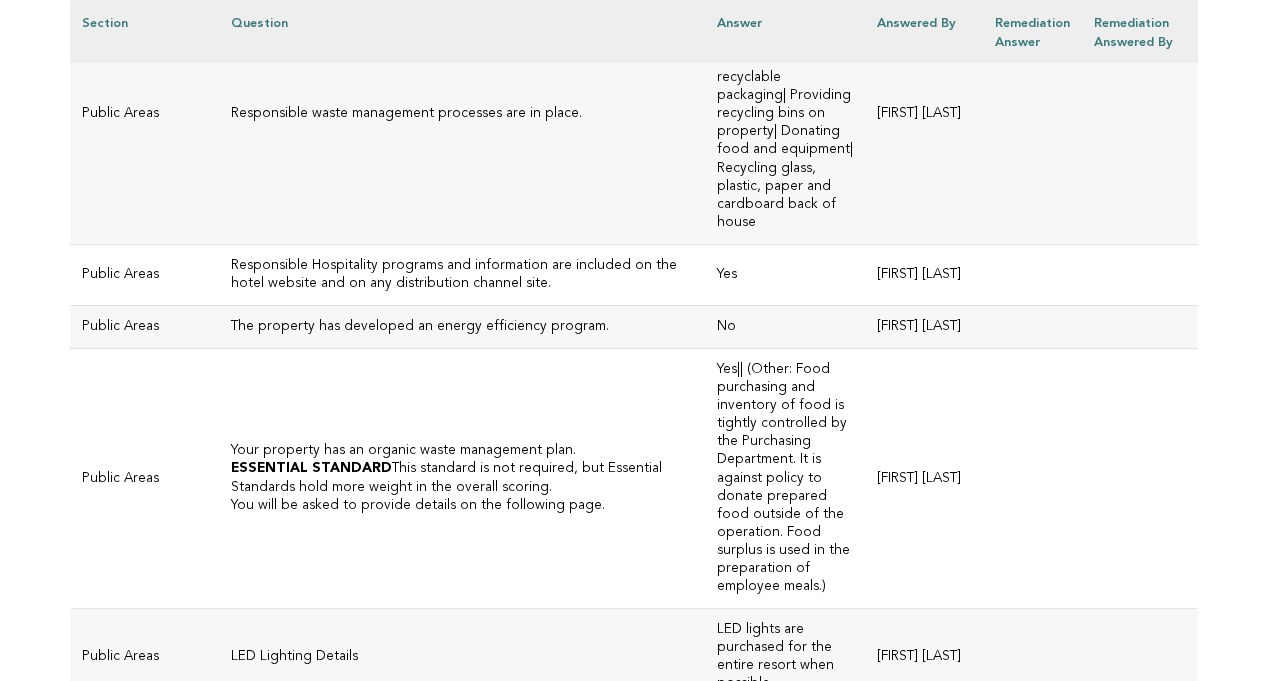 click on "Responsible waste management processes are in place." at bounding box center (462, 114) 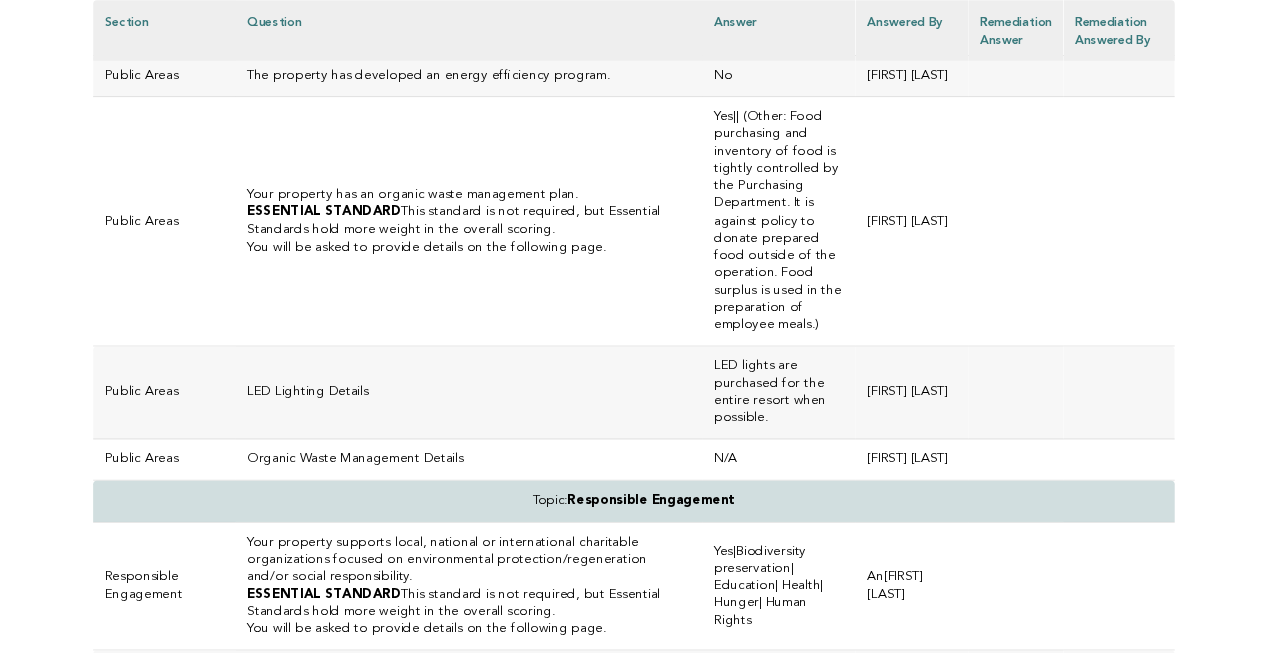 scroll, scrollTop: 5929, scrollLeft: 0, axis: vertical 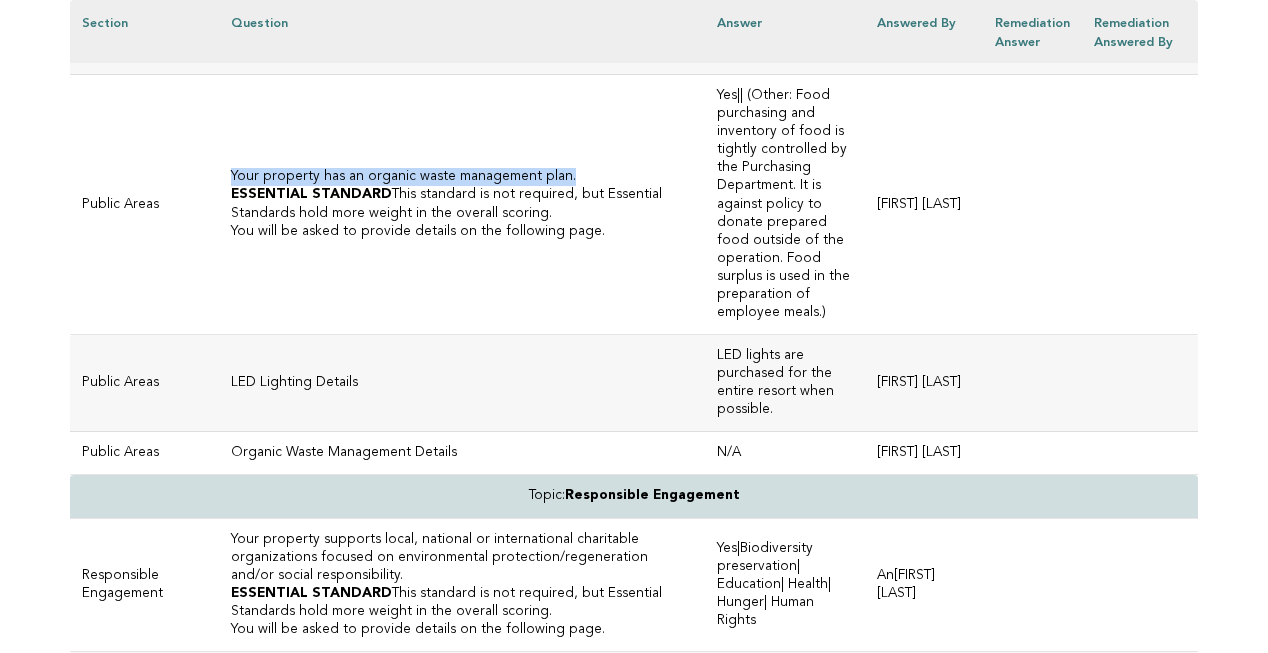 drag, startPoint x: 532, startPoint y: 459, endPoint x: 313, endPoint y: 449, distance: 219.2282 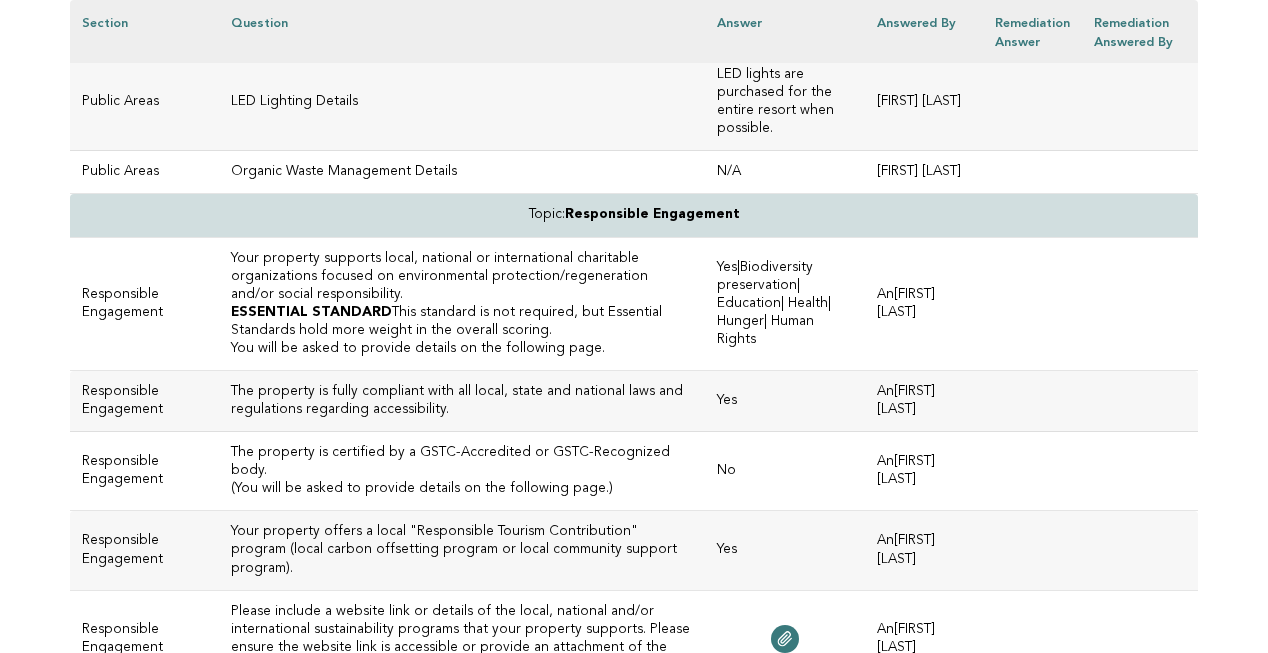 scroll, scrollTop: 6208, scrollLeft: 0, axis: vertical 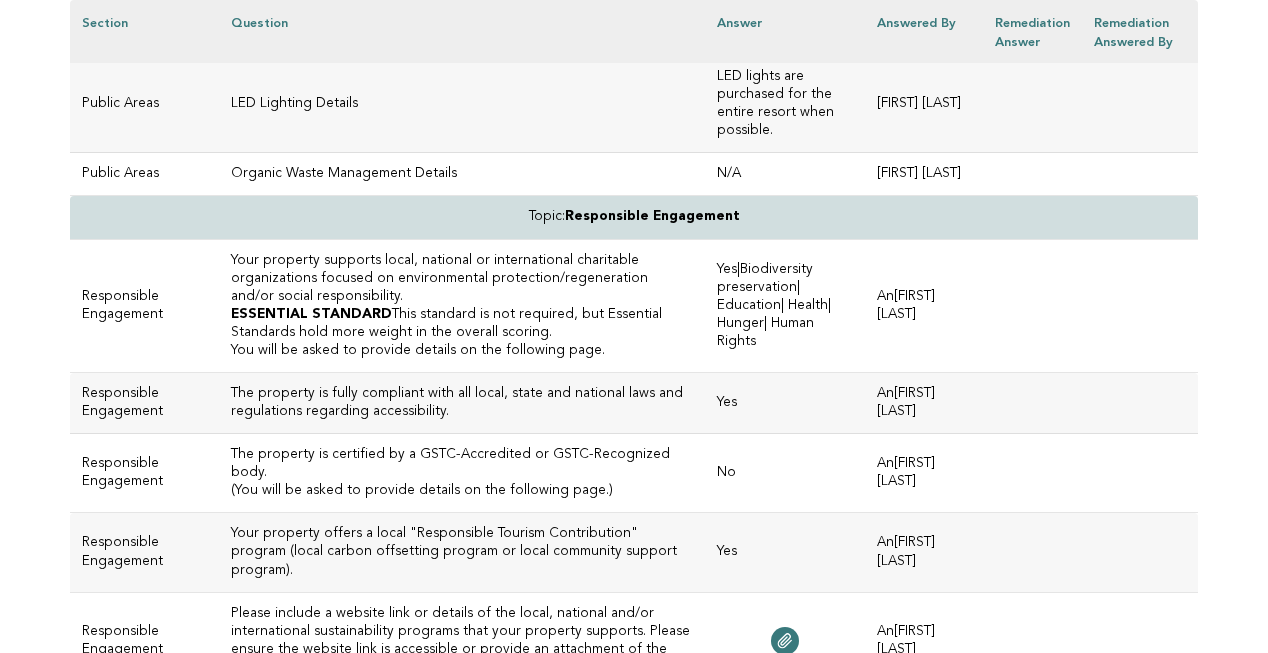 click on "You will be asked to provide details on the following page." at bounding box center (462, -47) 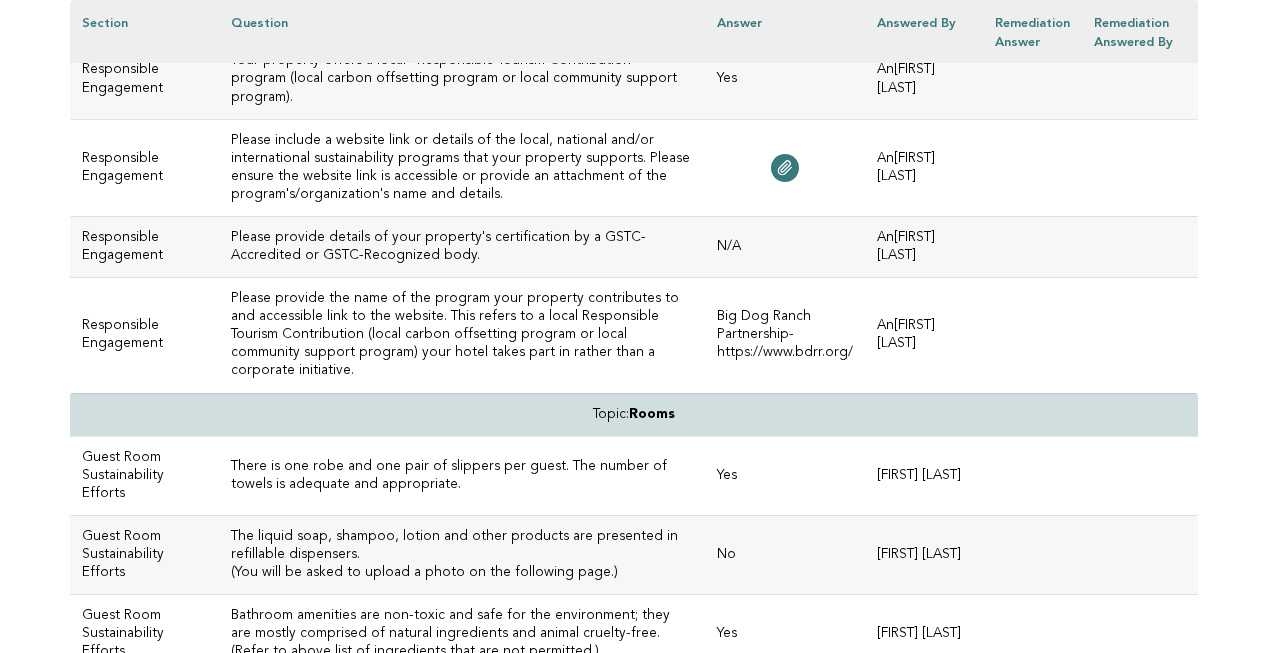 scroll, scrollTop: 6671, scrollLeft: 0, axis: vertical 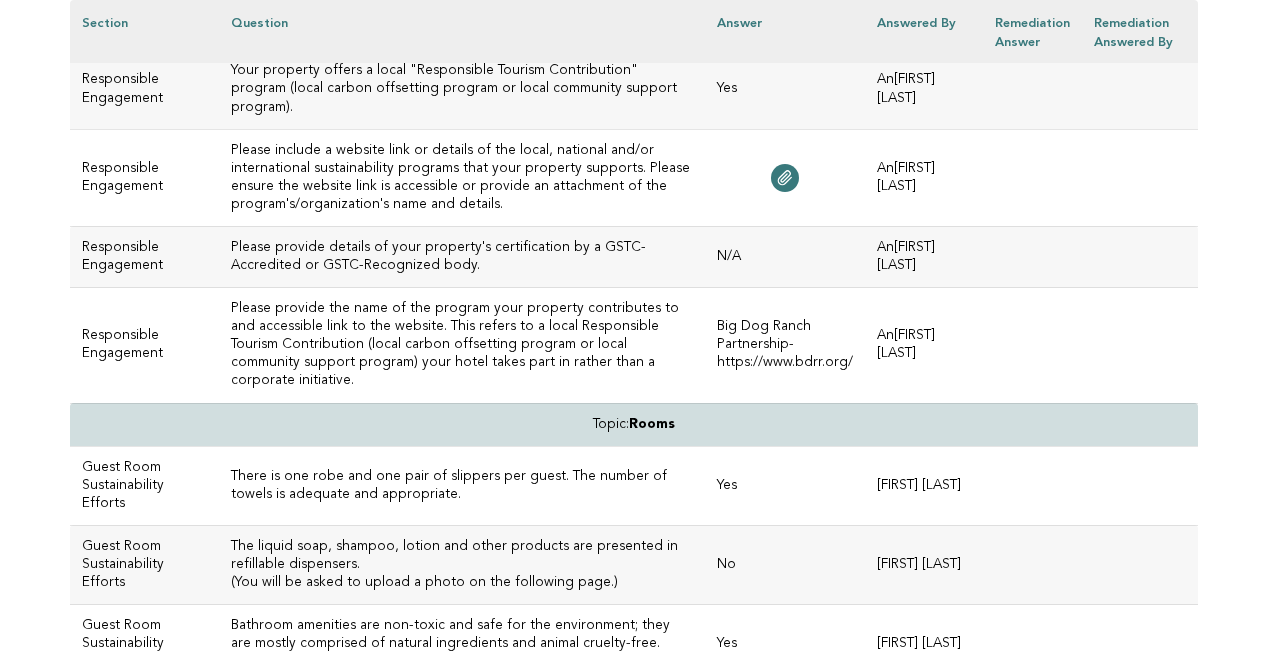 click on "(You will be asked to provide details on the following page.)" at bounding box center (462, 28) 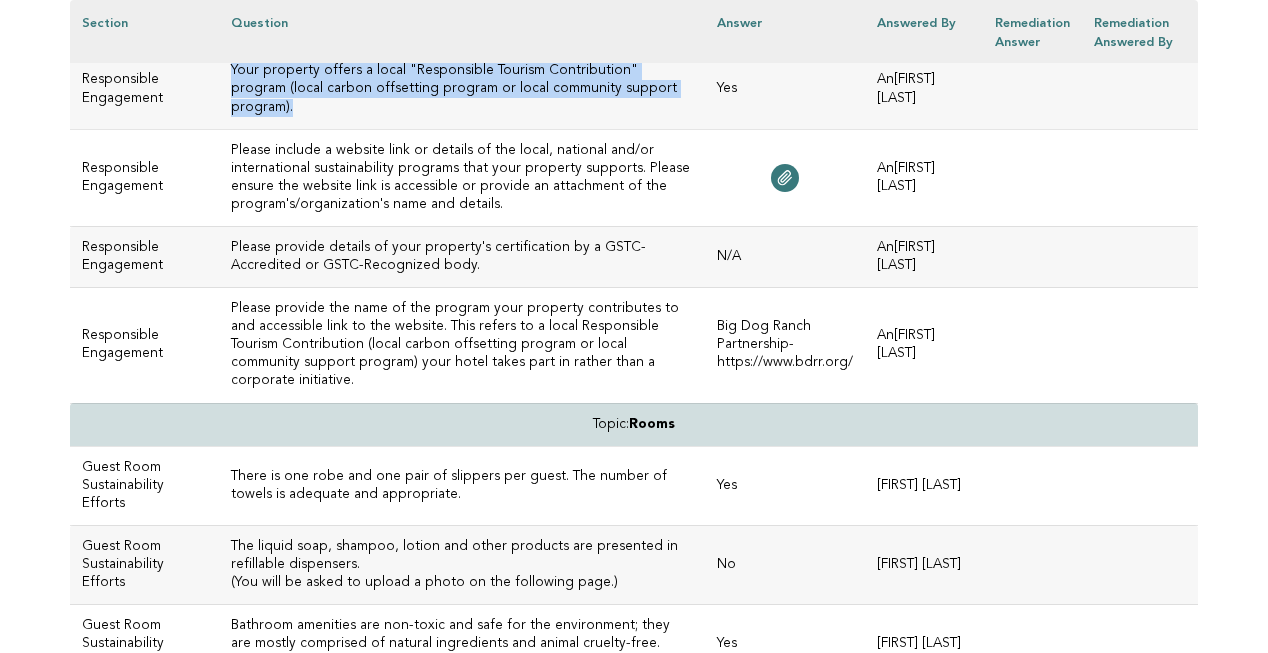 drag, startPoint x: 592, startPoint y: 340, endPoint x: 197, endPoint y: 322, distance: 395.4099 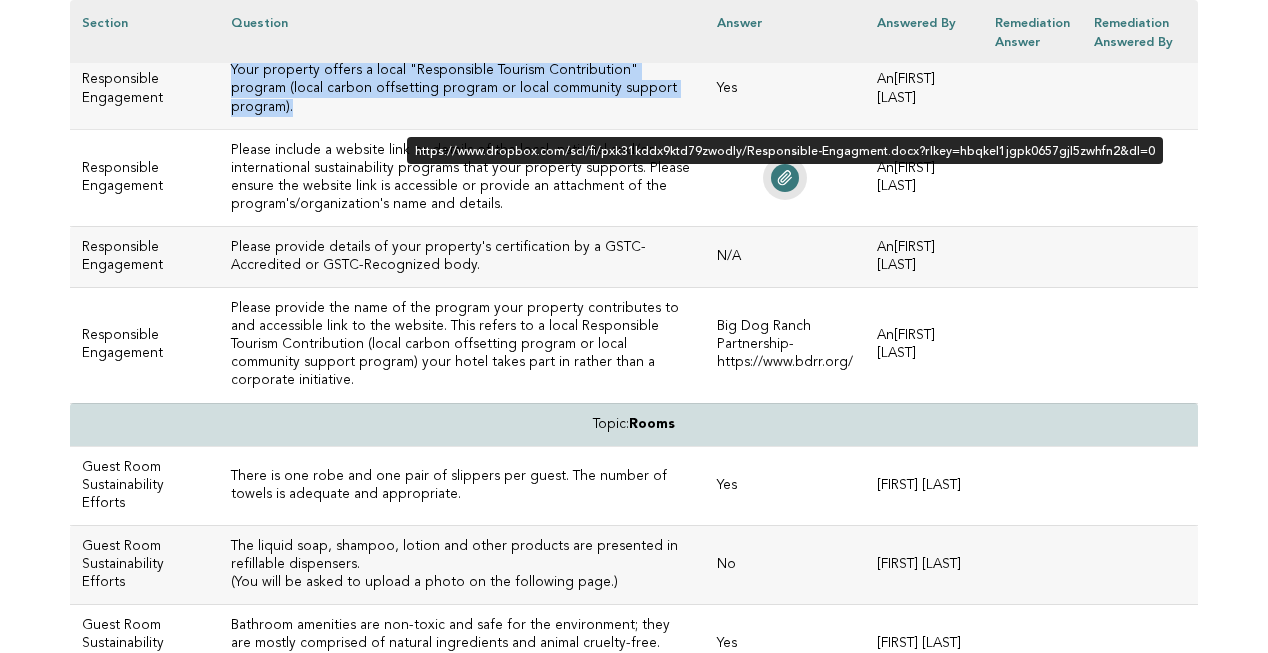 click 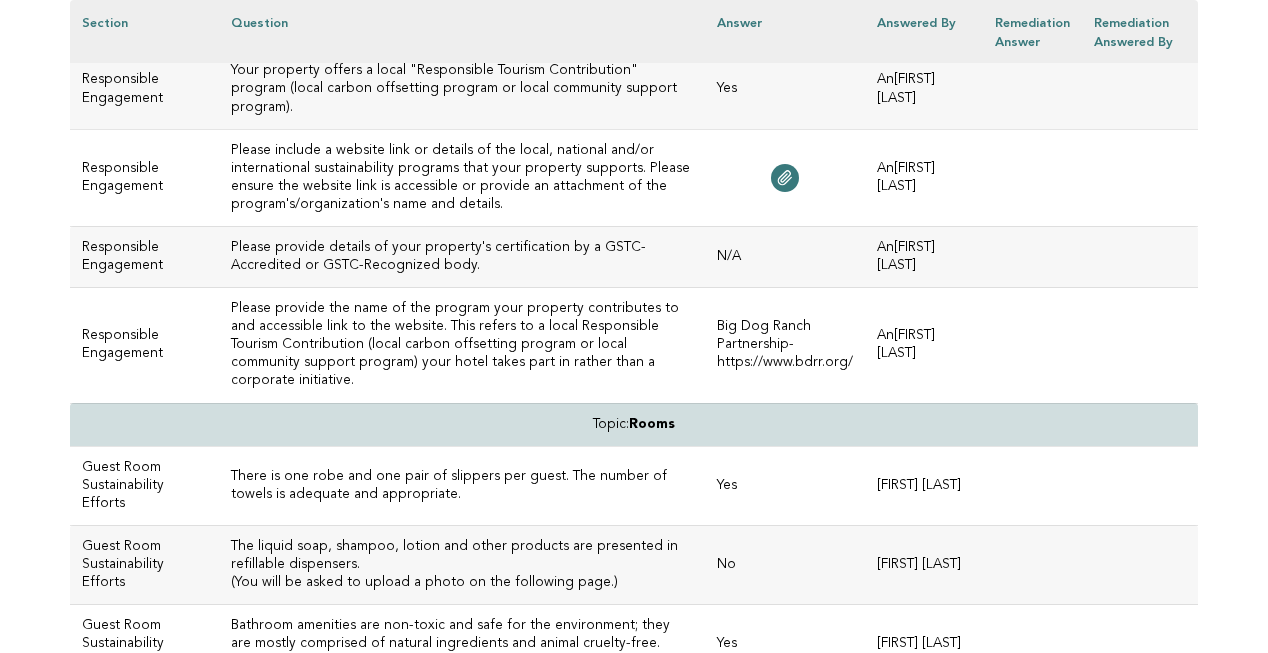 click on "Please include a website link or details of the local, national and/or international sustainability programs that your property supports. Please ensure the website link is accessible or provide an attachment of the program's/organization's name and details." at bounding box center [462, 178] 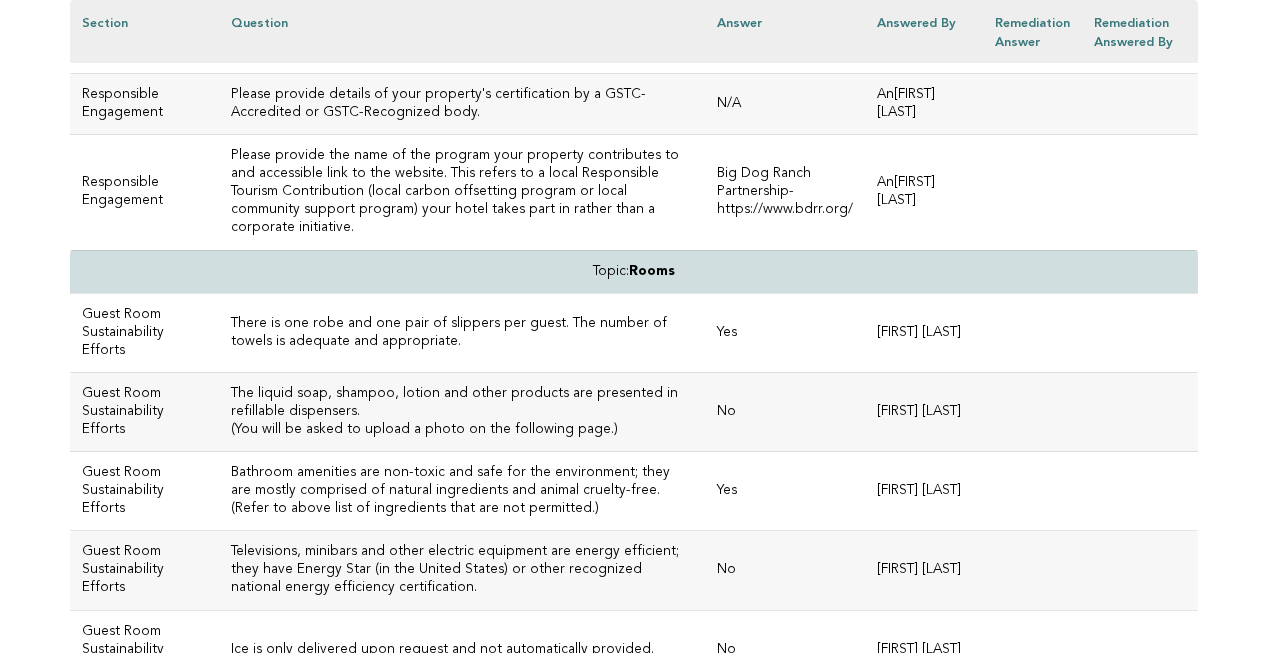 scroll, scrollTop: 6828, scrollLeft: 0, axis: vertical 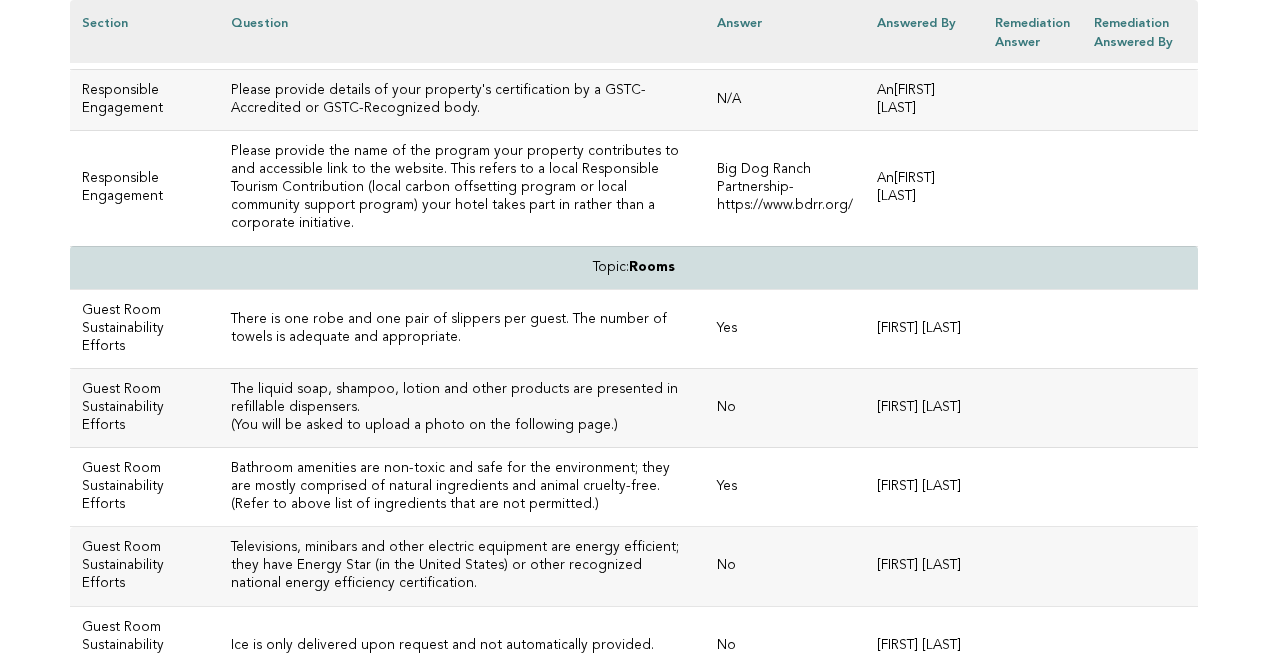 click on "There is one robe and one pair of slippers per guest. The number of towels is adequate and appropriate." at bounding box center (462, 328) 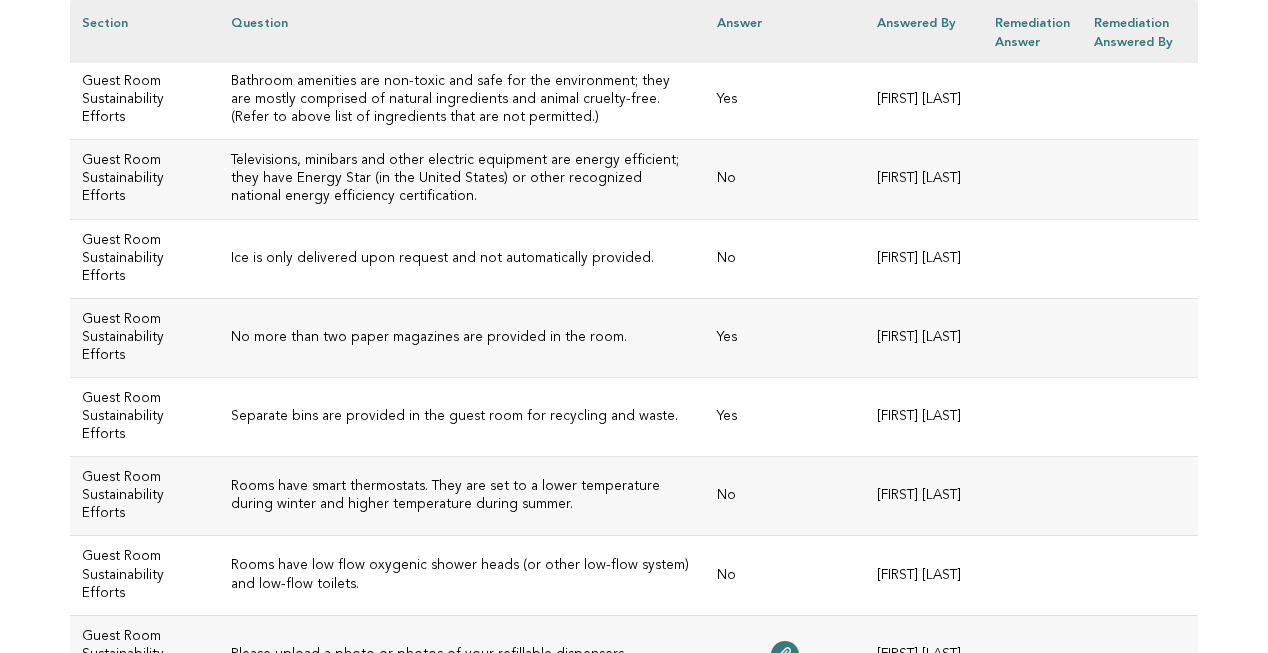 scroll, scrollTop: 7216, scrollLeft: 0, axis: vertical 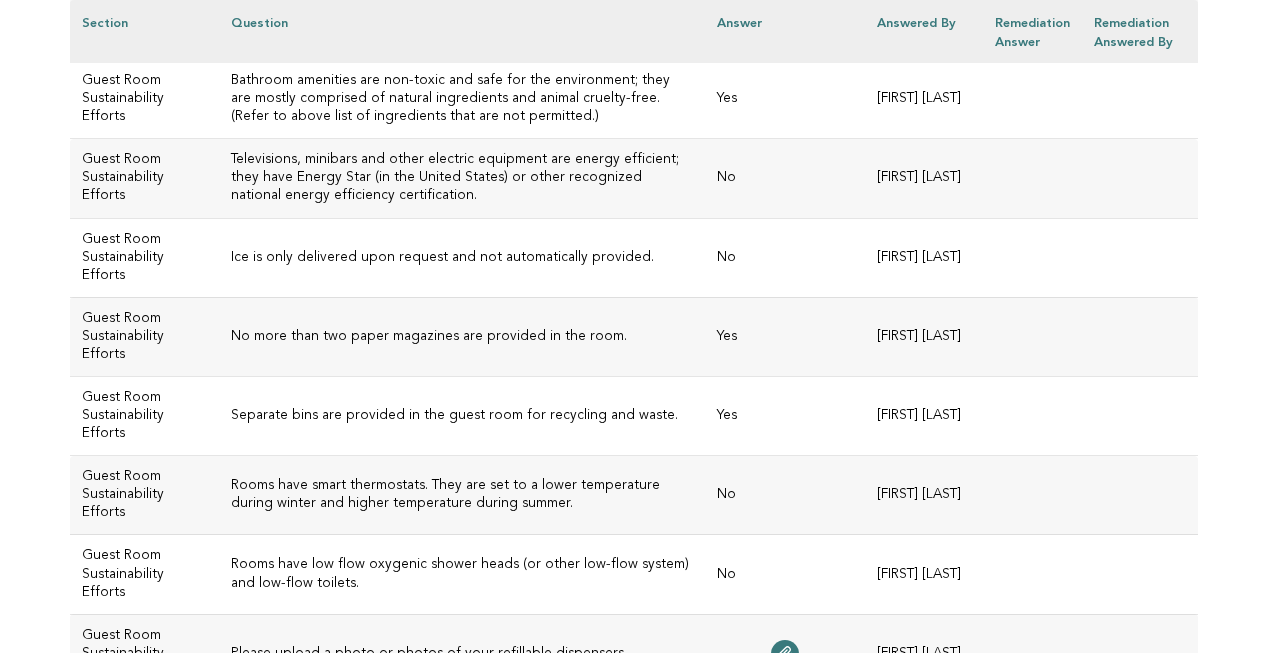 drag, startPoint x: 286, startPoint y: 233, endPoint x: 199, endPoint y: 205, distance: 91.394745 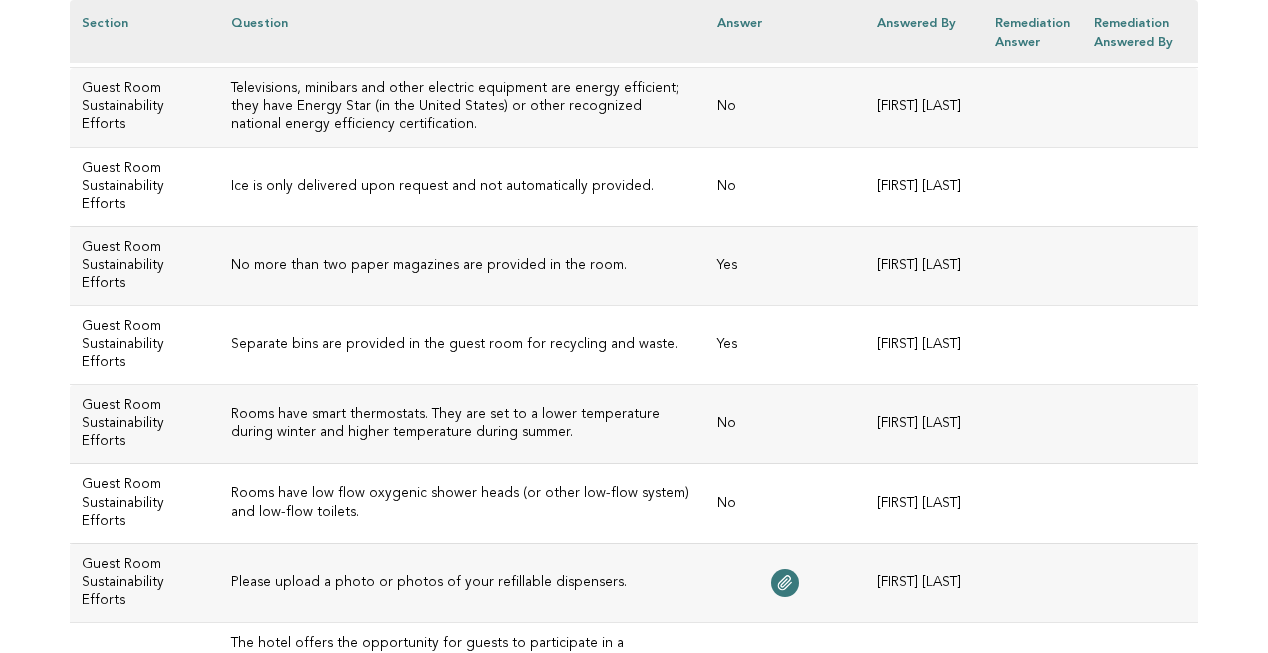 scroll, scrollTop: 7301, scrollLeft: 0, axis: vertical 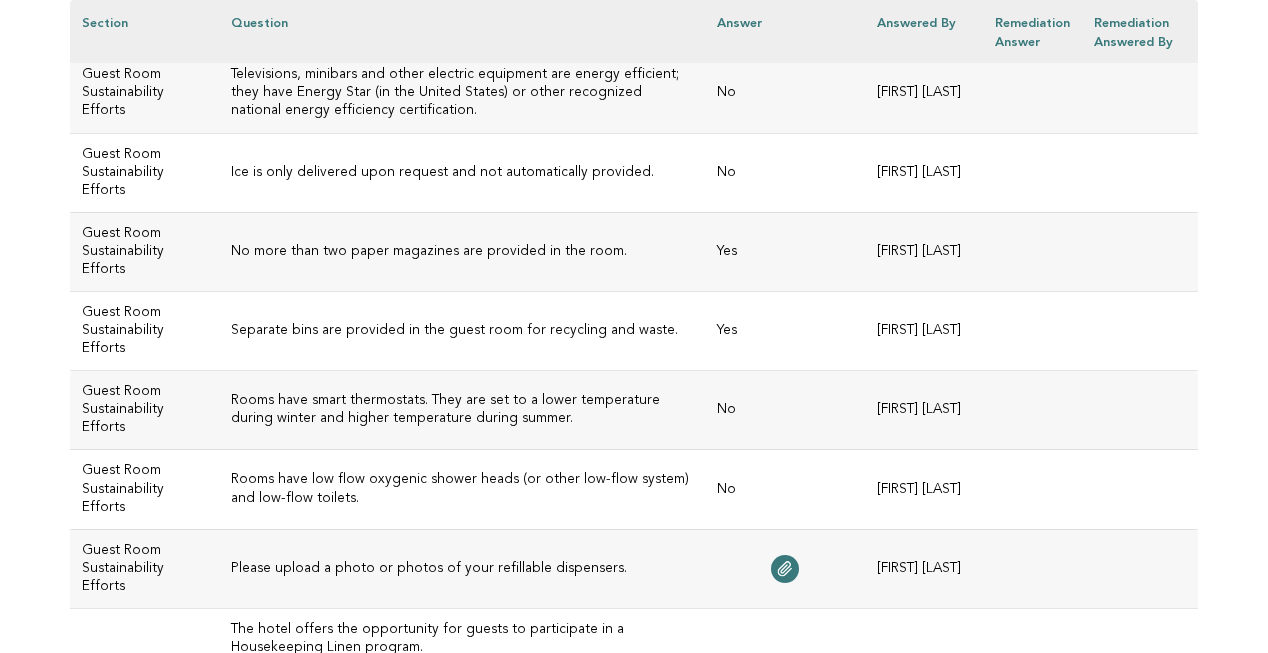 click on "Televisions, minibars and other electric equipment are energy efficient; they have Energy Star (in the United States) or other recognized national energy efficiency certification." at bounding box center (462, 93) 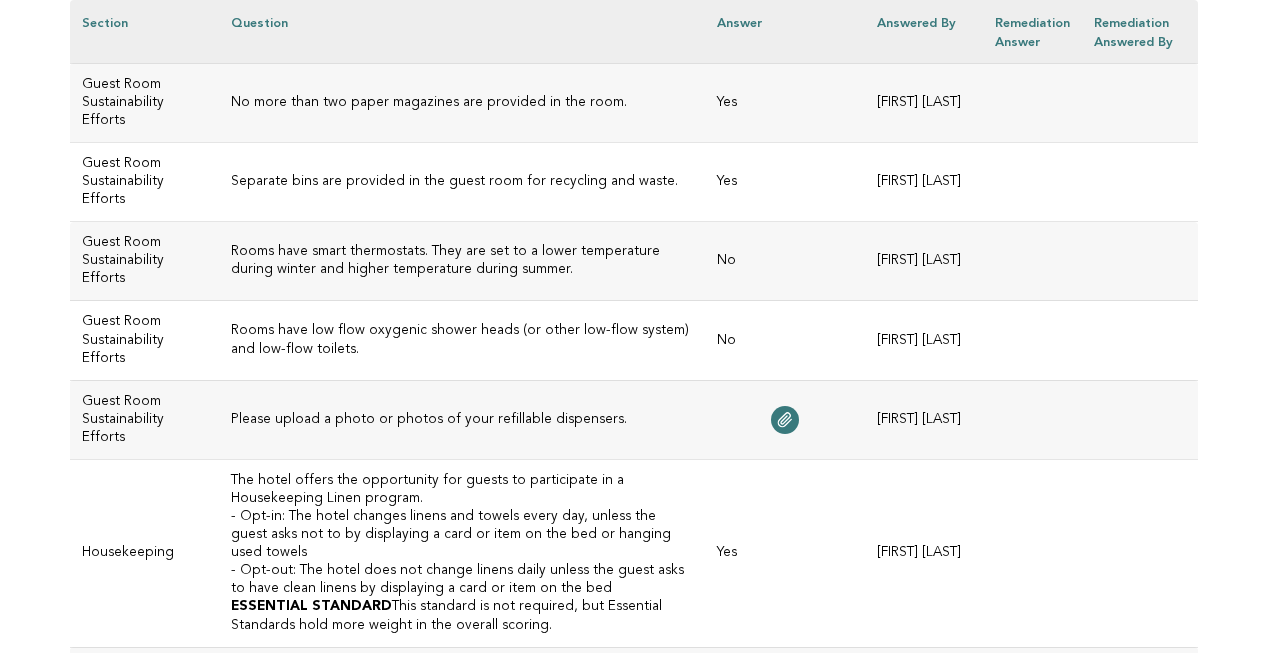 scroll, scrollTop: 7451, scrollLeft: 0, axis: vertical 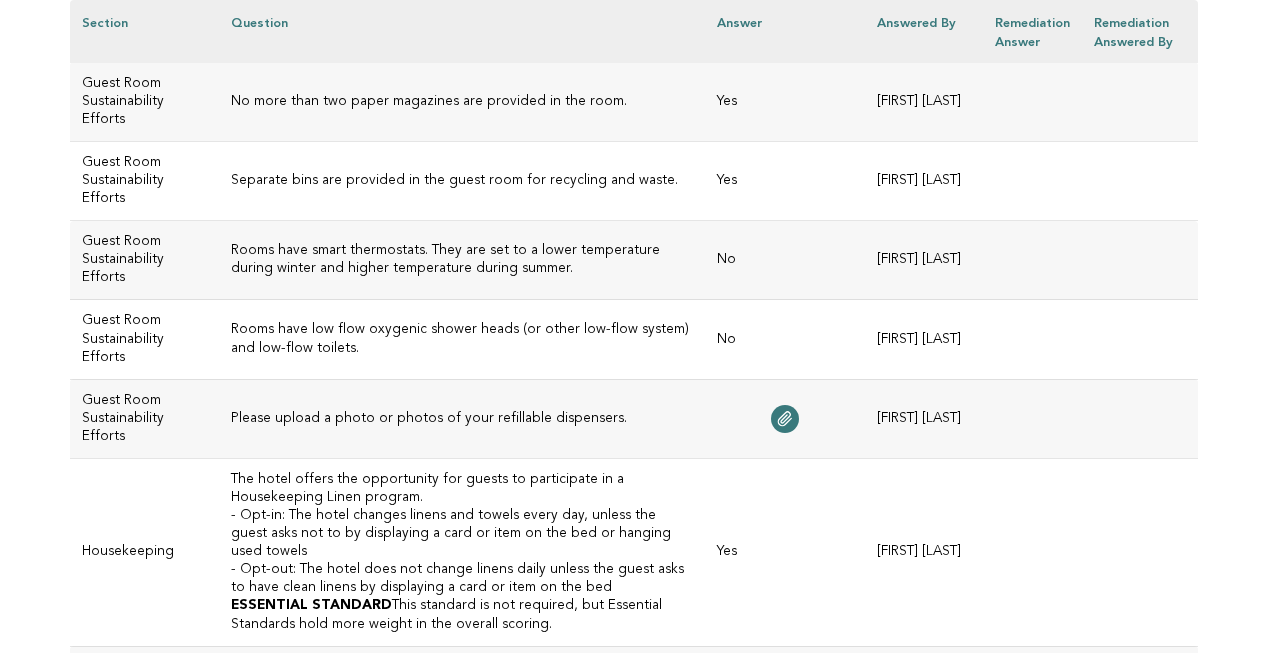 click on "No more than two paper magazines are provided in the room." at bounding box center [462, 102] 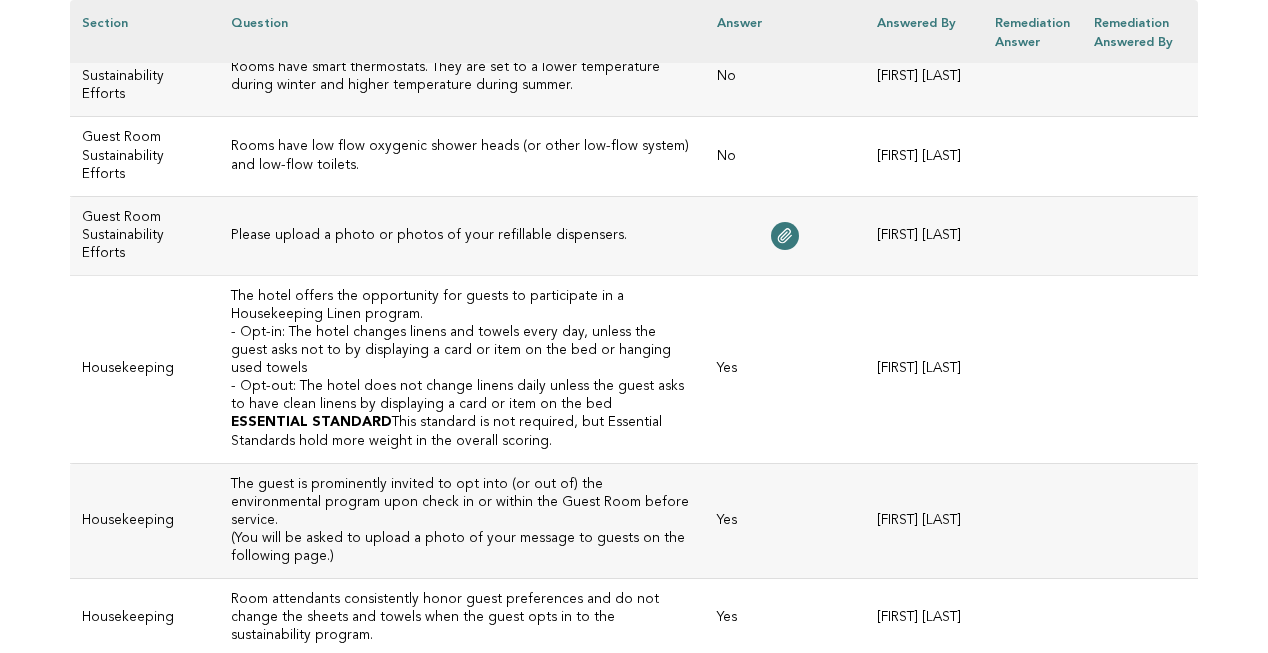 scroll, scrollTop: 7641, scrollLeft: 0, axis: vertical 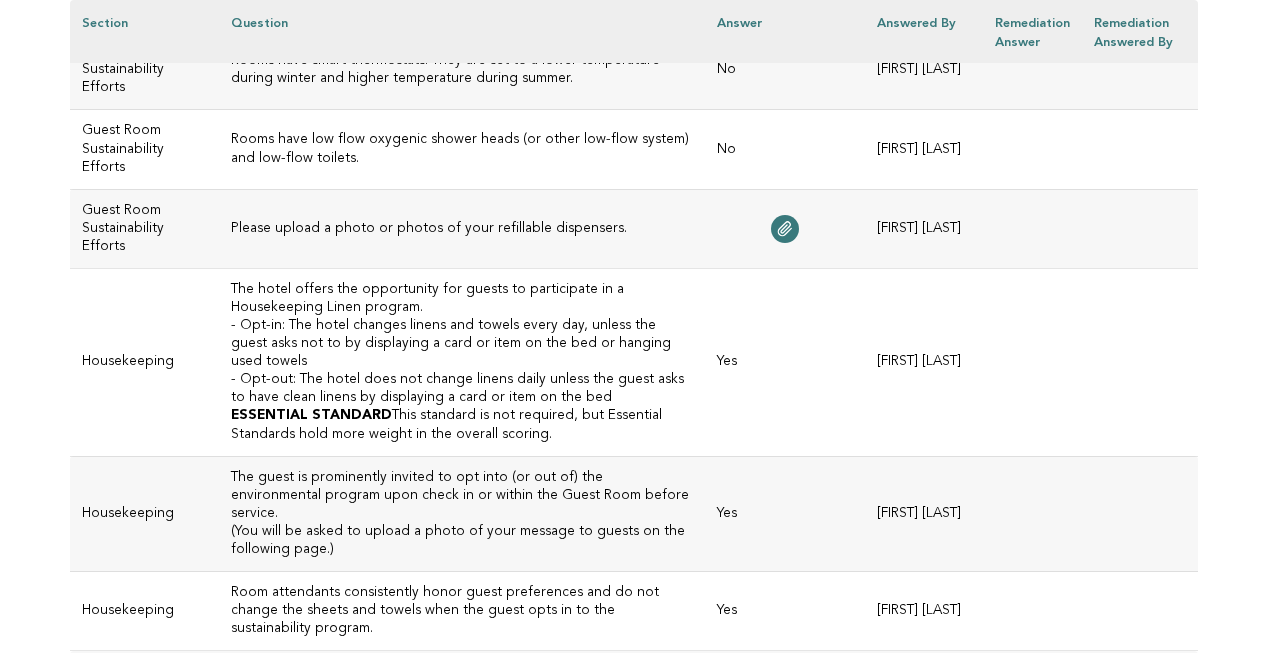 click on "Rooms have smart thermostats. They are set to a lower temperature during winter and higher temperature during summer." at bounding box center (462, 70) 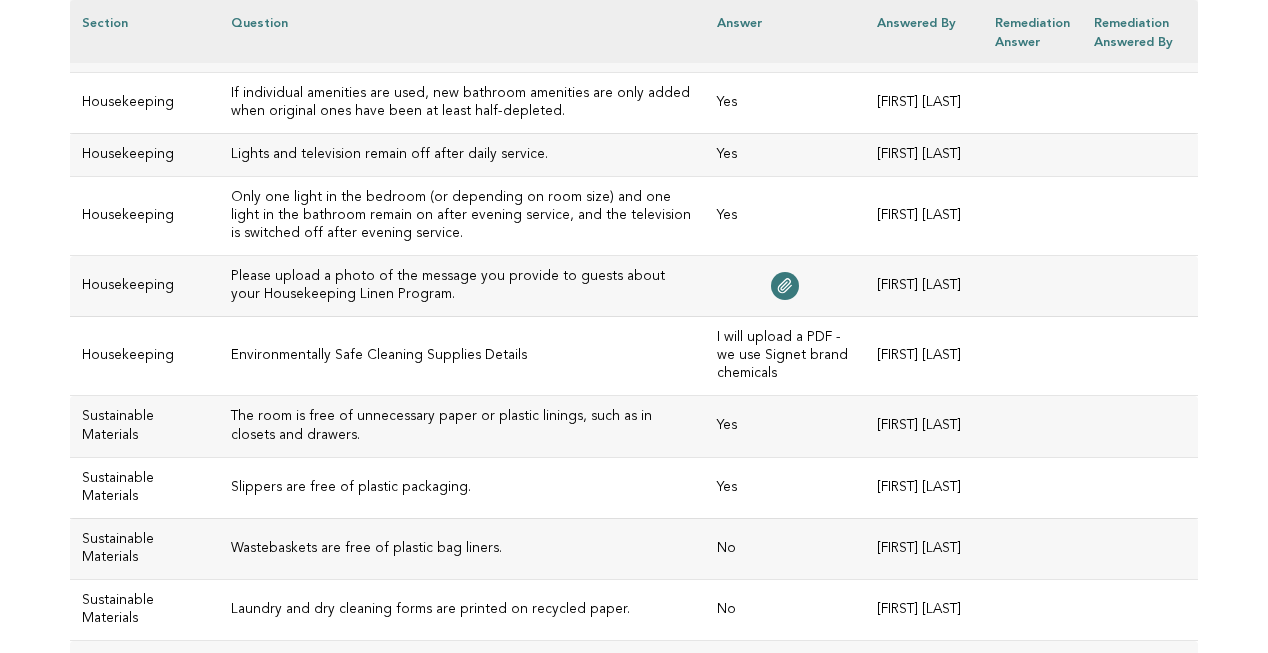 scroll, scrollTop: 8386, scrollLeft: 0, axis: vertical 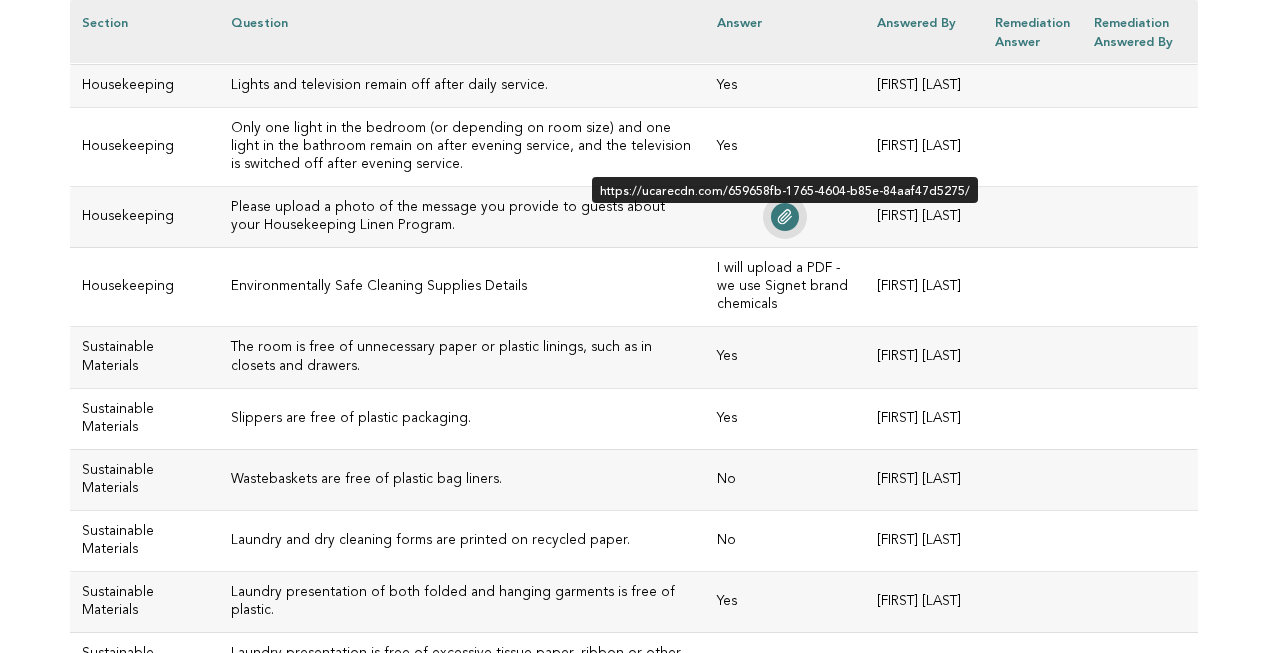 click 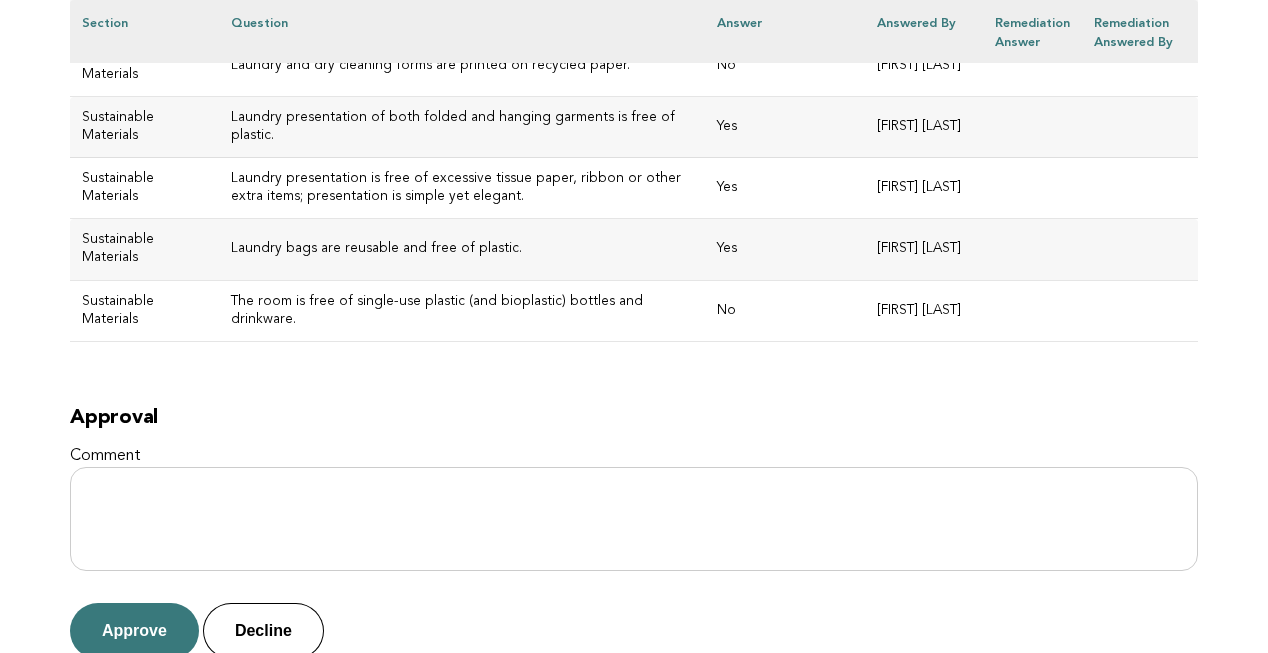 scroll, scrollTop: 8862, scrollLeft: 0, axis: vertical 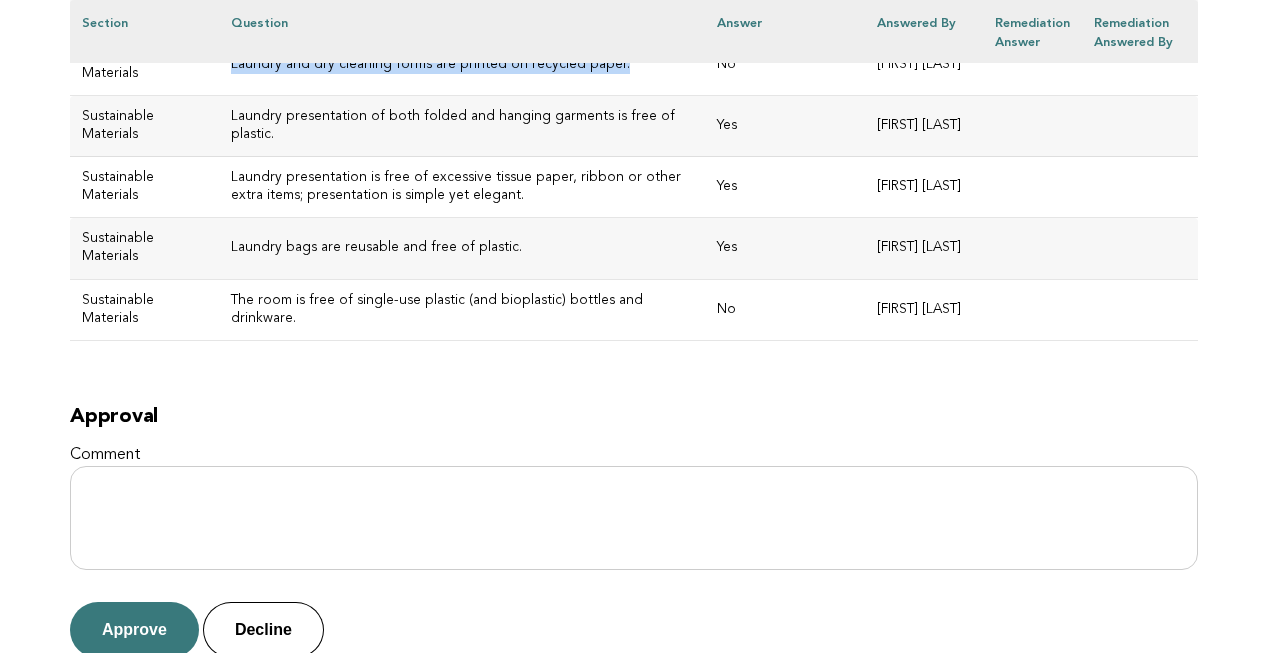 drag, startPoint x: 588, startPoint y: 220, endPoint x: 190, endPoint y: 226, distance: 398.04523 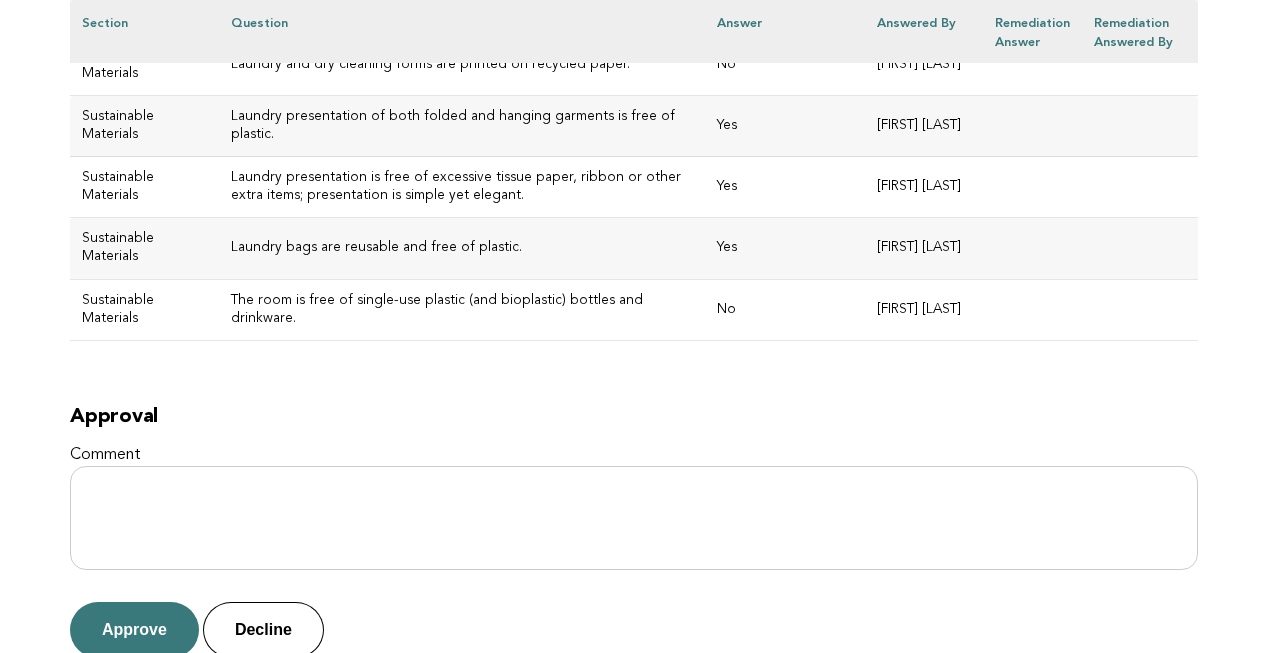 click on "Evaluations
Evaluation aproval
Eau Palm Beach Resort & Spa
Evaluation 2af212ed-ee85-4079-818e-f2ad8f86924c
Main DRM
[FIRST] [LAST]             [EMAIL]
Progress
100.00%
Score
86%
Score Points
140
No Points
19
Yes Points
121
Section
Question
Answer
Answered by
Remediation
Answer
Remediation
Answered by
Topic:  Fitness Center & Spa" at bounding box center [634, -4028] 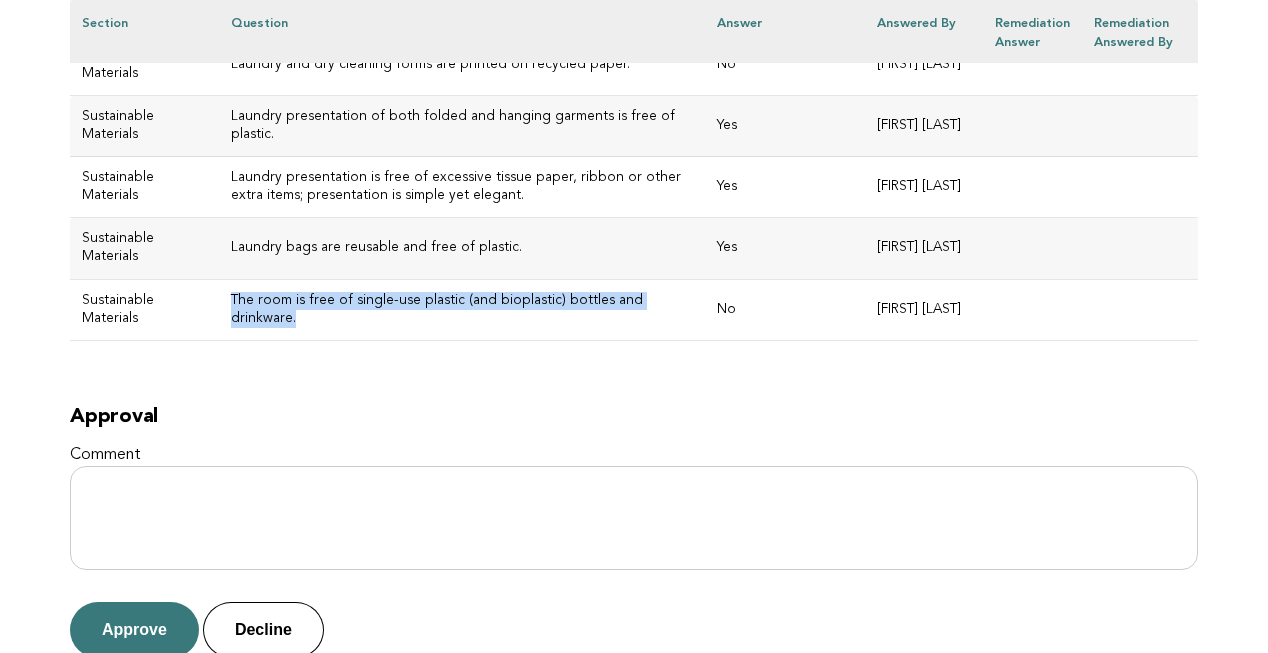 drag, startPoint x: 680, startPoint y: 456, endPoint x: 187, endPoint y: 462, distance: 493.0365 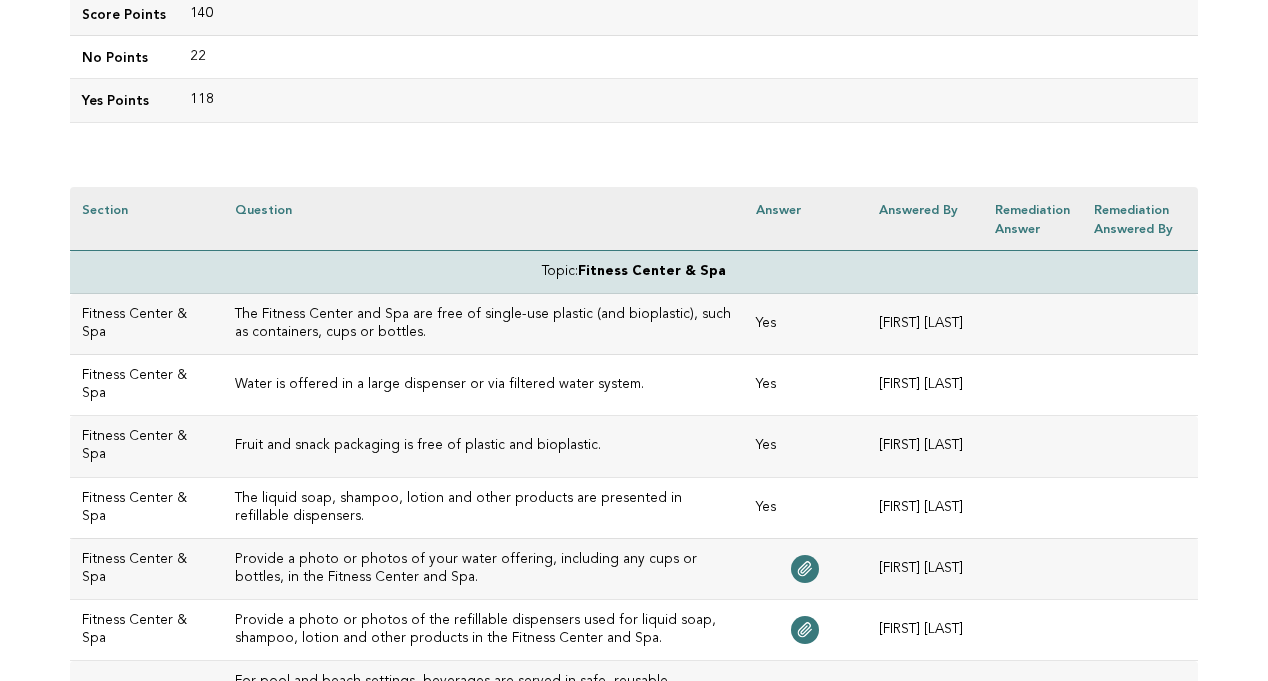 scroll, scrollTop: 456, scrollLeft: 0, axis: vertical 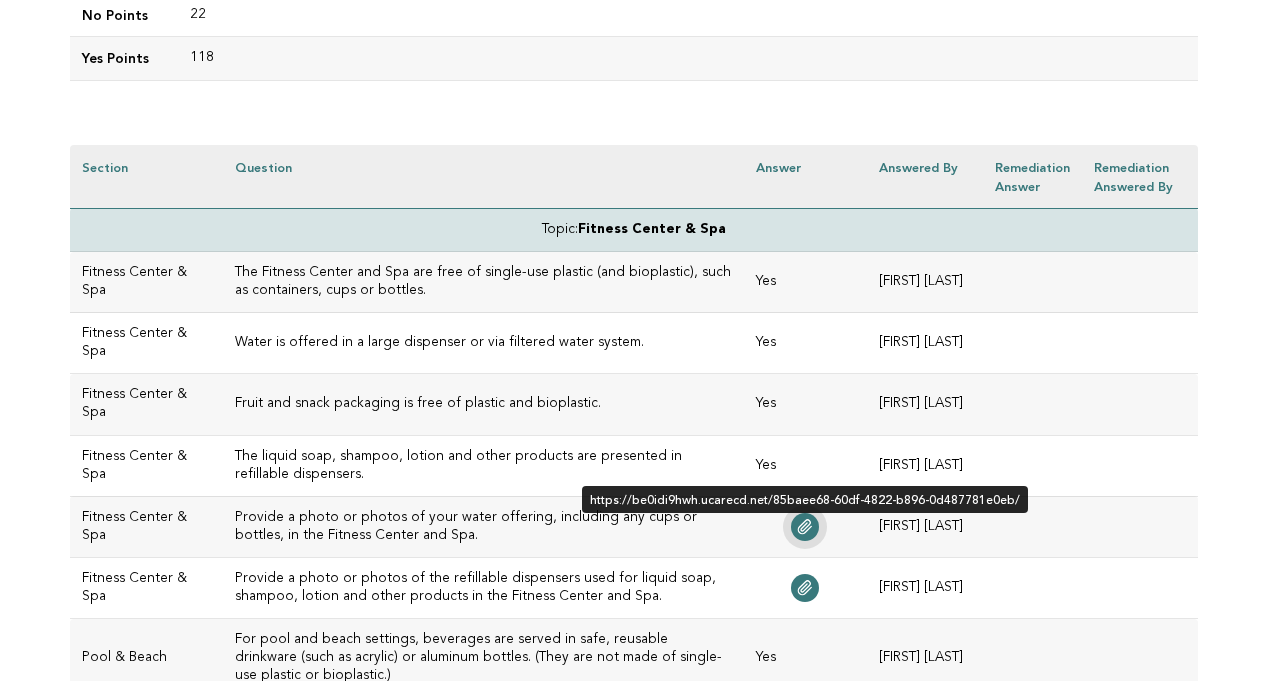click 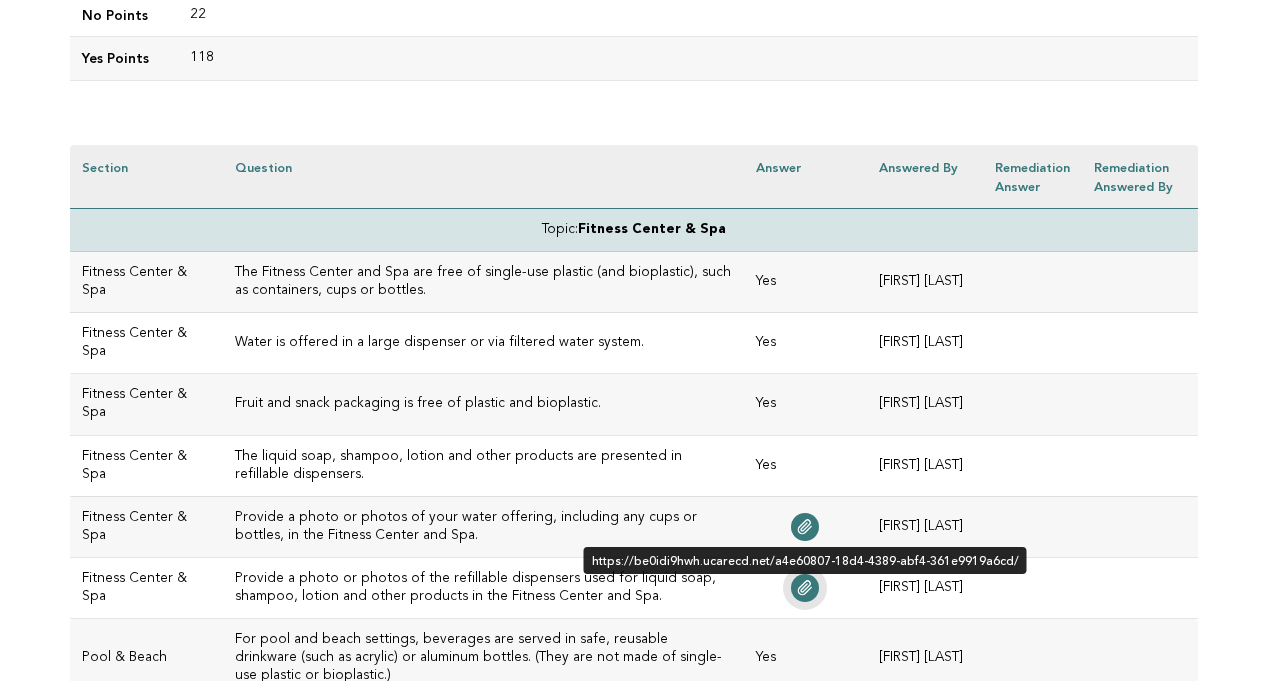 click 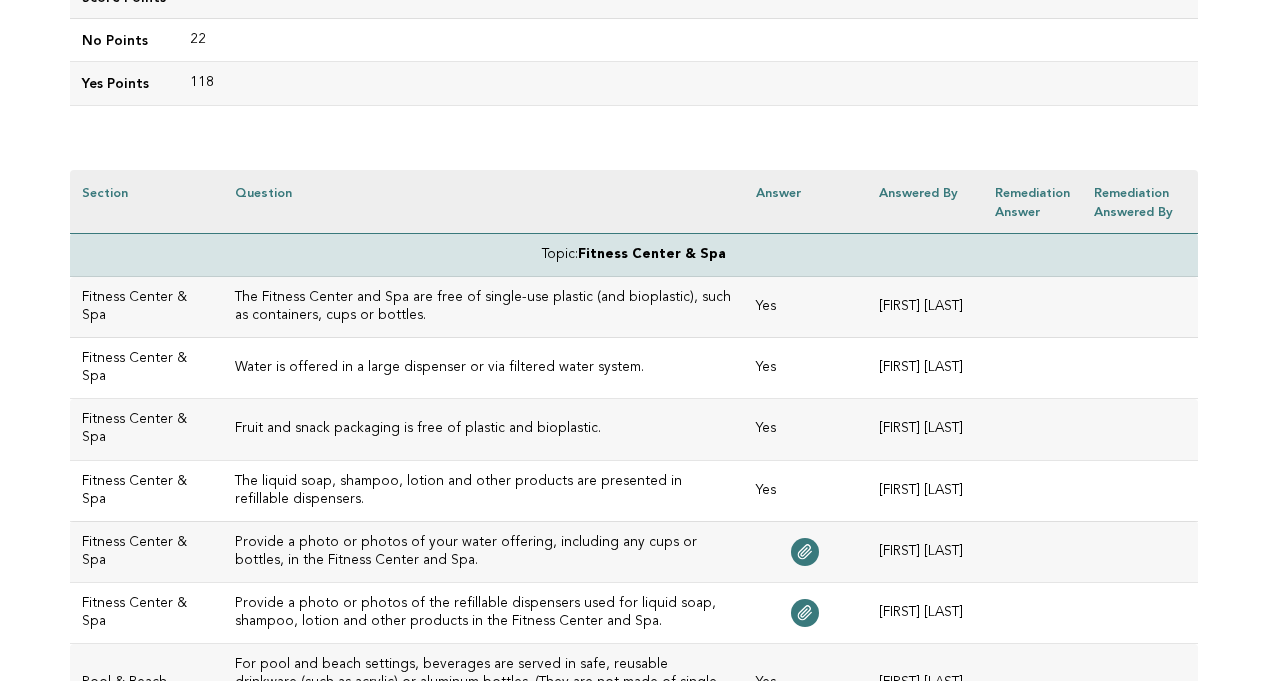 scroll, scrollTop: 418, scrollLeft: 0, axis: vertical 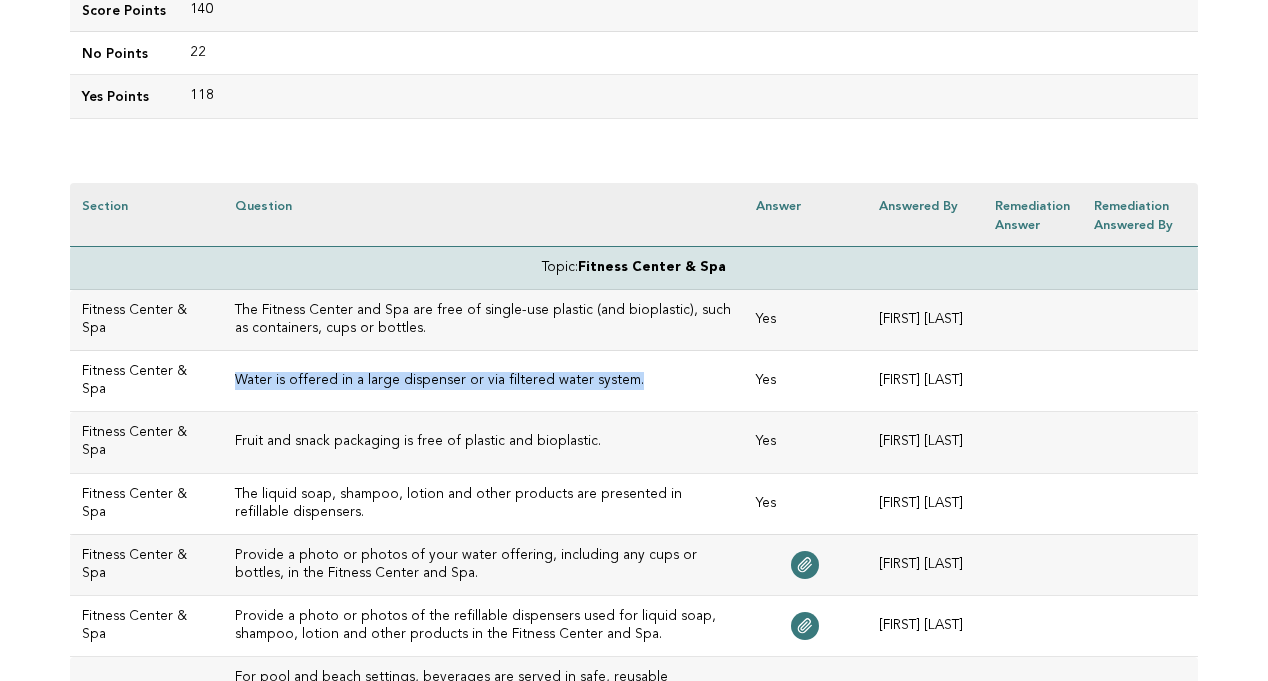 drag, startPoint x: 604, startPoint y: 371, endPoint x: 204, endPoint y: 378, distance: 400.06125 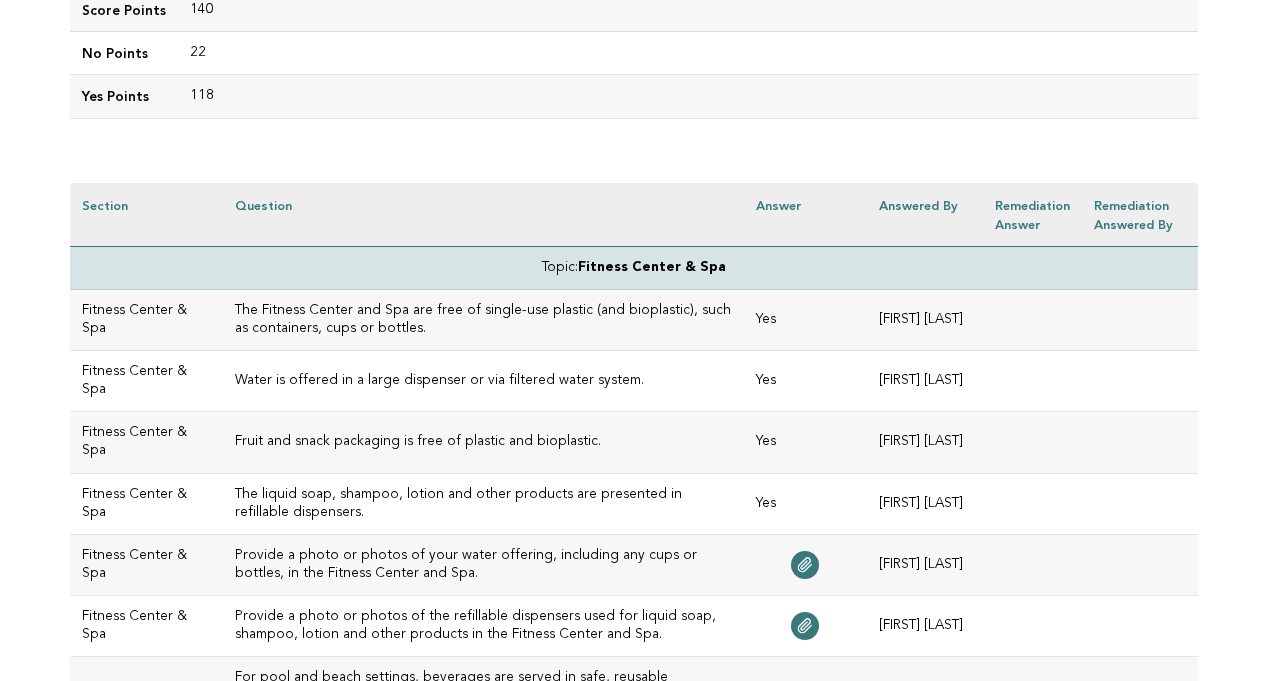 click on "Fruit and snack packaging is free of plastic and bioplastic." at bounding box center [483, 442] 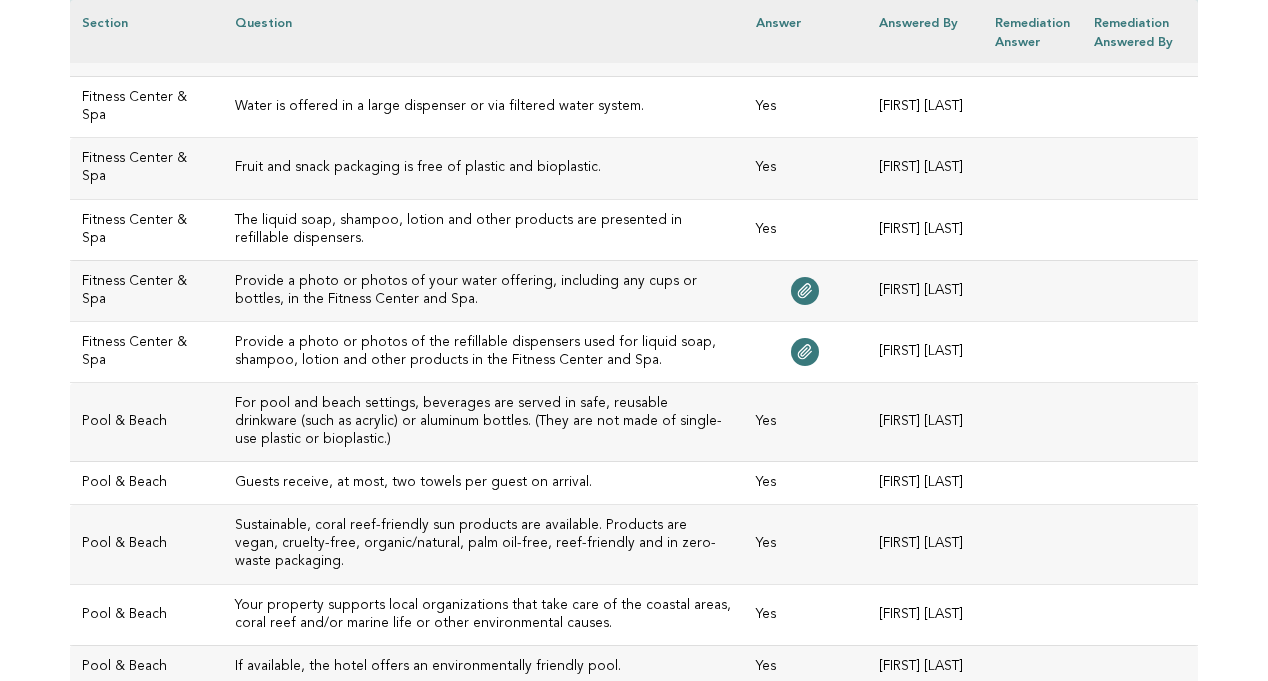 scroll, scrollTop: 699, scrollLeft: 0, axis: vertical 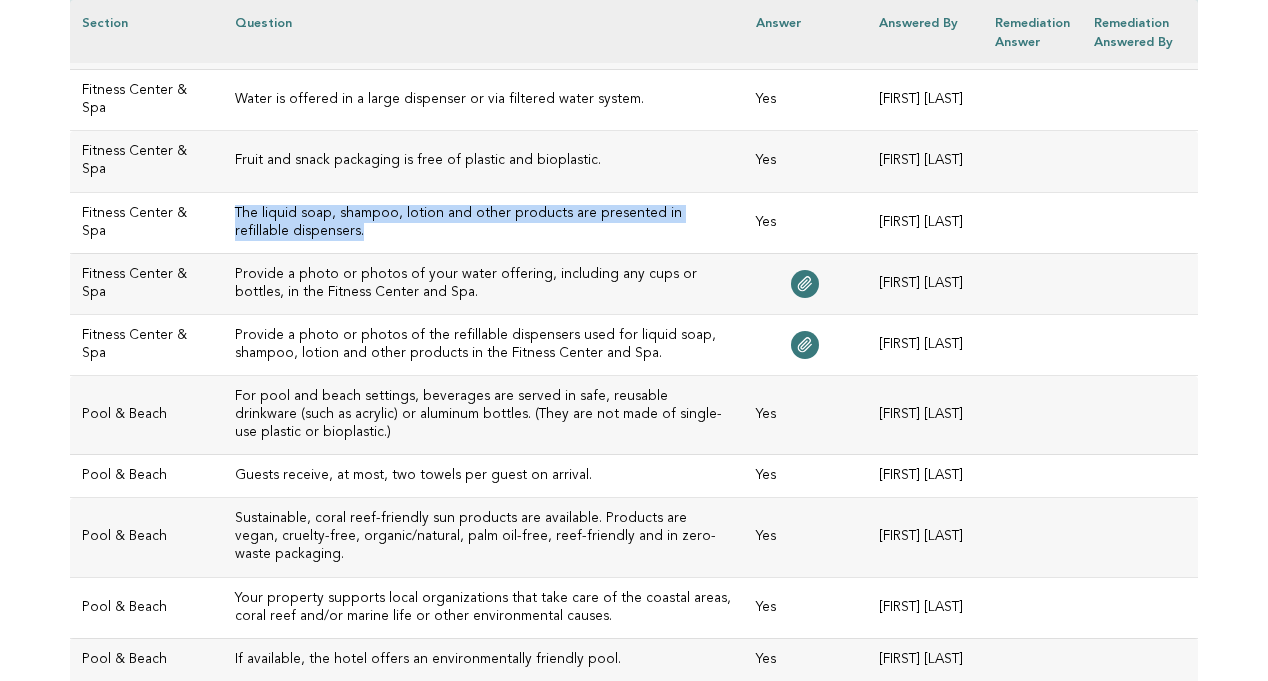 drag, startPoint x: 274, startPoint y: 229, endPoint x: 202, endPoint y: 215, distance: 73.34848 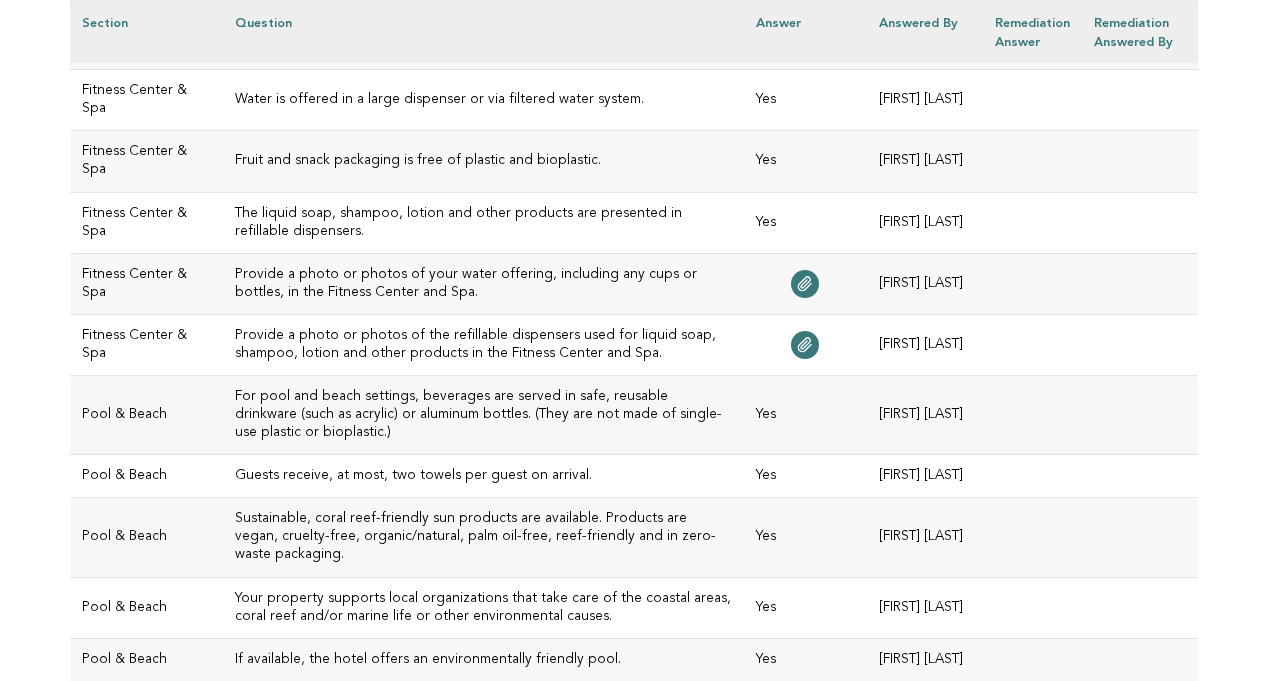 click on "Provide a photo or photos of your water offering, including any cups or bottles, in the Fitness Center and Spa." at bounding box center (483, 284) 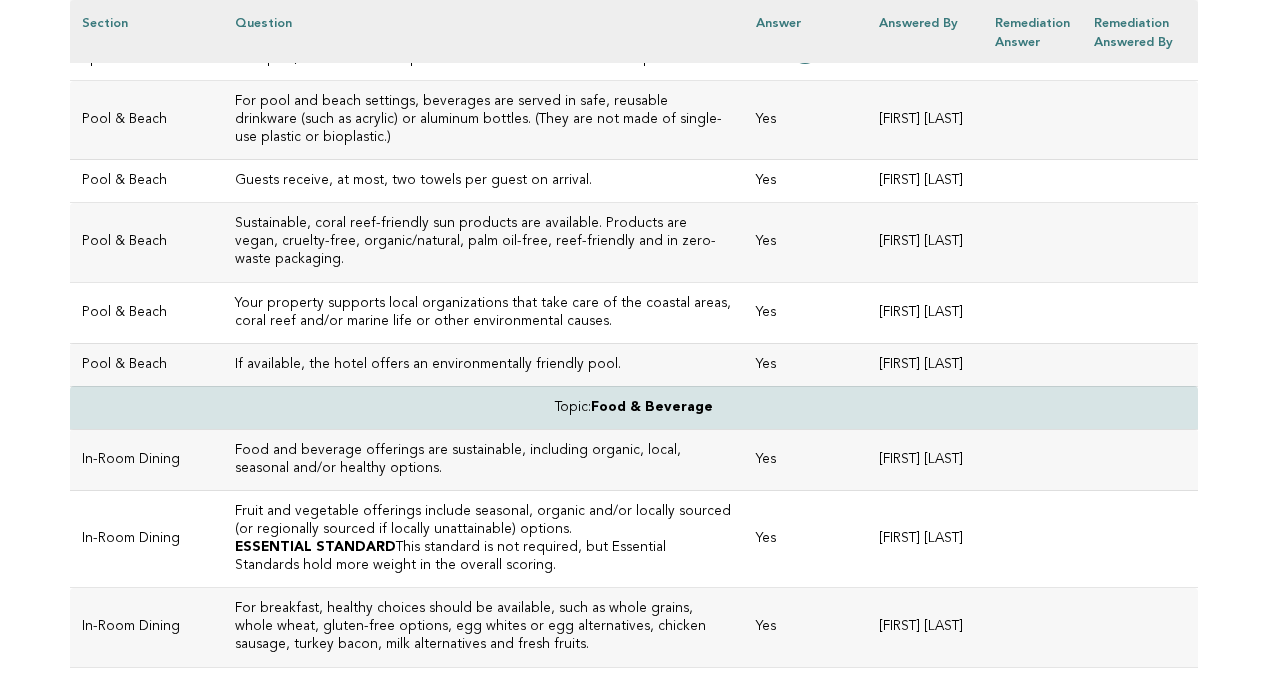 scroll, scrollTop: 997, scrollLeft: 0, axis: vertical 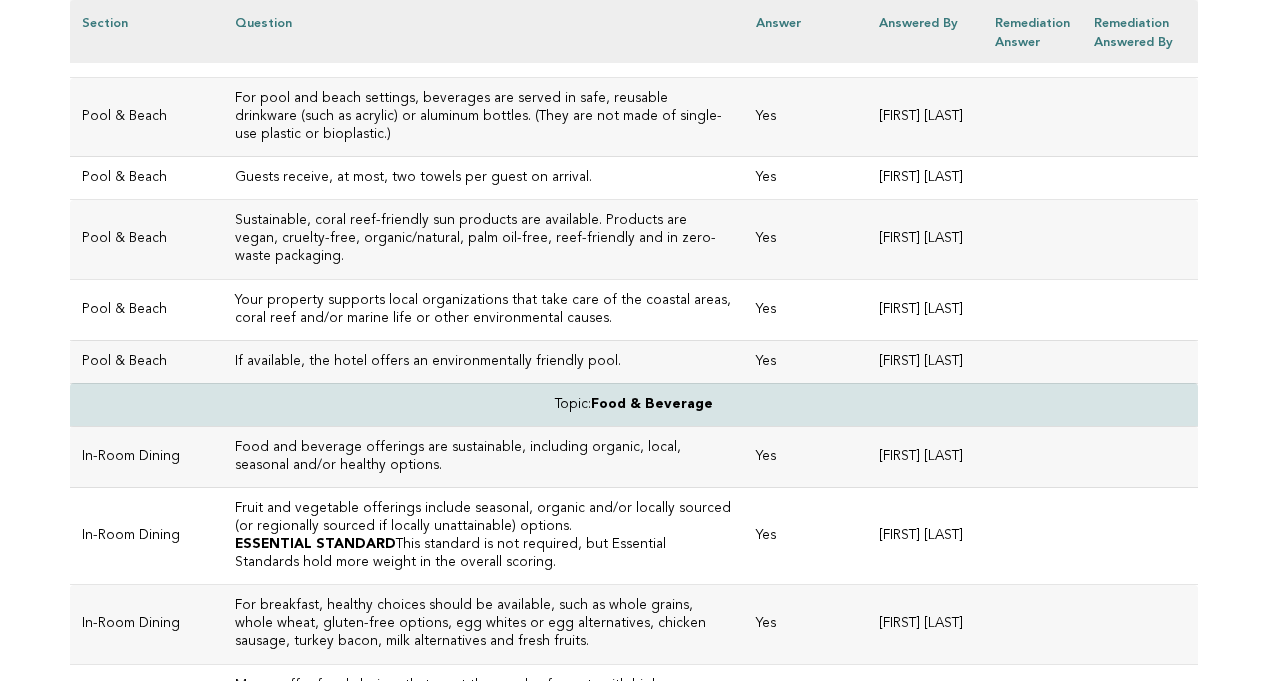 drag, startPoint x: 584, startPoint y: 313, endPoint x: 239, endPoint y: 312, distance: 345.00143 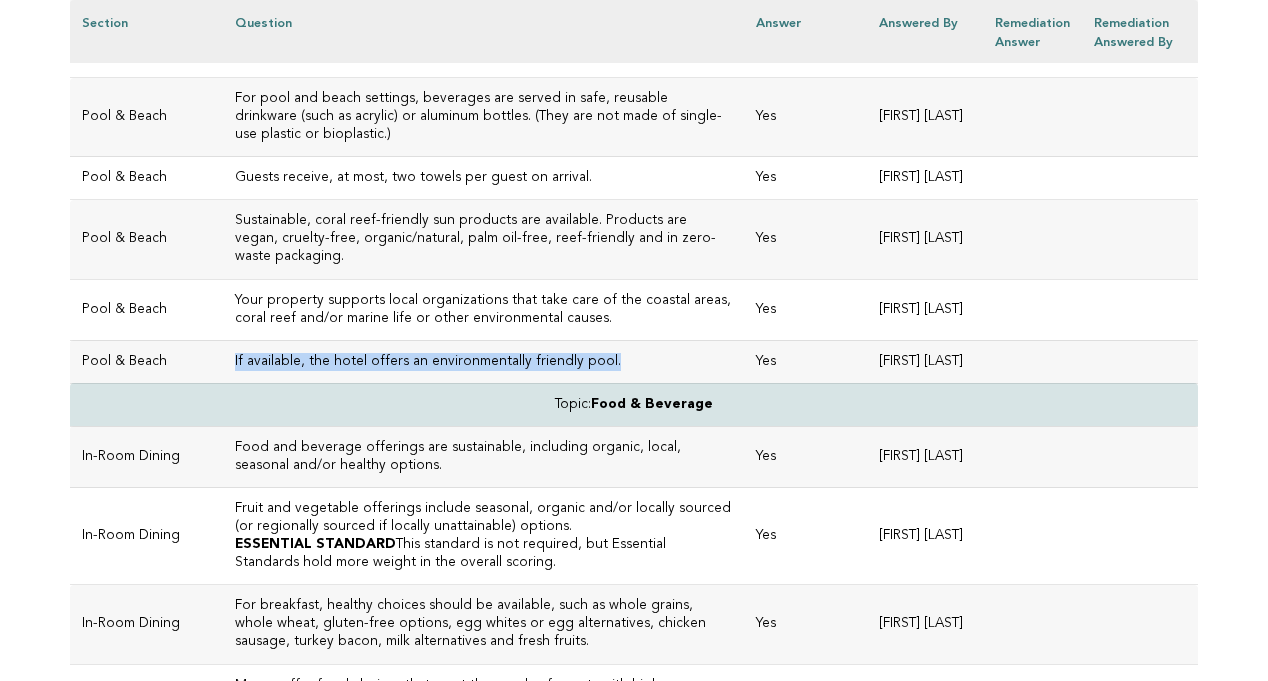 drag, startPoint x: 580, startPoint y: 324, endPoint x: 199, endPoint y: 320, distance: 381.021 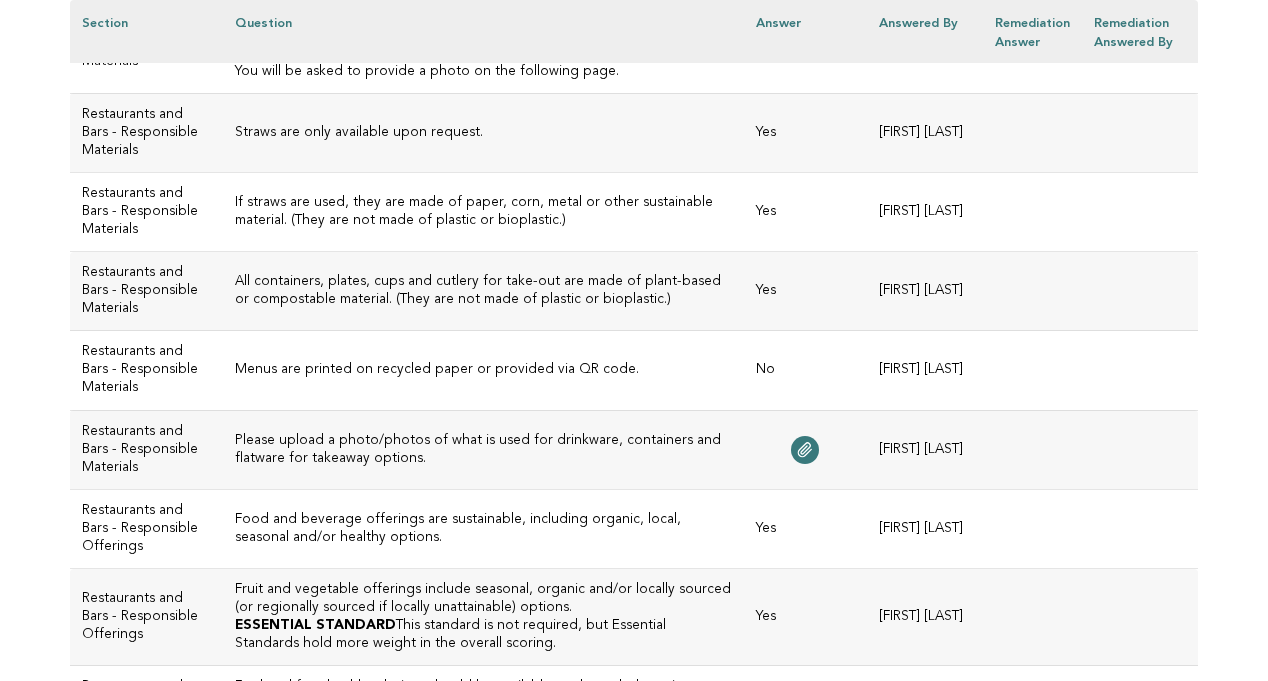 scroll, scrollTop: 2333, scrollLeft: 0, axis: vertical 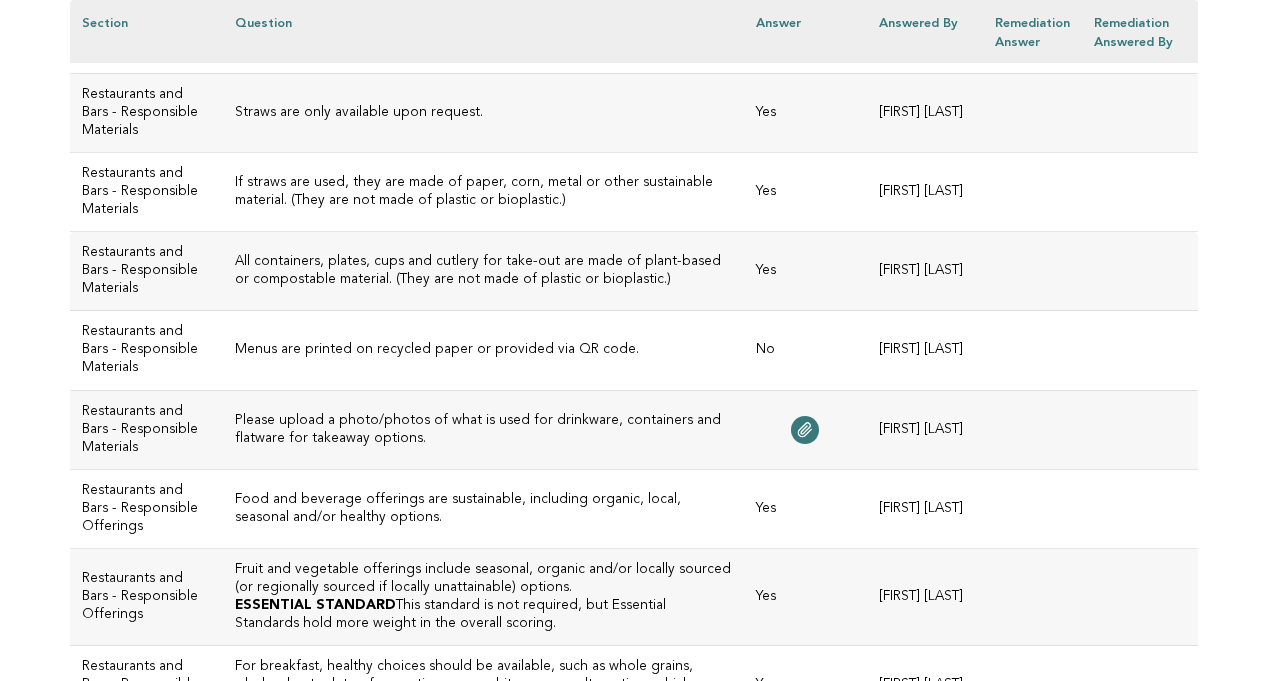 click on "Menus are printed on recycled paper or provided via QR code." at bounding box center [483, 350] 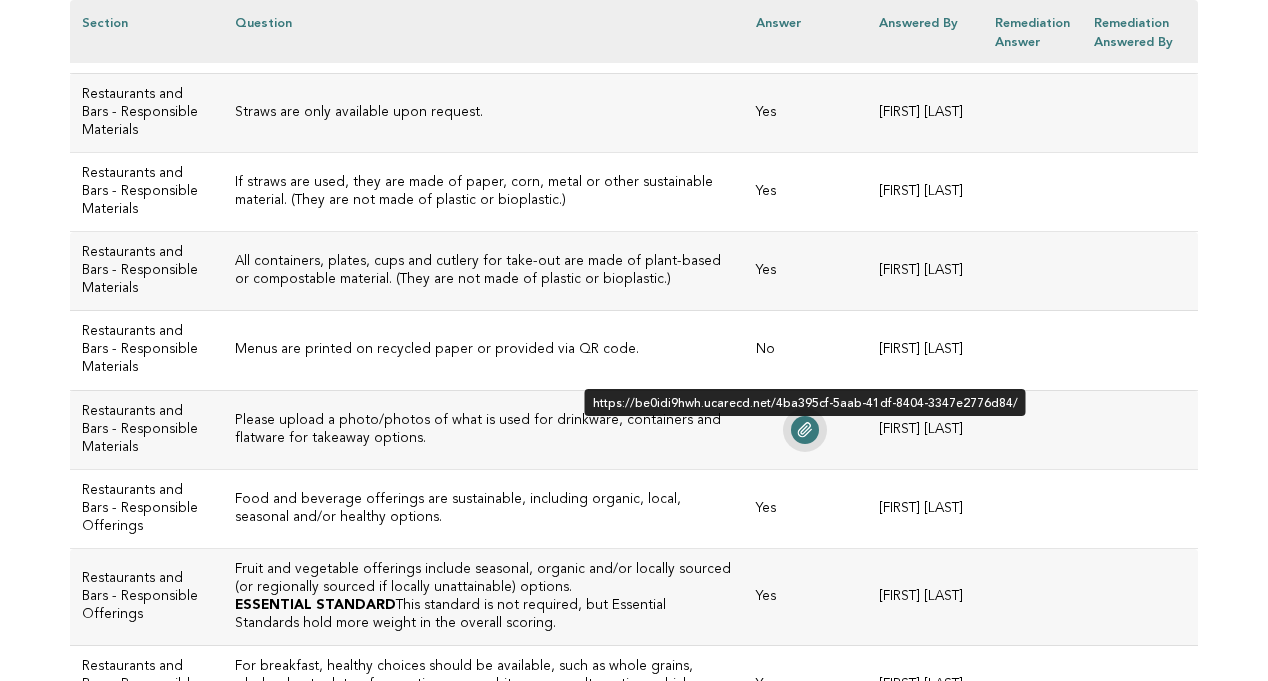click at bounding box center [805, 430] 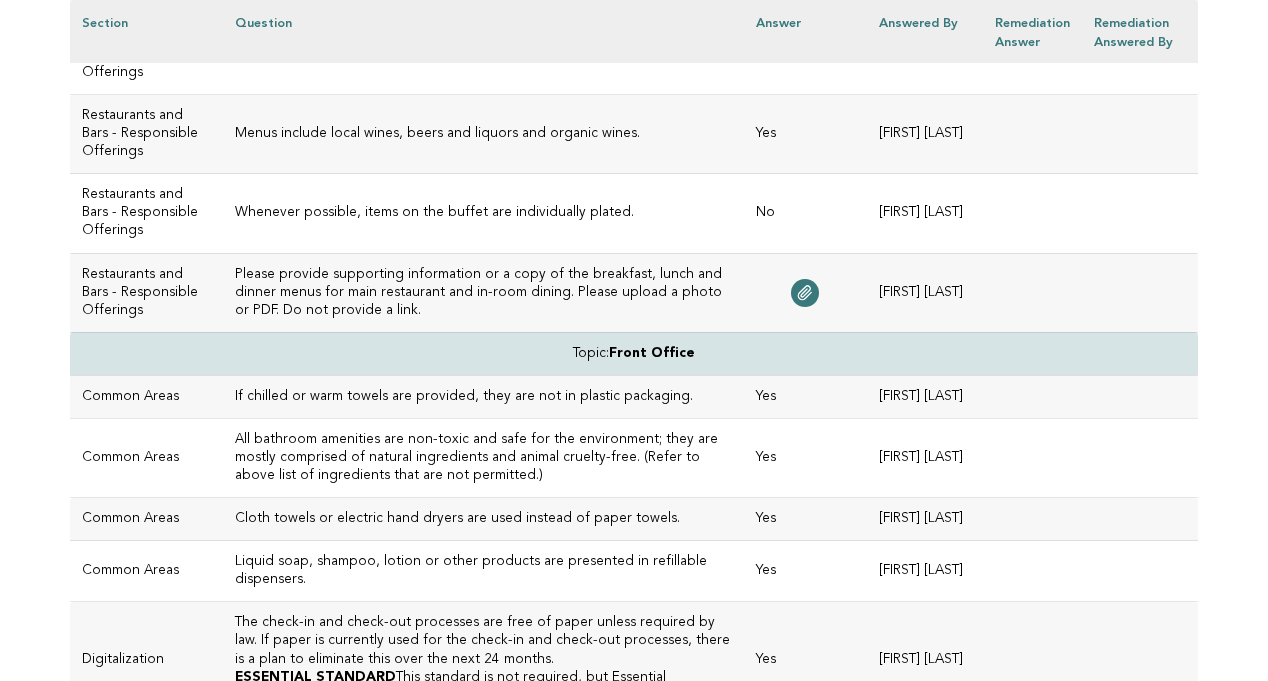 scroll, scrollTop: 3469, scrollLeft: 0, axis: vertical 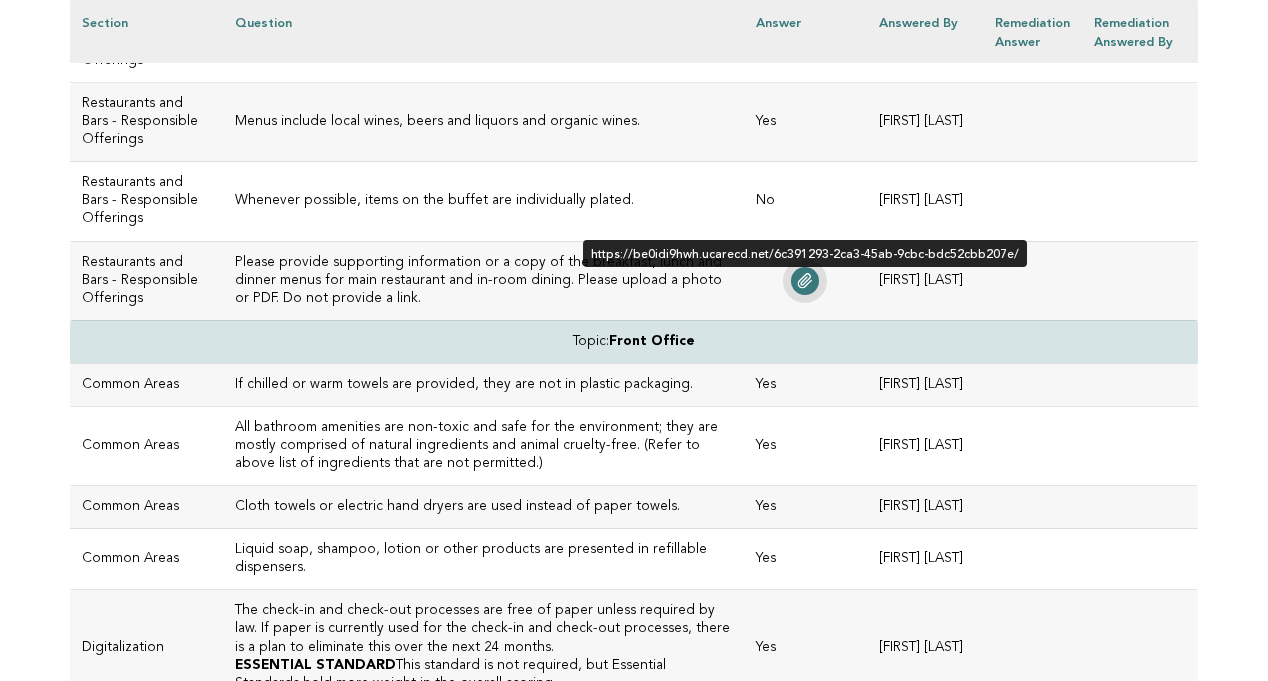 click at bounding box center (805, 281) 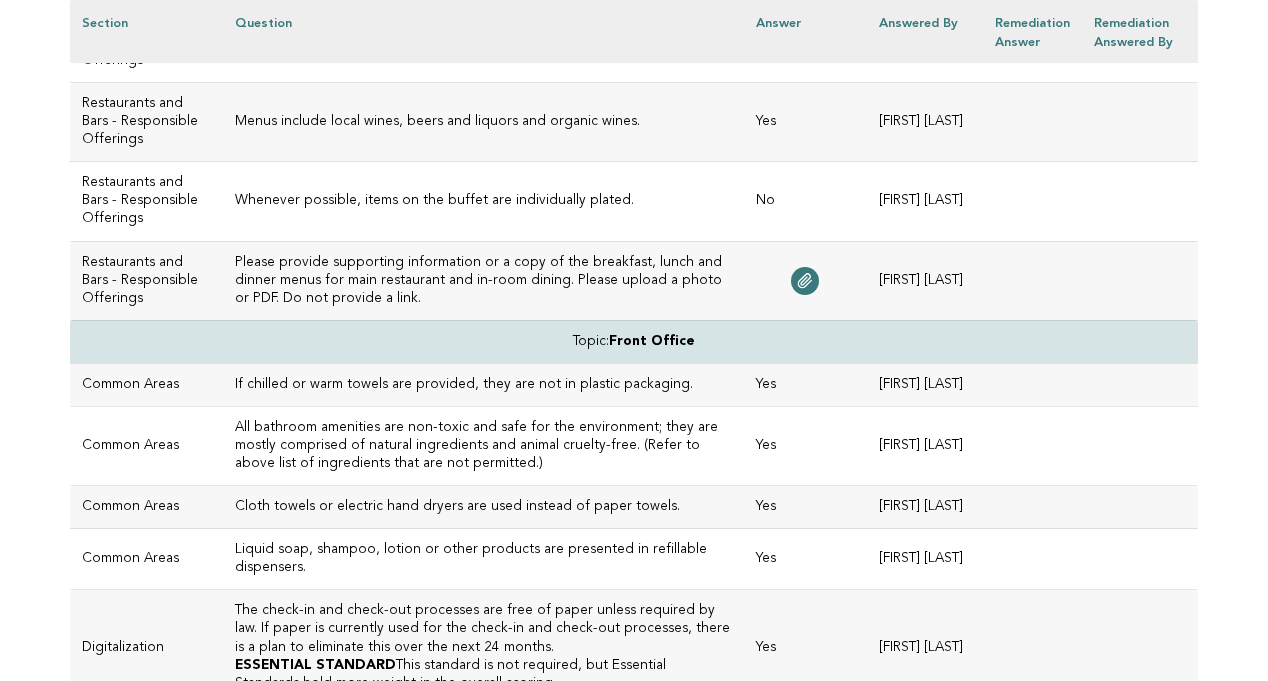 click on "Topic:  Front Office" at bounding box center (634, 341) 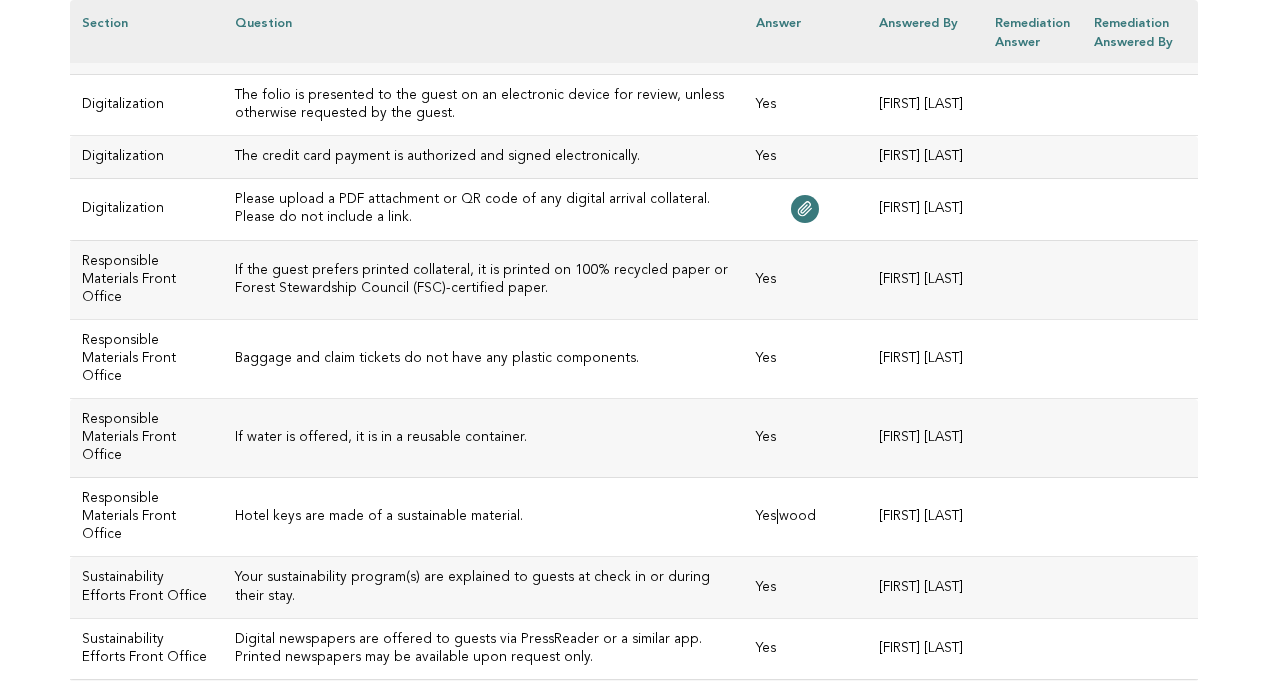 scroll, scrollTop: 4262, scrollLeft: 0, axis: vertical 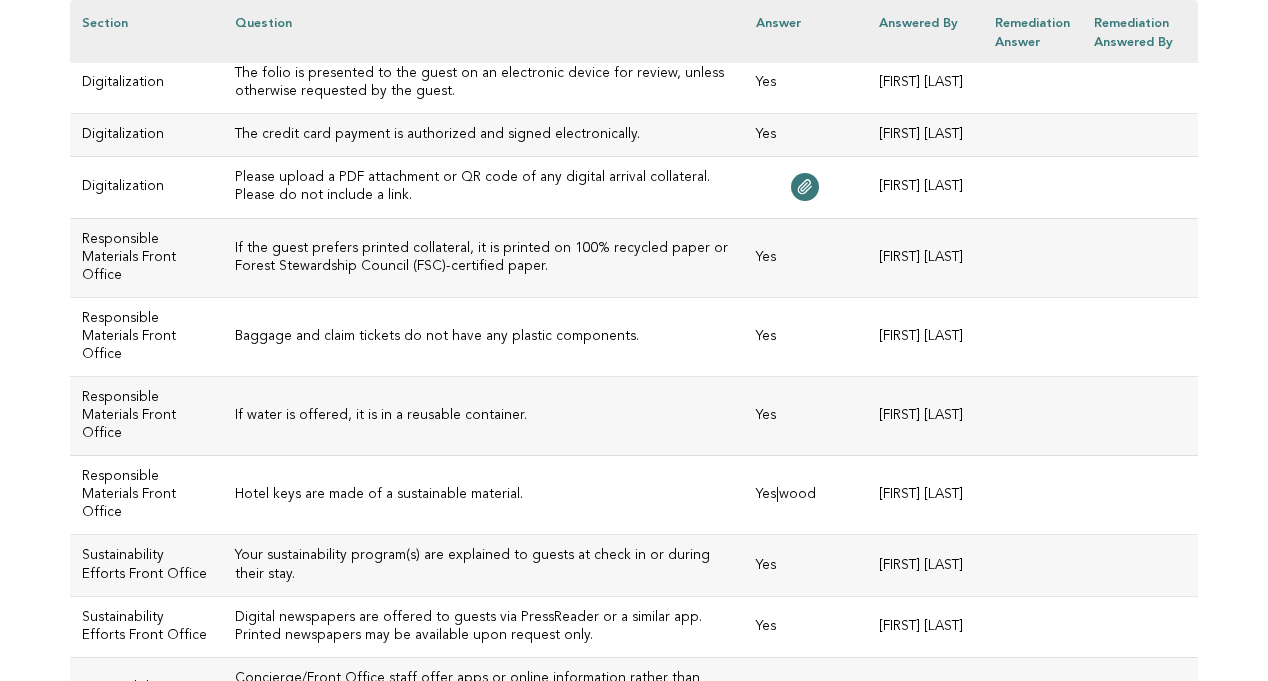 click at bounding box center (805, 187) 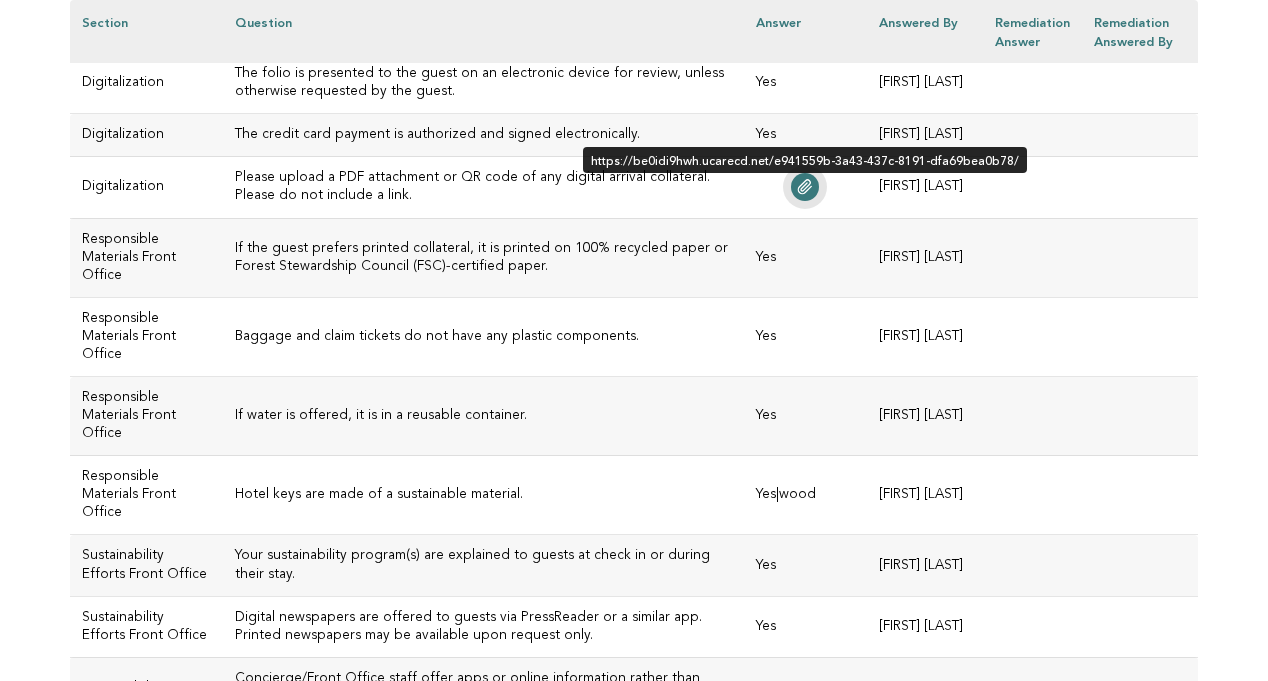 click 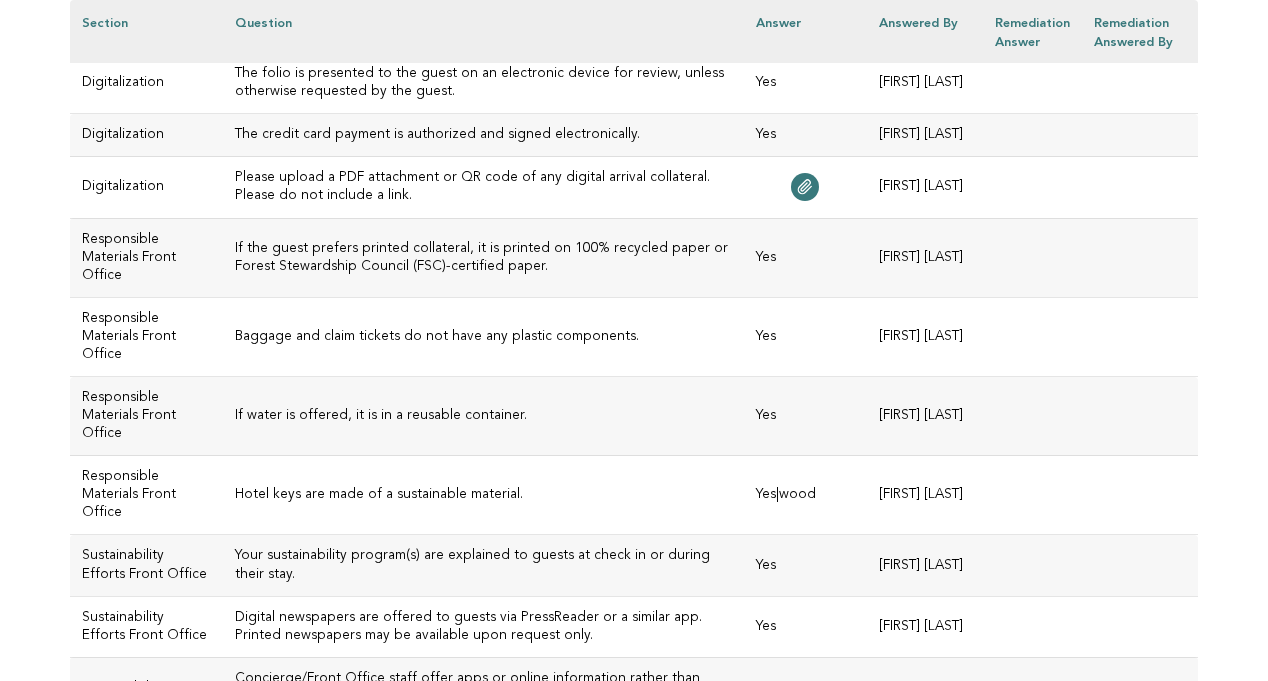 click at bounding box center [805, 187] 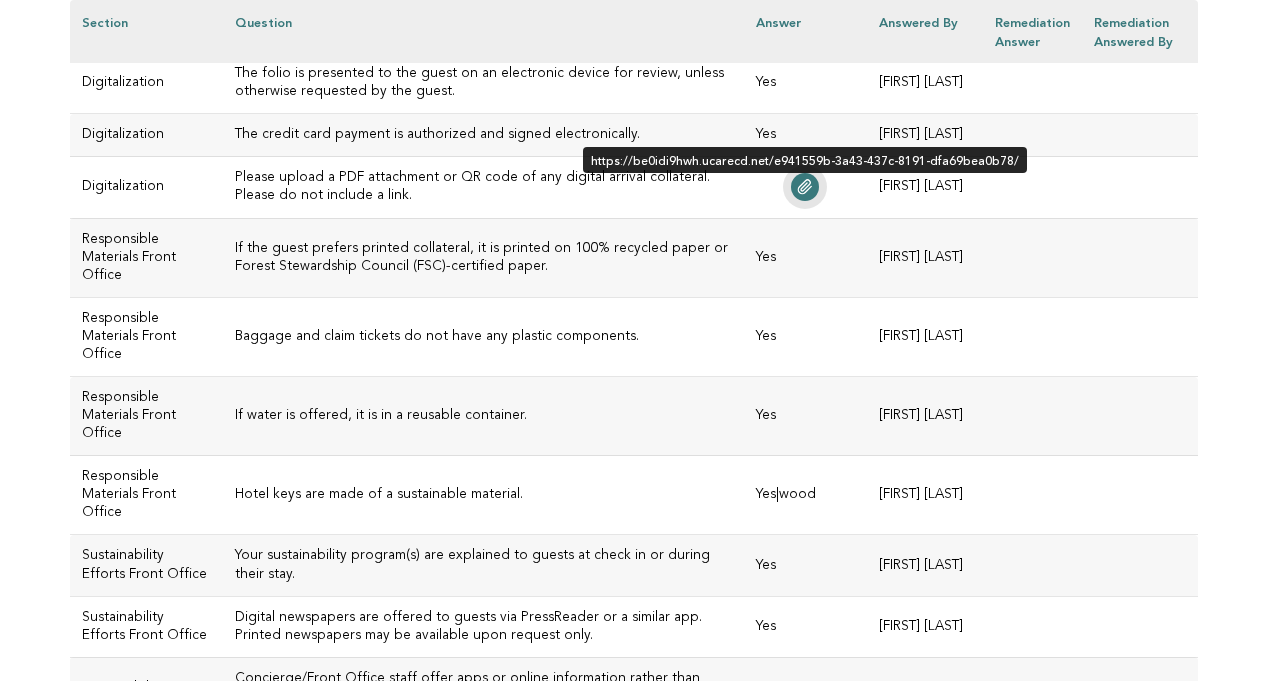 click 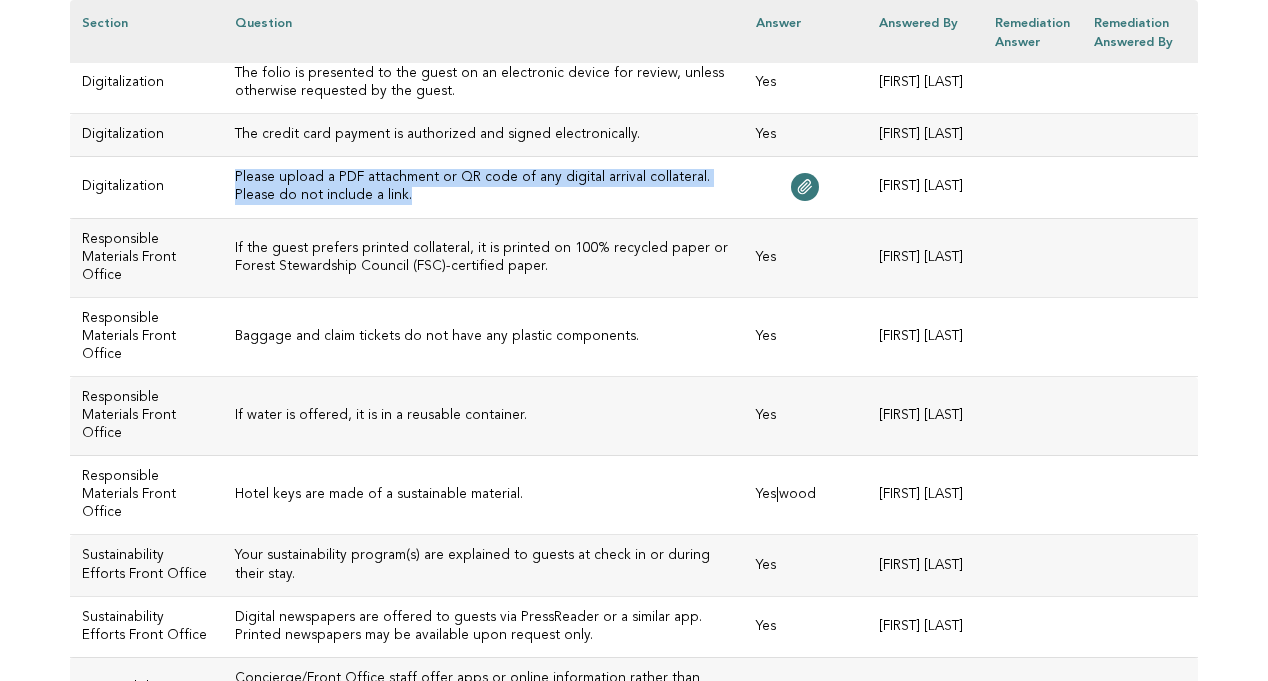 drag, startPoint x: 321, startPoint y: 519, endPoint x: 204, endPoint y: 509, distance: 117.426575 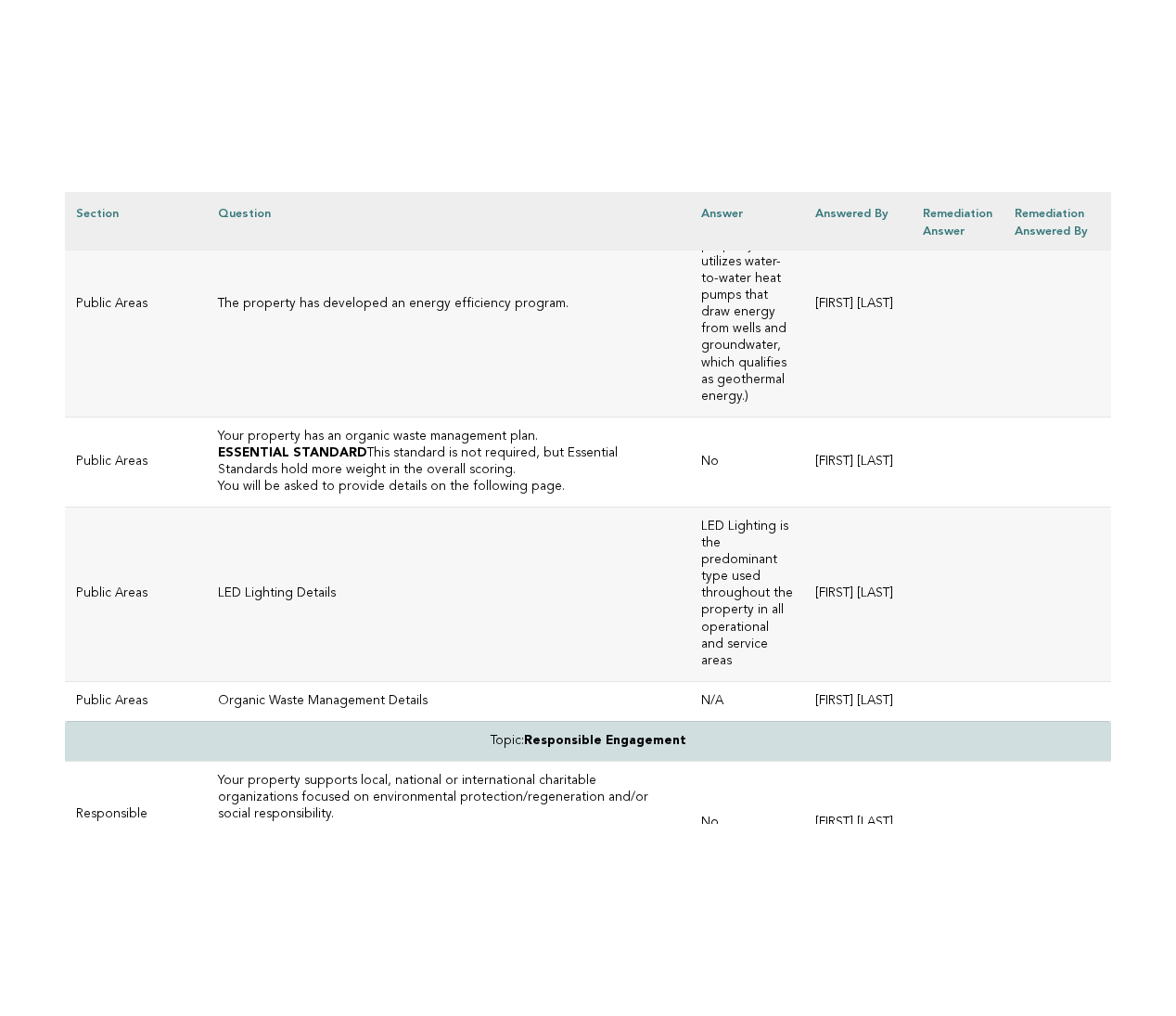 scroll, scrollTop: 5290, scrollLeft: 0, axis: vertical 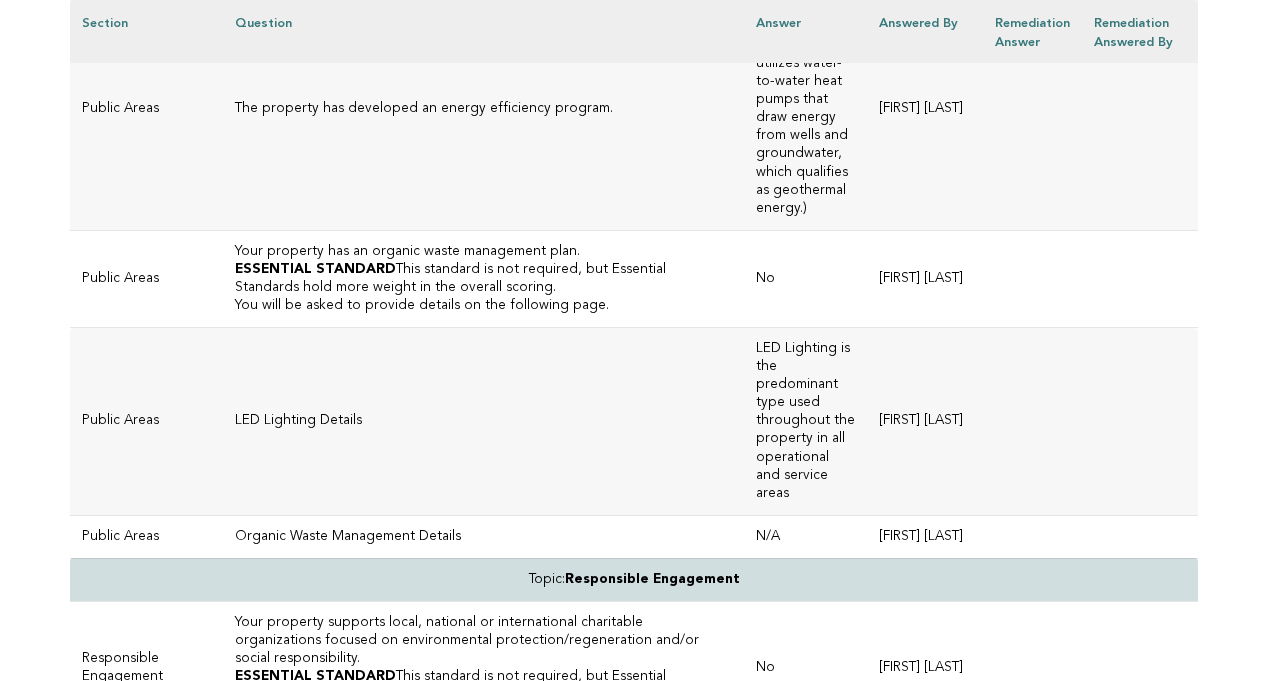 click on "Responsible waste management processes are in place." at bounding box center [483, -131] 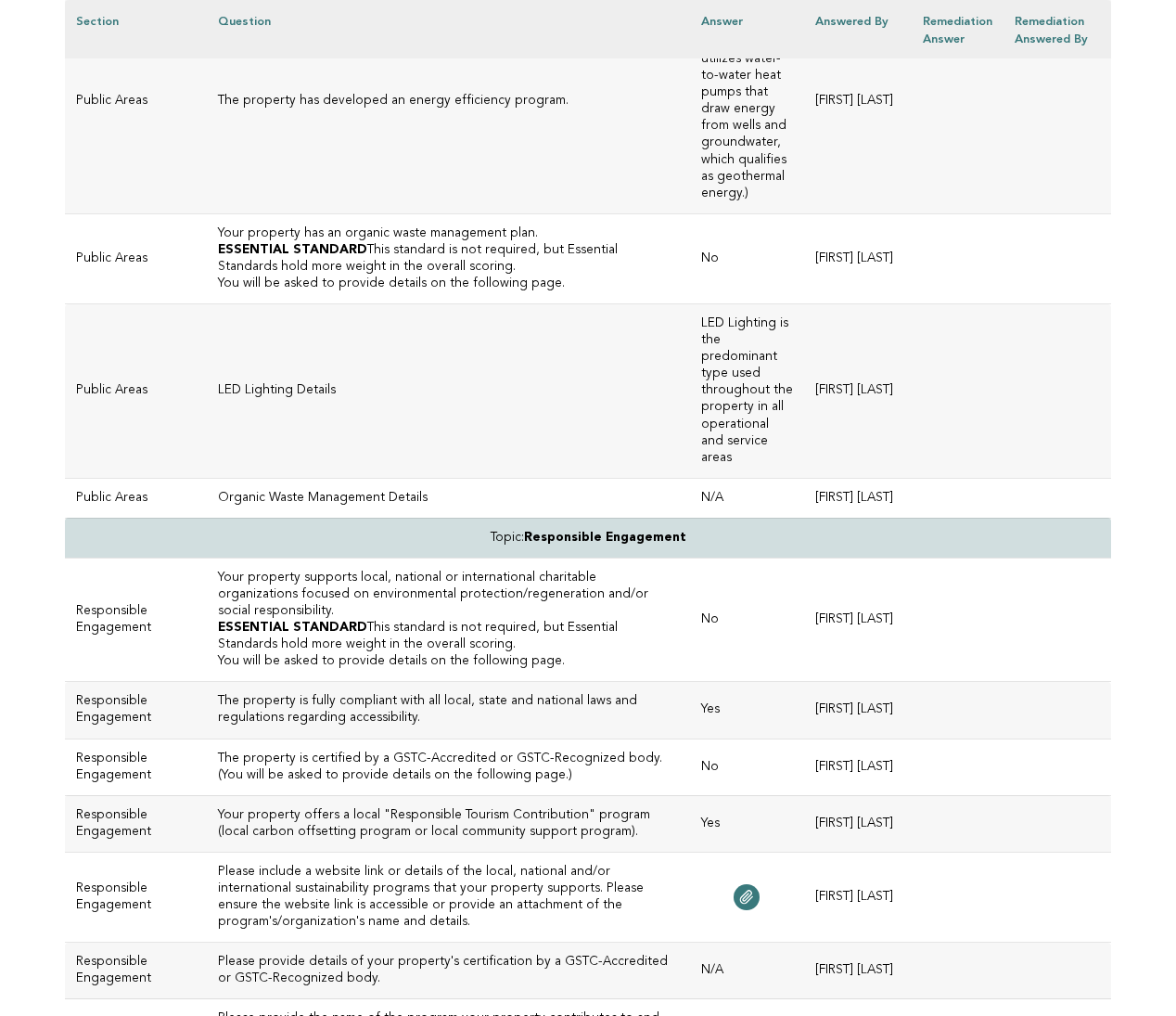 click on "The property has developed an energy efficiency program." at bounding box center [448, 101] 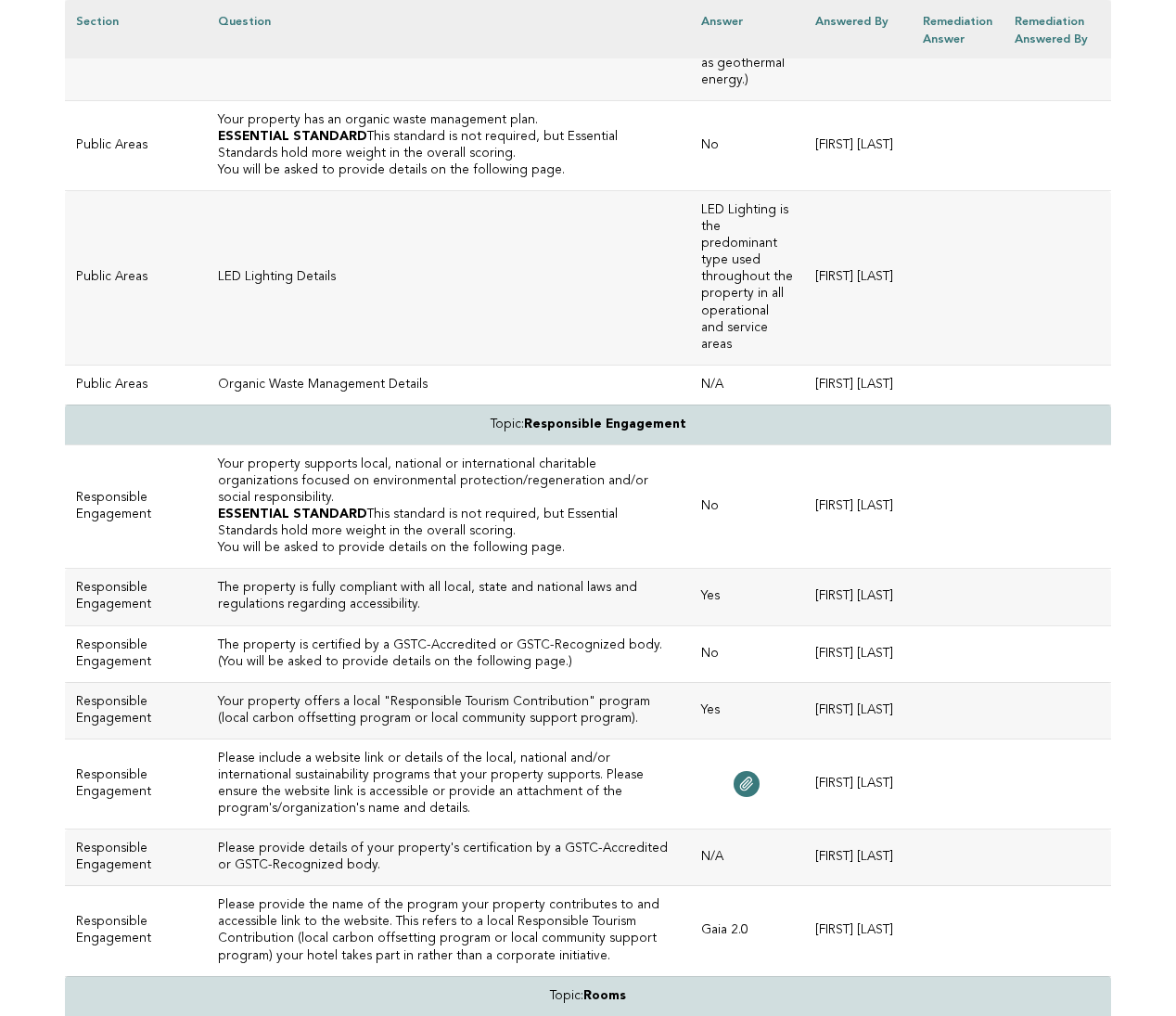 scroll, scrollTop: 5421, scrollLeft: 0, axis: vertical 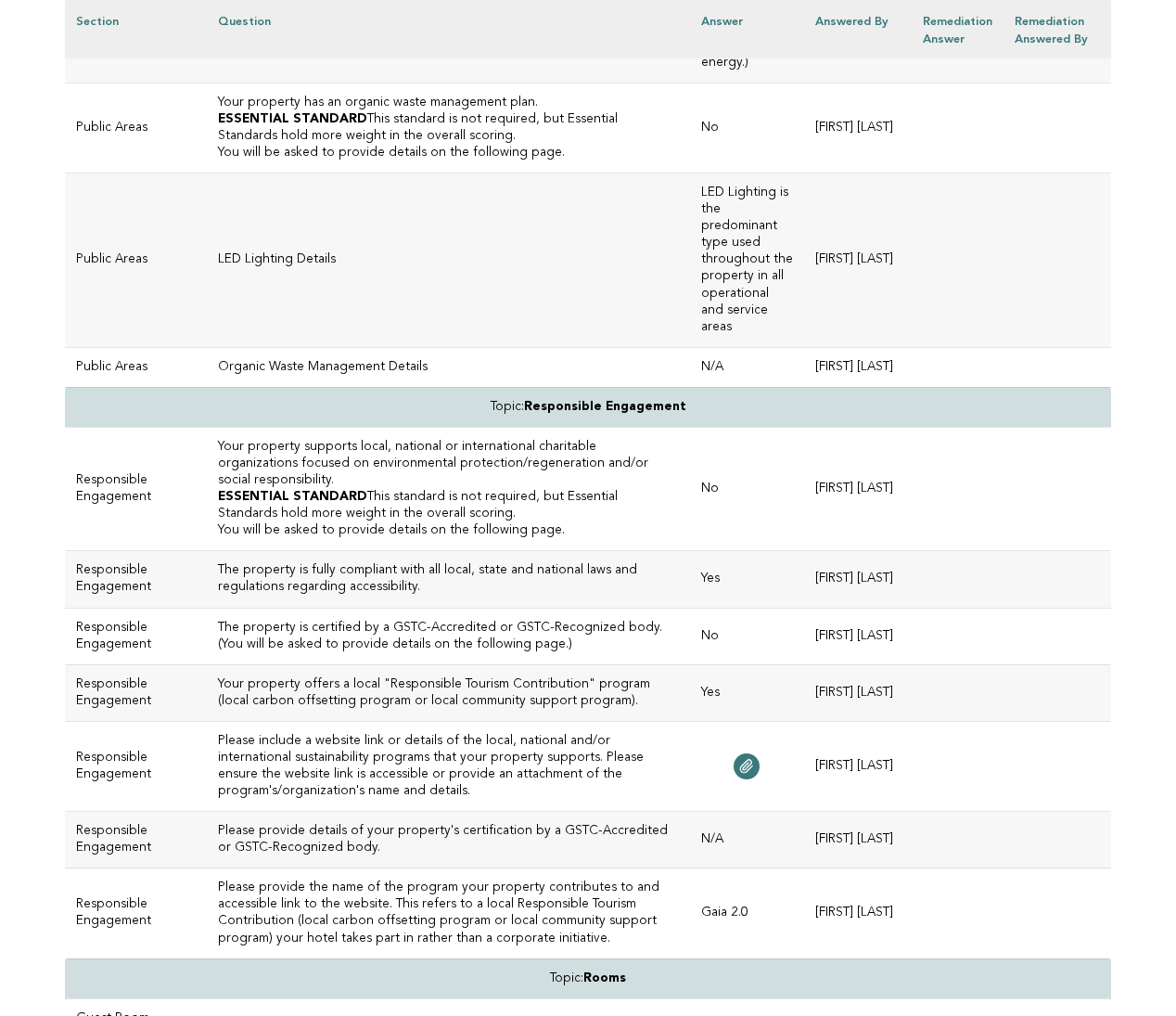 click on "Your property has an organic waste management plan." at bounding box center [448, 103] 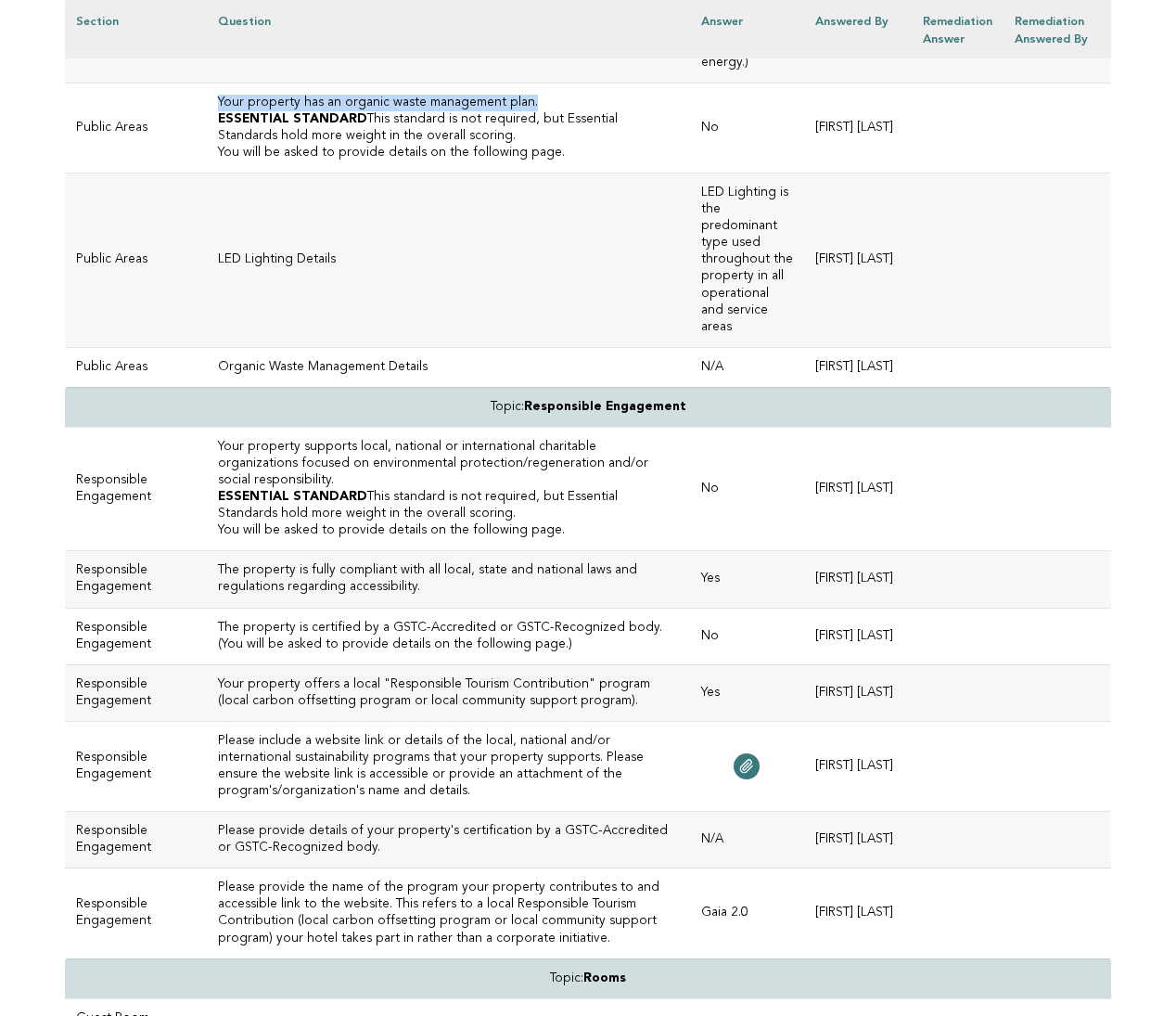 drag, startPoint x: 513, startPoint y: 521, endPoint x: 187, endPoint y: 523, distance: 326.0061 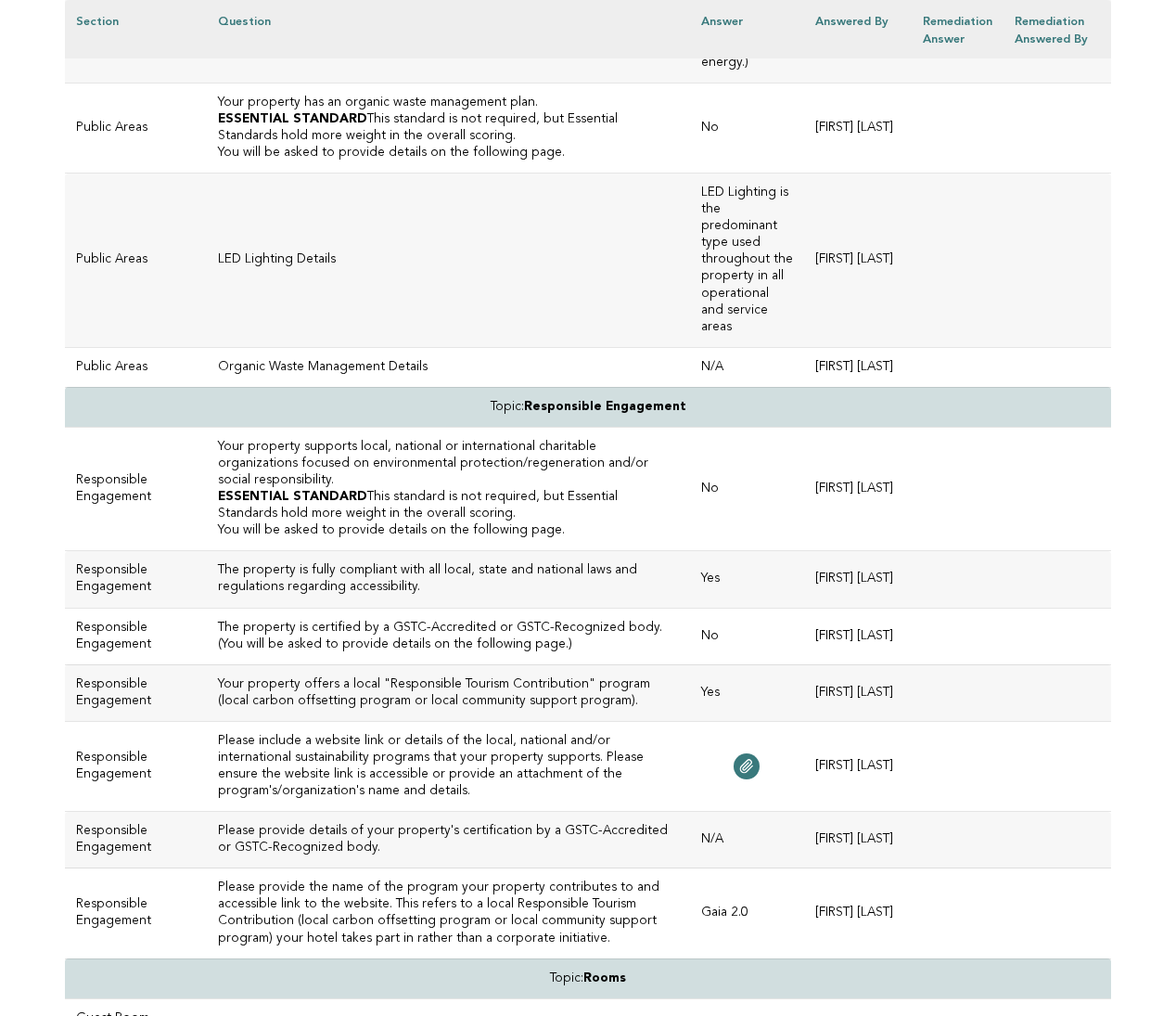 click on "LED Lighting Details" at bounding box center (448, 261) 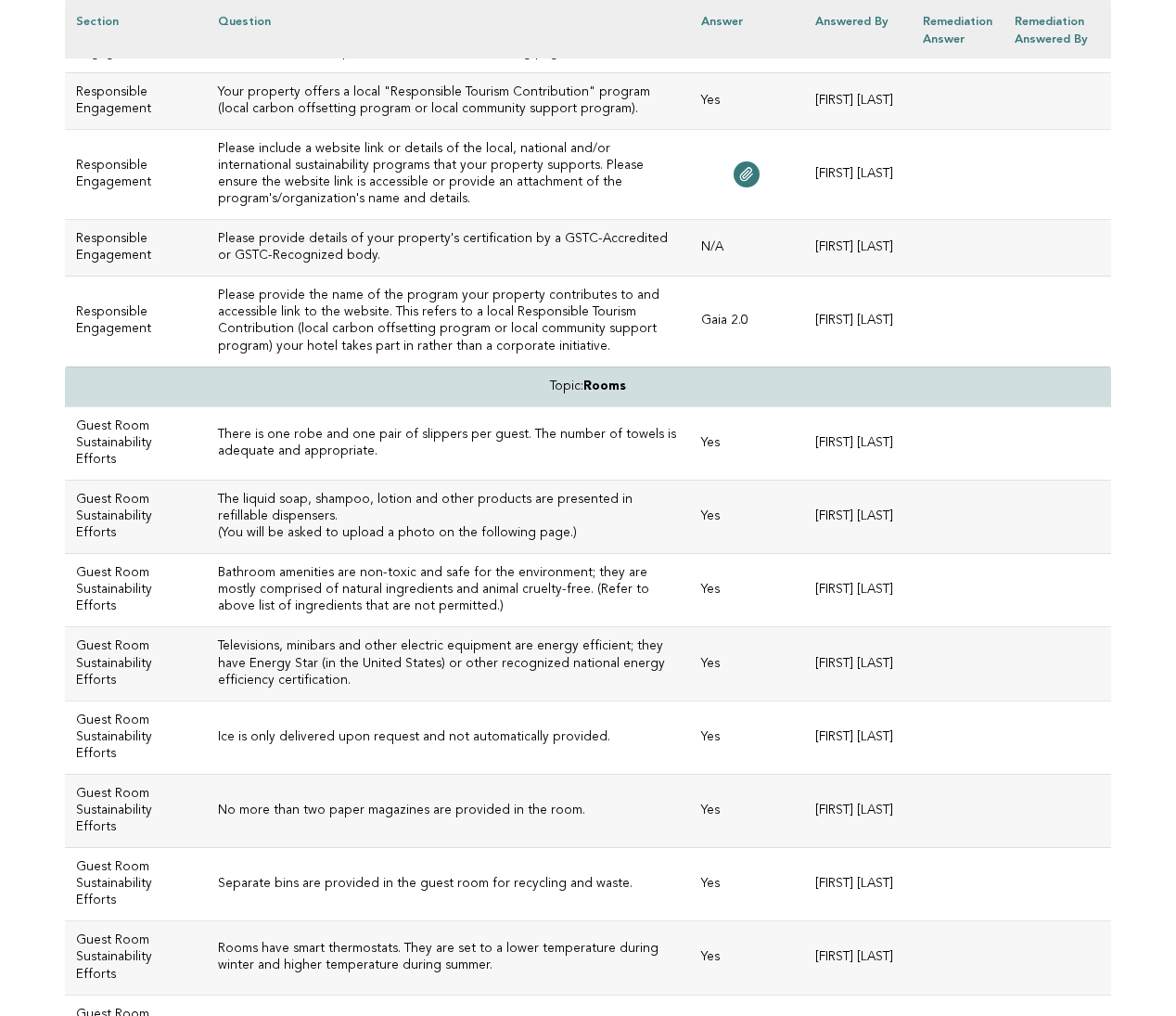 scroll, scrollTop: 6016, scrollLeft: 0, axis: vertical 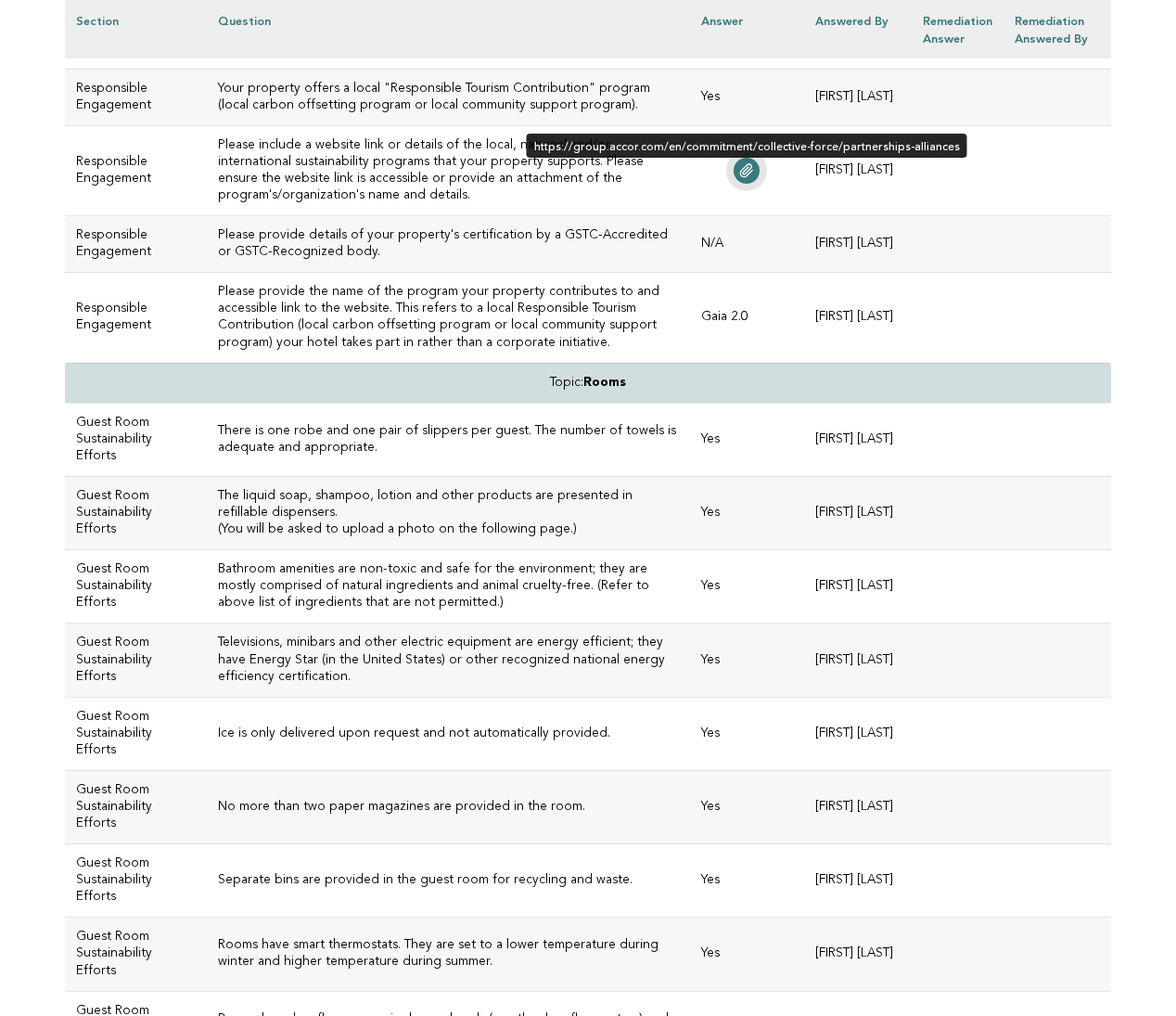 click 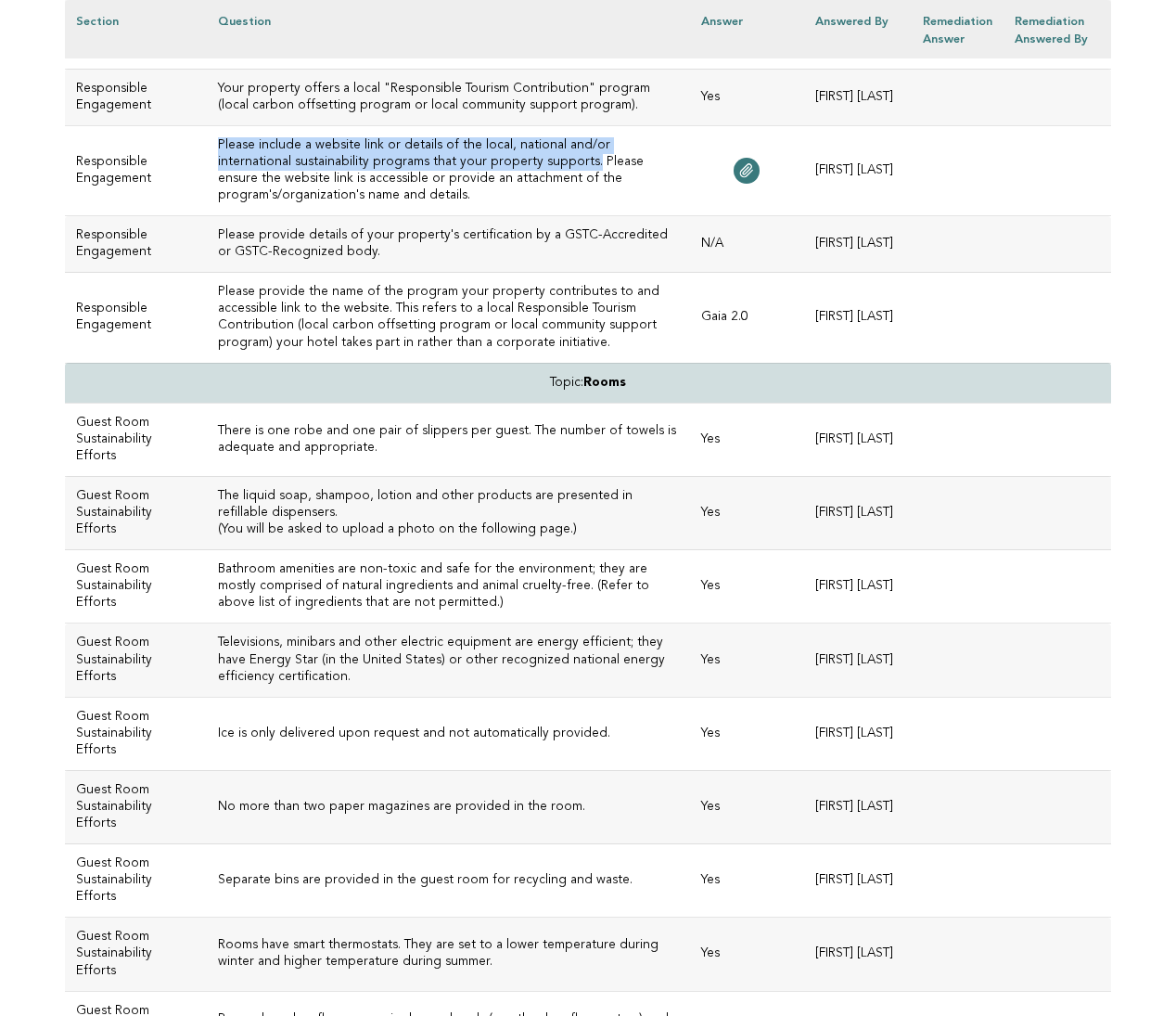 drag, startPoint x: 188, startPoint y: 544, endPoint x: 479, endPoint y: 559, distance: 291.38634 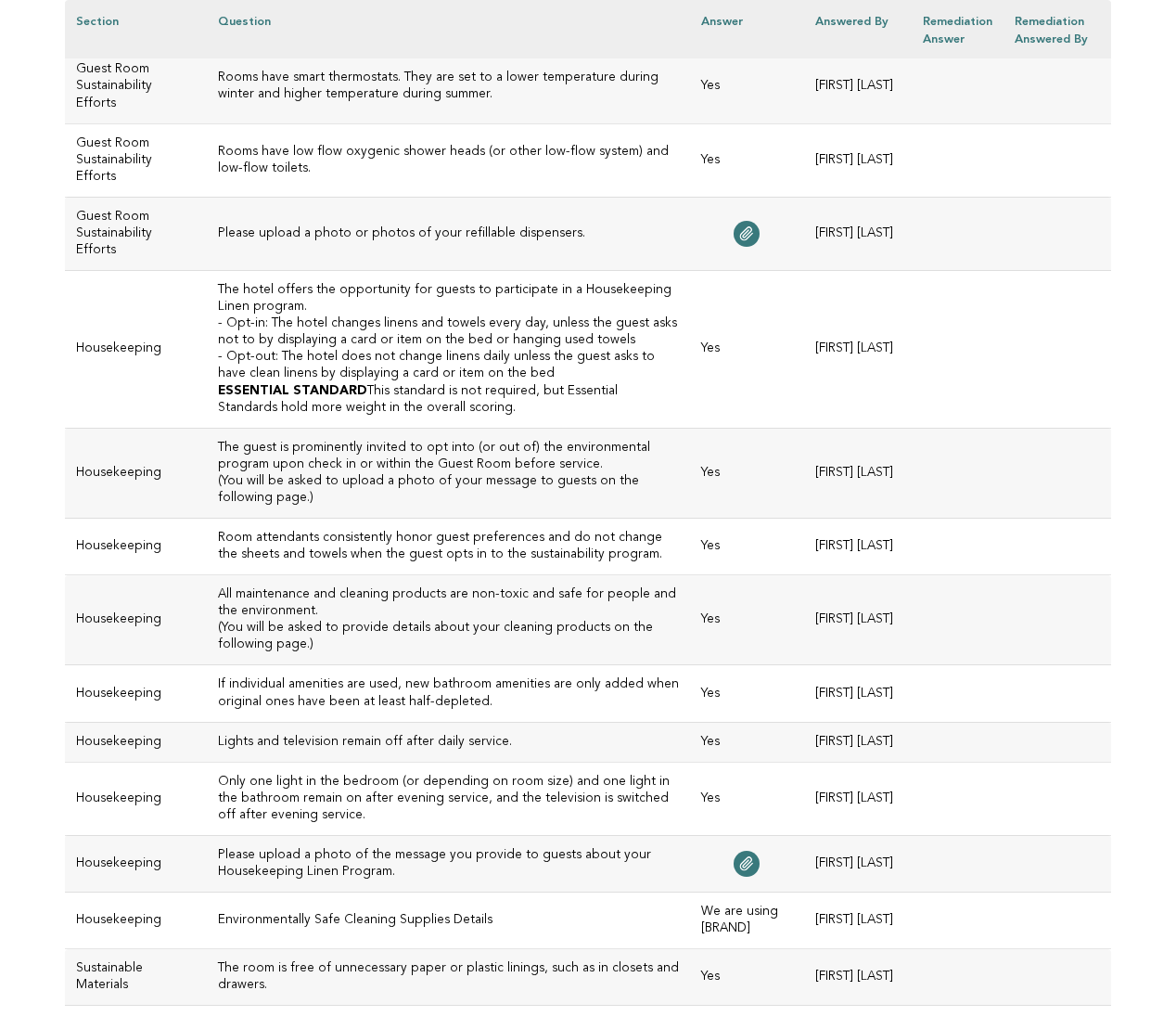 scroll, scrollTop: 6914, scrollLeft: 0, axis: vertical 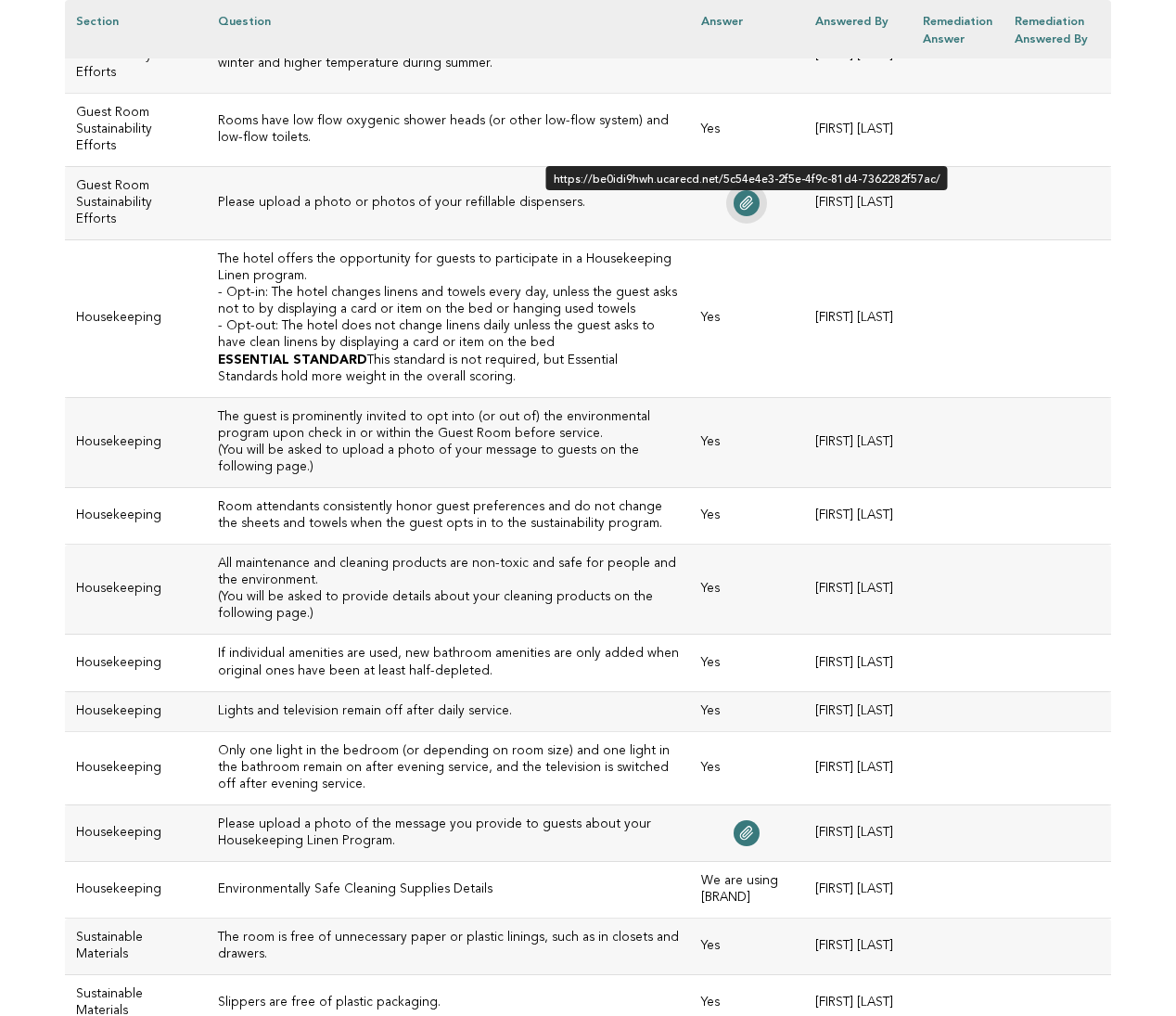 click 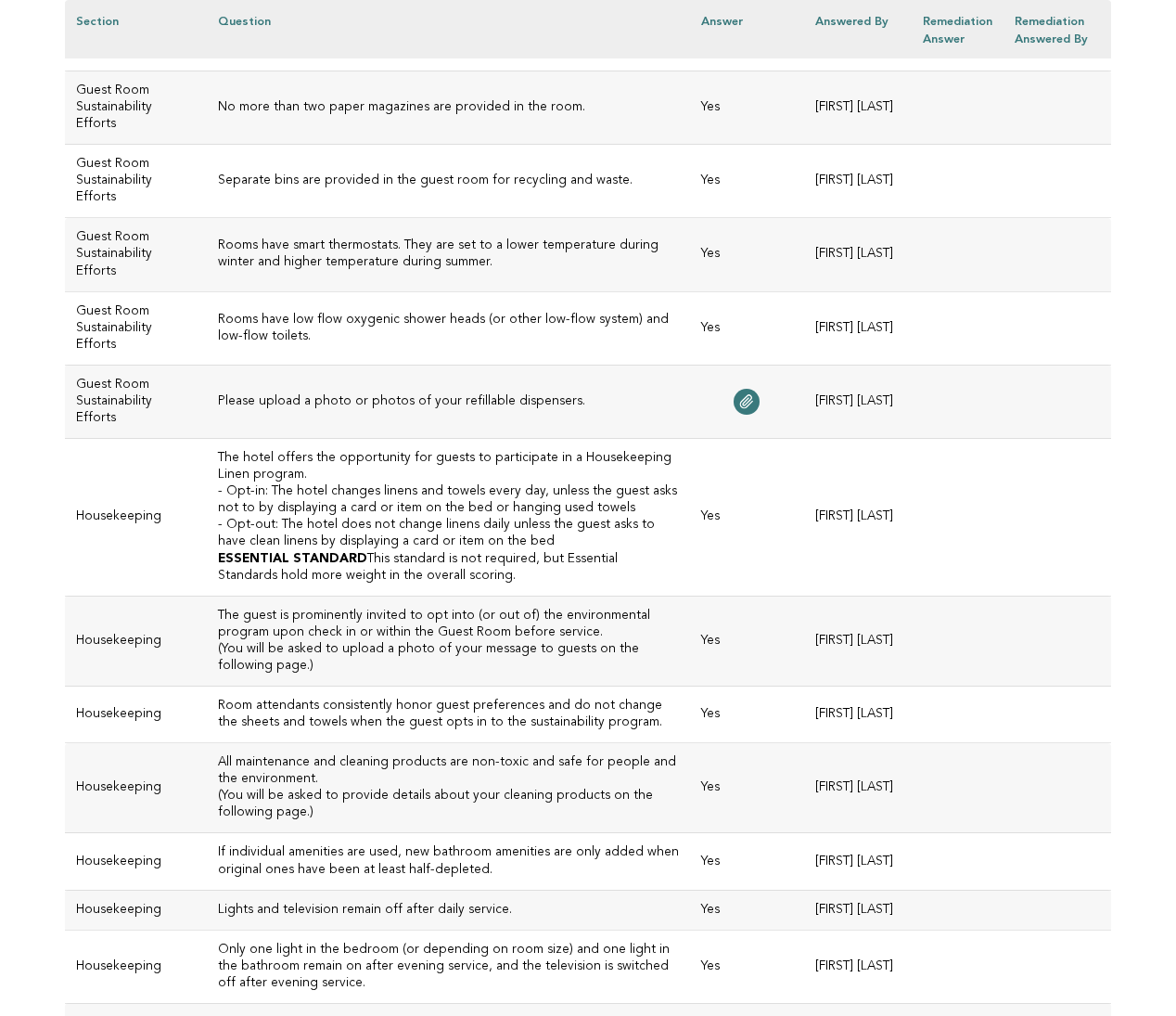scroll, scrollTop: 6698, scrollLeft: 0, axis: vertical 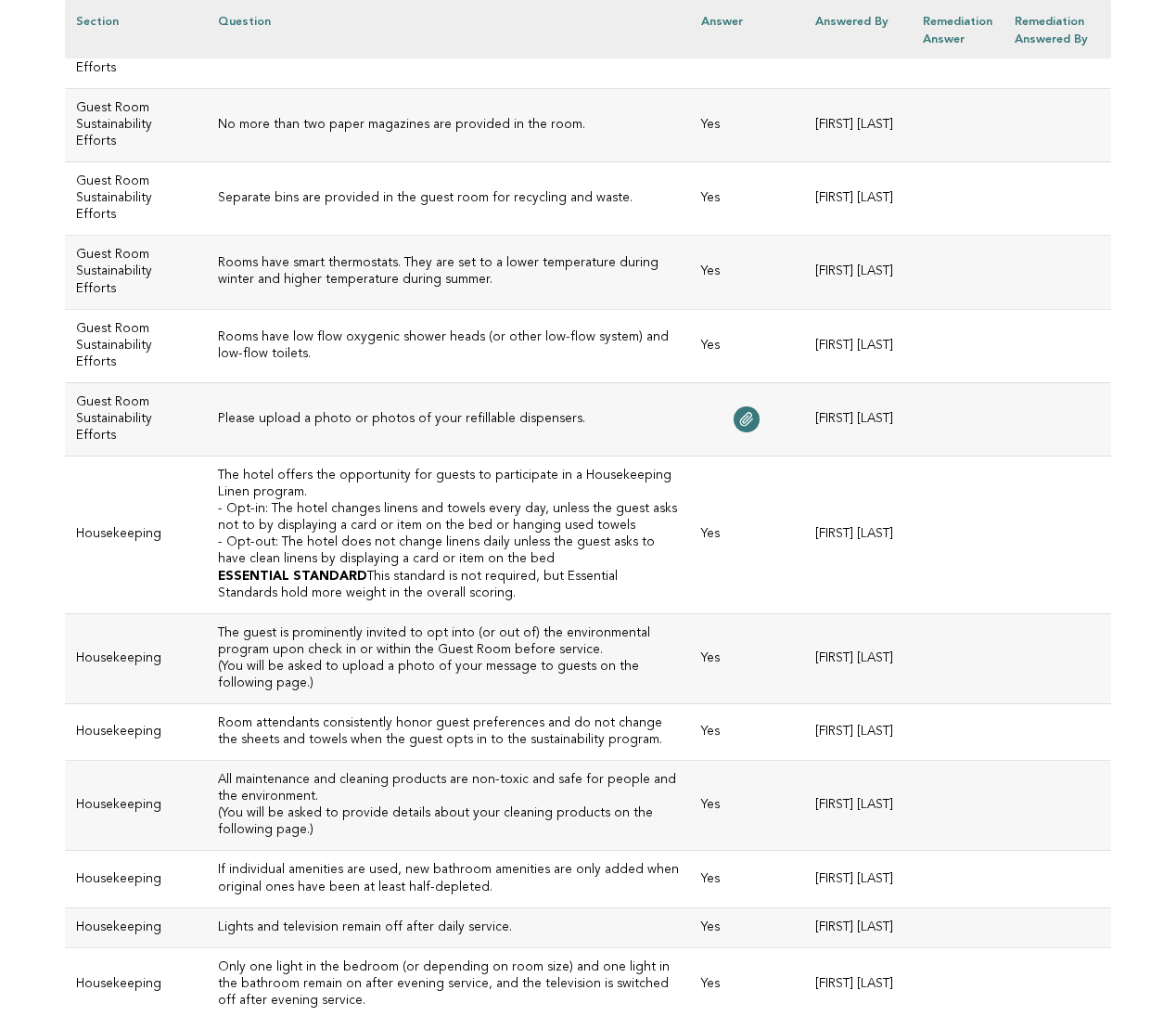 drag, startPoint x: 269, startPoint y: 212, endPoint x: 175, endPoint y: 199, distance: 94.89468 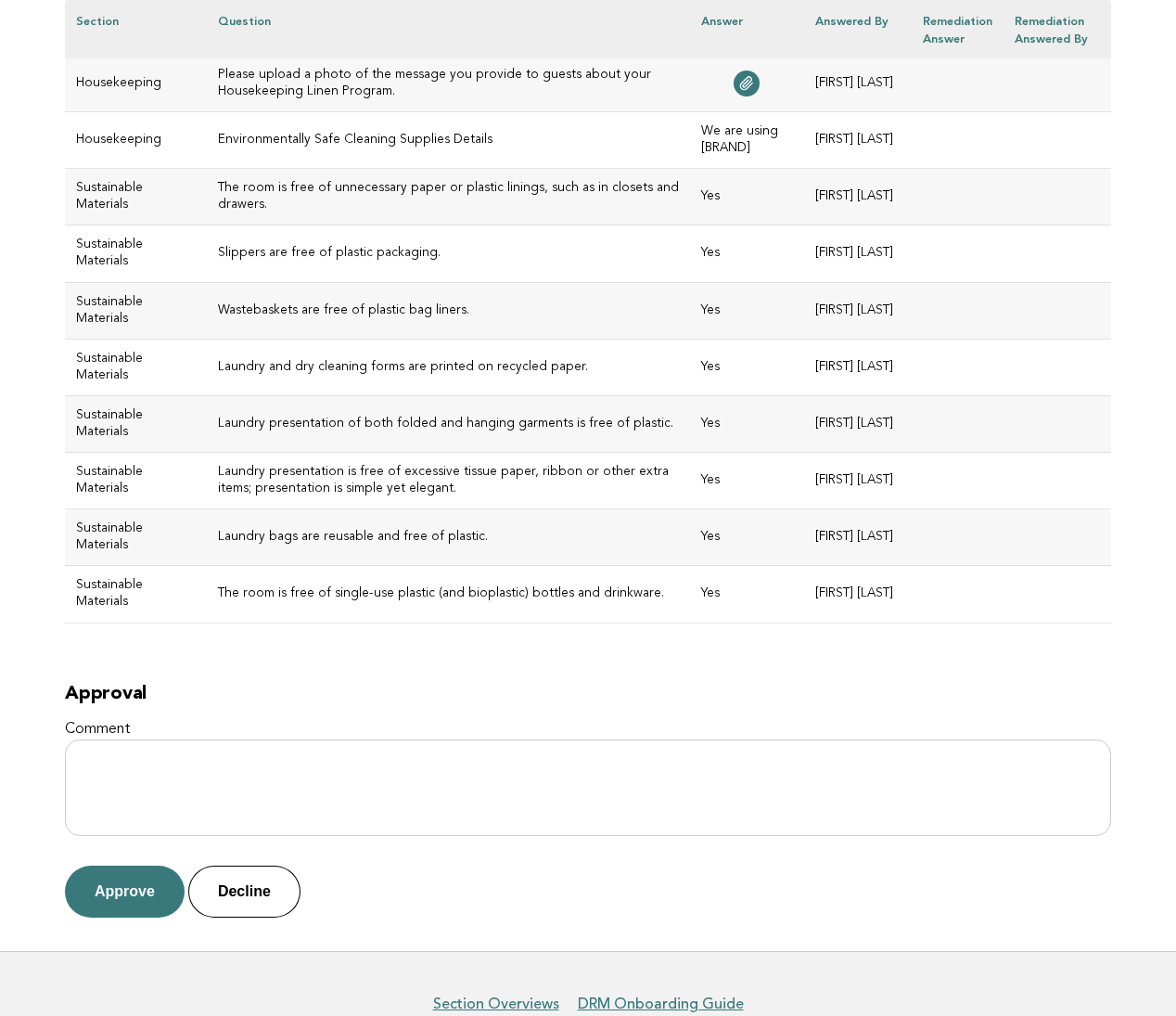scroll, scrollTop: 7668, scrollLeft: 0, axis: vertical 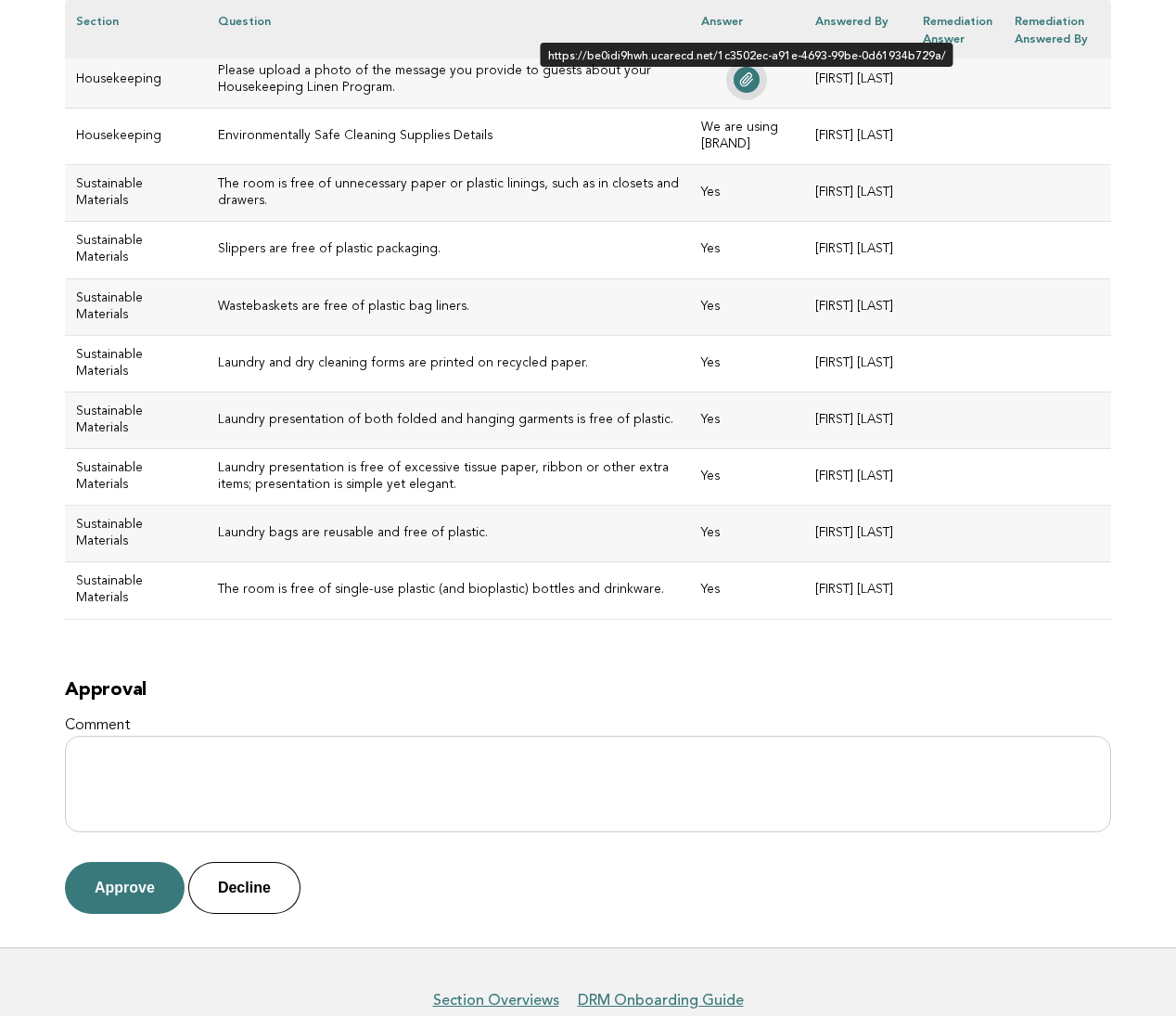 click 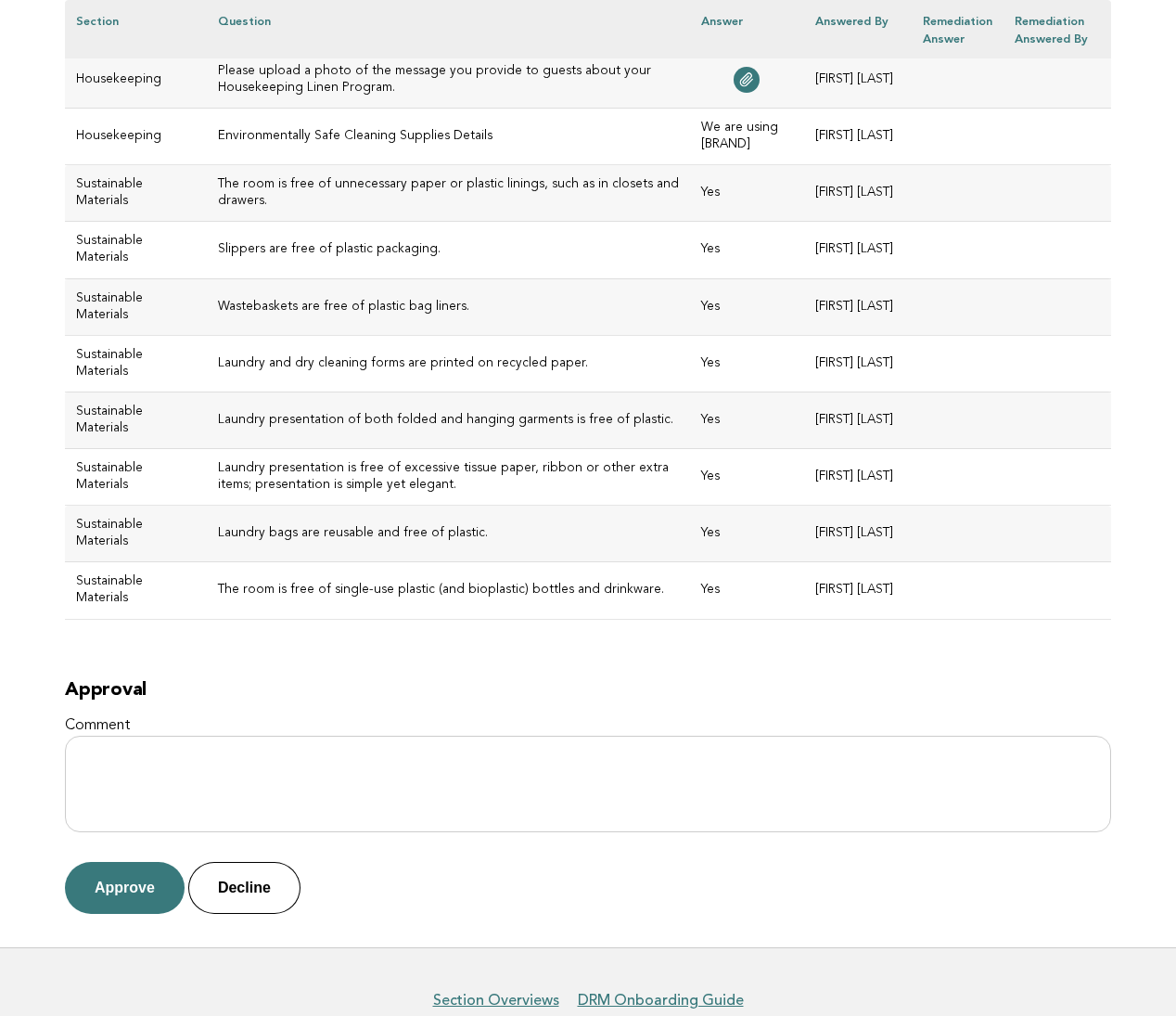 click on "Slippers are free of plastic packaging." at bounding box center [448, 250] 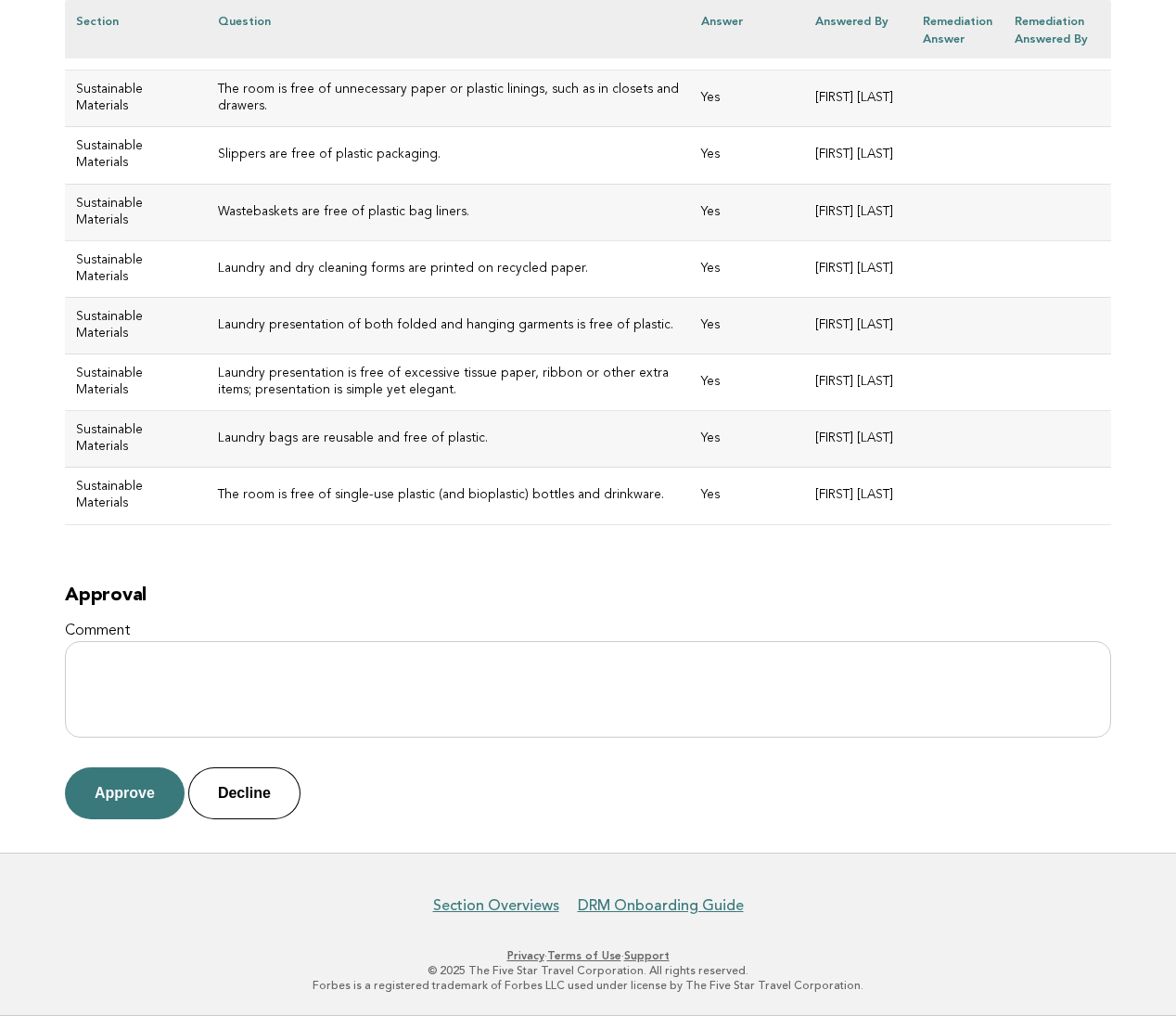scroll, scrollTop: 7674, scrollLeft: 0, axis: vertical 